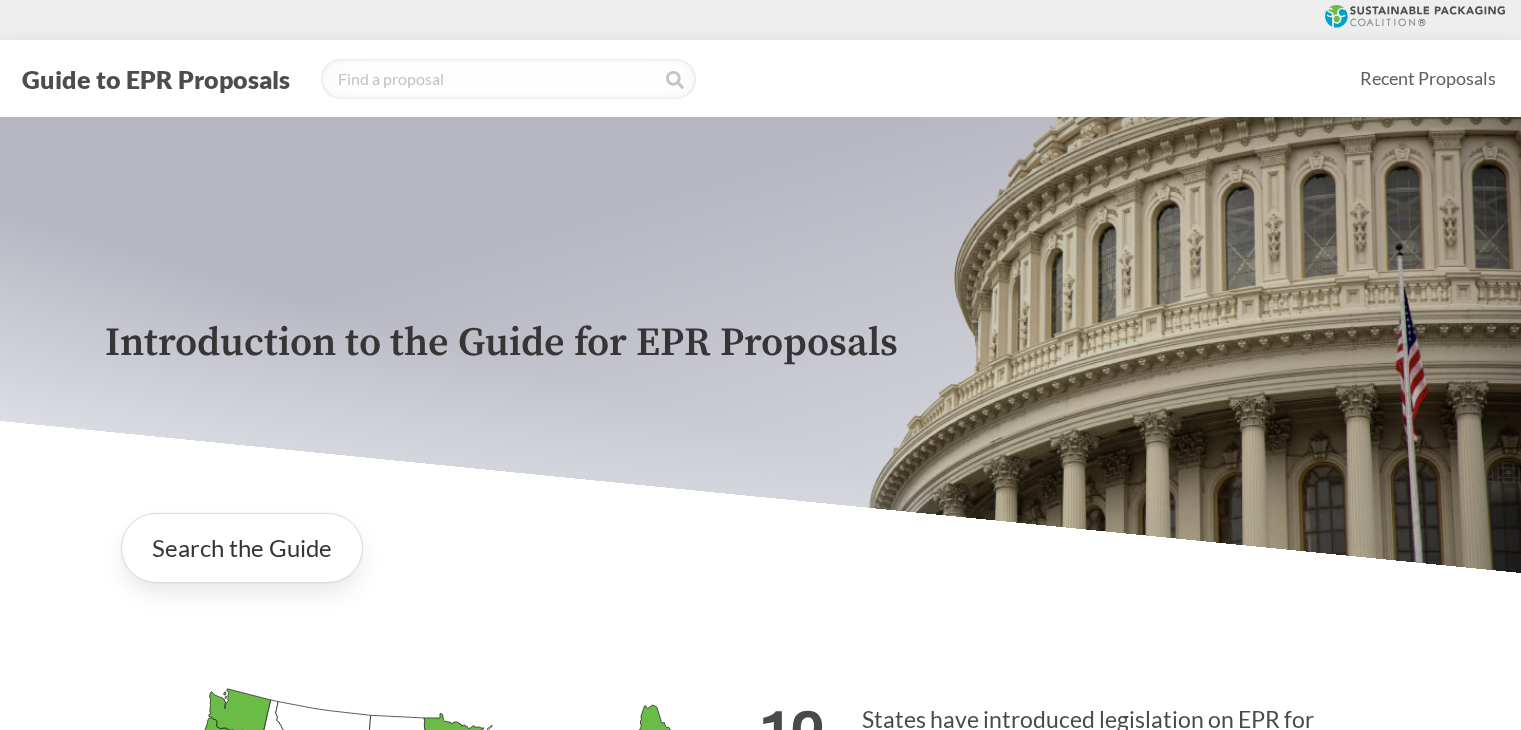 scroll, scrollTop: 2100, scrollLeft: 0, axis: vertical 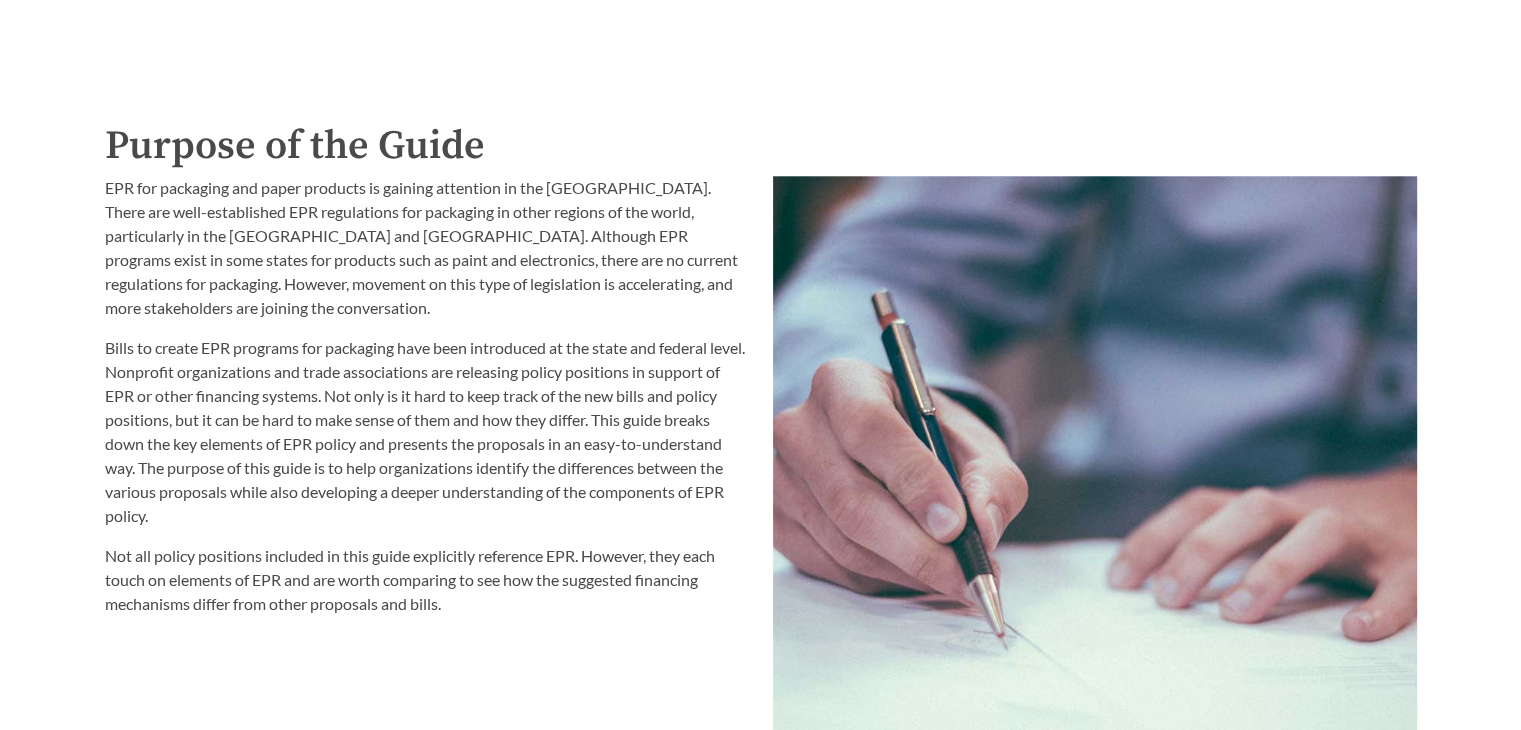 click on "Introduction to the
Guide for EPR Proposals Search the Guide Alabama
Introduced:  Alaska
Introduced:  Arizona
Introduced:  Arkansas
Introduced:  California
Passed: 1 Colorado
Passed: 1 Connecticut
Introduced: 1 Delaware
Introduced:  District of Columbia
Introduced:  Florida
Introduced:  Georgia
Introduced:  Hawaii
Introduced: 1 Idaho
Introduced:  Illinois
Introduced: 2 Indiana
Introduced:  Iowa
Introduced:  Kansas
Introduced:  Kentucky
Introduced:  Louisiana
Introduced:  Maine
Passed: 1 Maryland
Passed: 1 Massachusetts
Introduced: 2 Michigan
Introduced:  Minnesota
Passed: 1 Mississippi
Introduced:  Missouri
Introduced:  Montana
Introduced:  Nebraska
Introduced: 1 Nevada
Introduced:  New Hampshire
Introduced:  New Jersey
Introduced: 1 New Mexico
Introduced:  New York
Introduced: 3 North Carolina
Introduced: 1 North Dakota
Introduced:  Ohio
Introduced:  Oklahoma
Introduced:  Oregon
Passed: 1 Pennsylvania
Introduced:  Rhode Island
Introduced: 4 South Carolina
Introduced:" at bounding box center [760, 448] 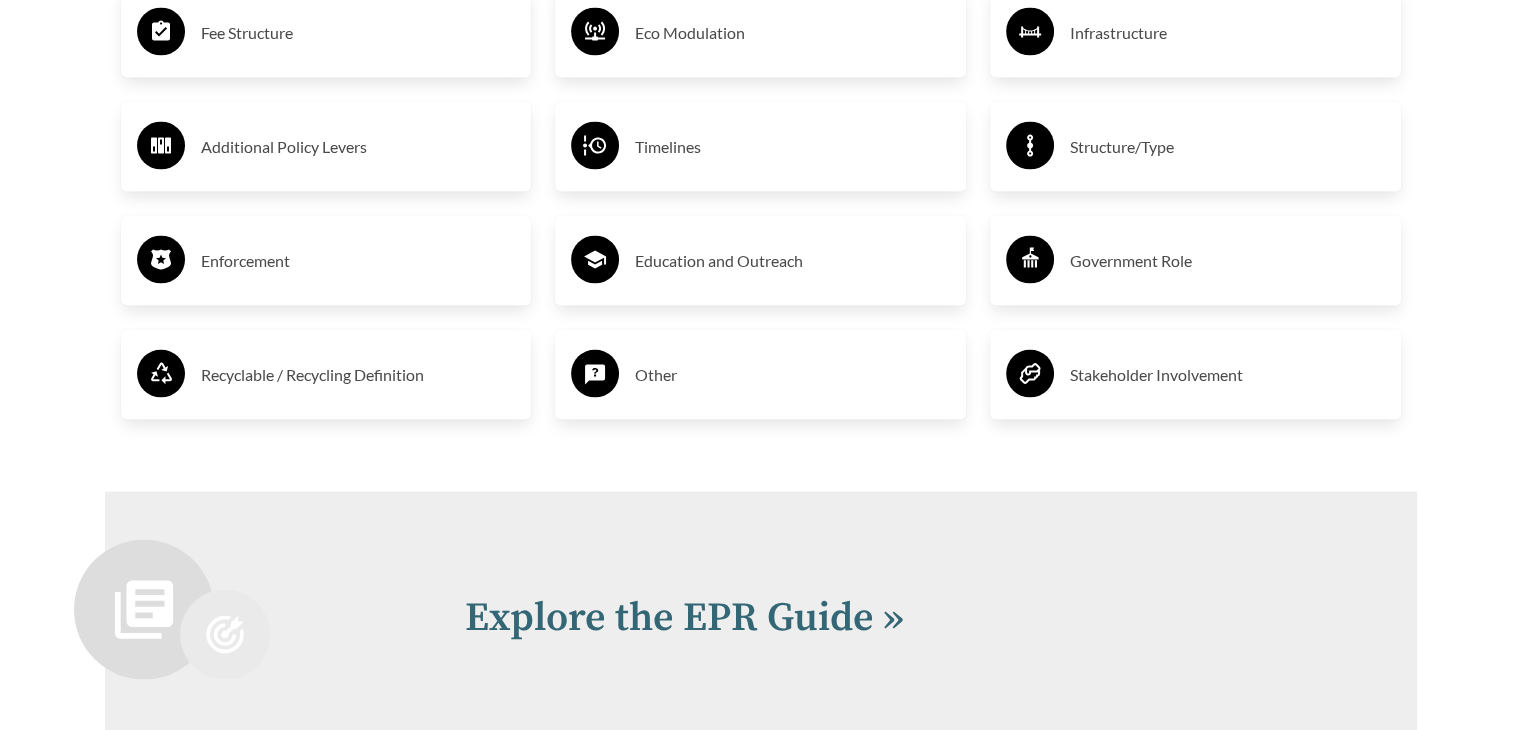 scroll, scrollTop: 3994, scrollLeft: 0, axis: vertical 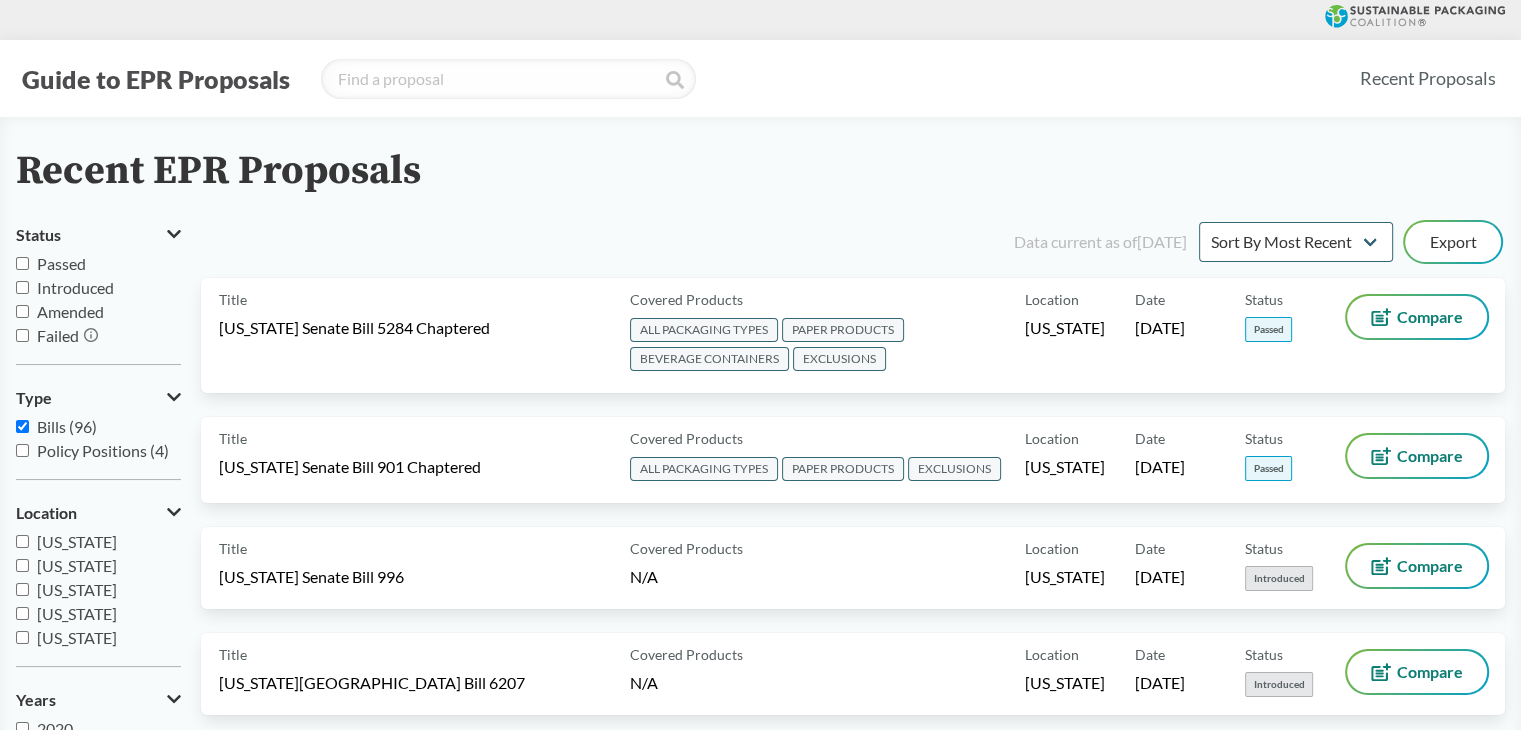 click on "Passed" at bounding box center (22, 263) 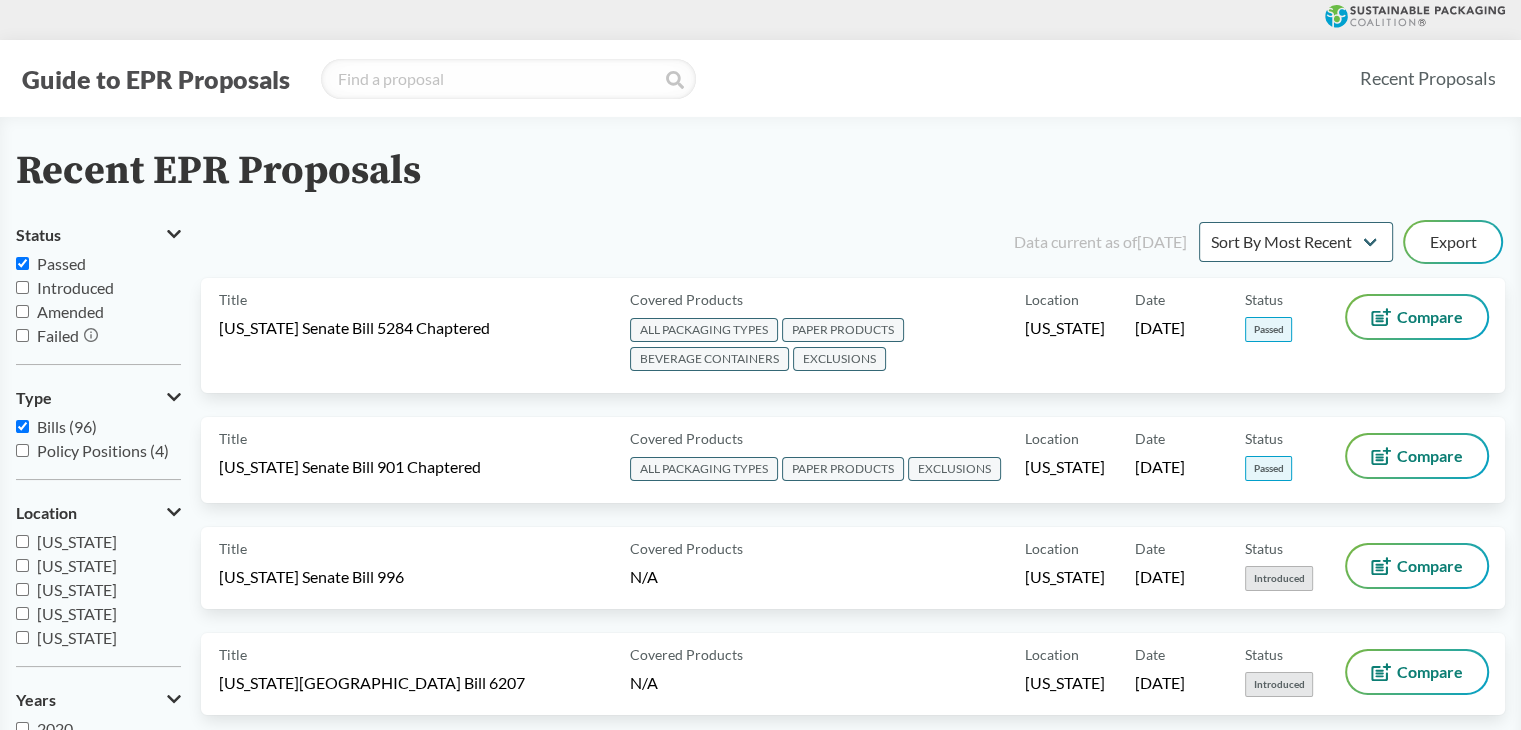 checkbox on "true" 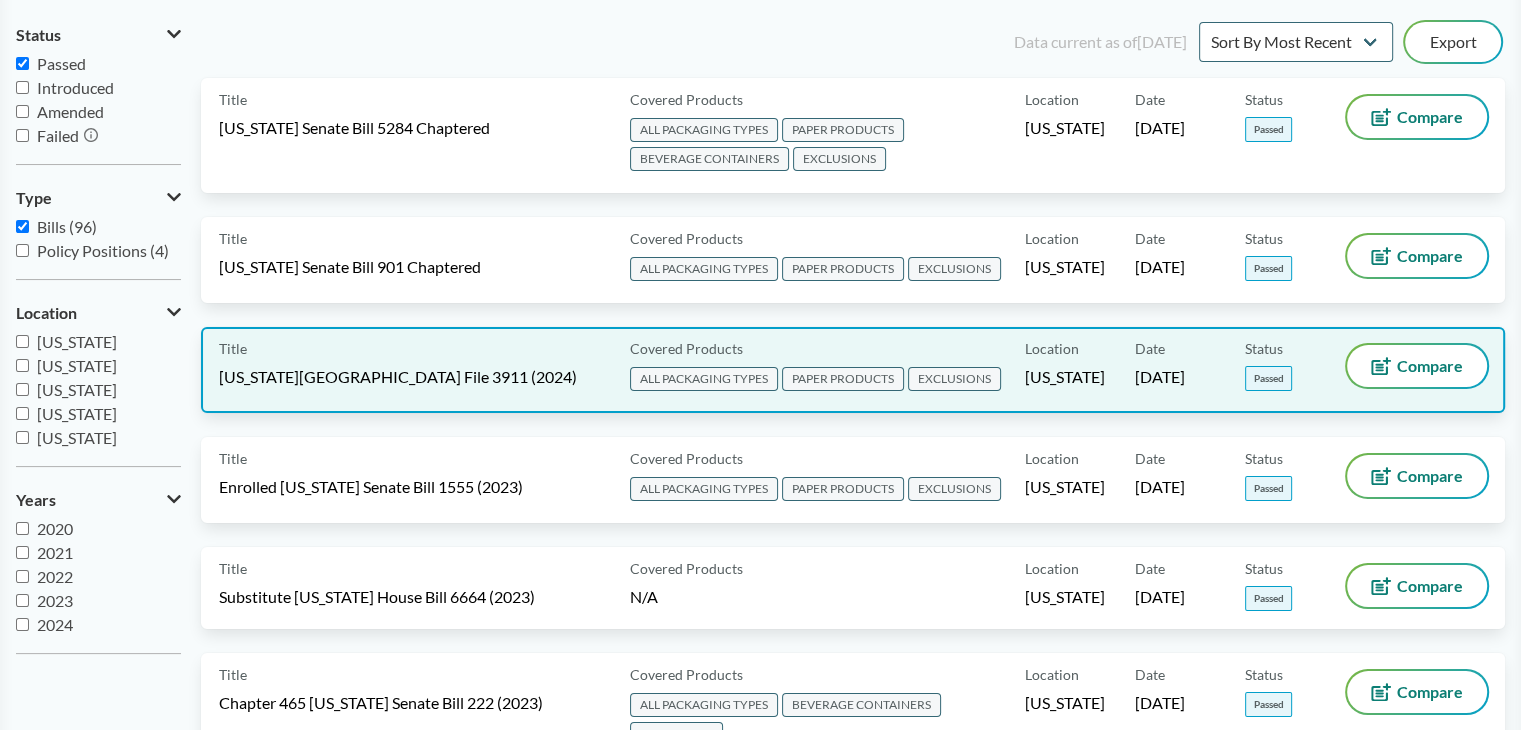 scroll, scrollTop: 600, scrollLeft: 0, axis: vertical 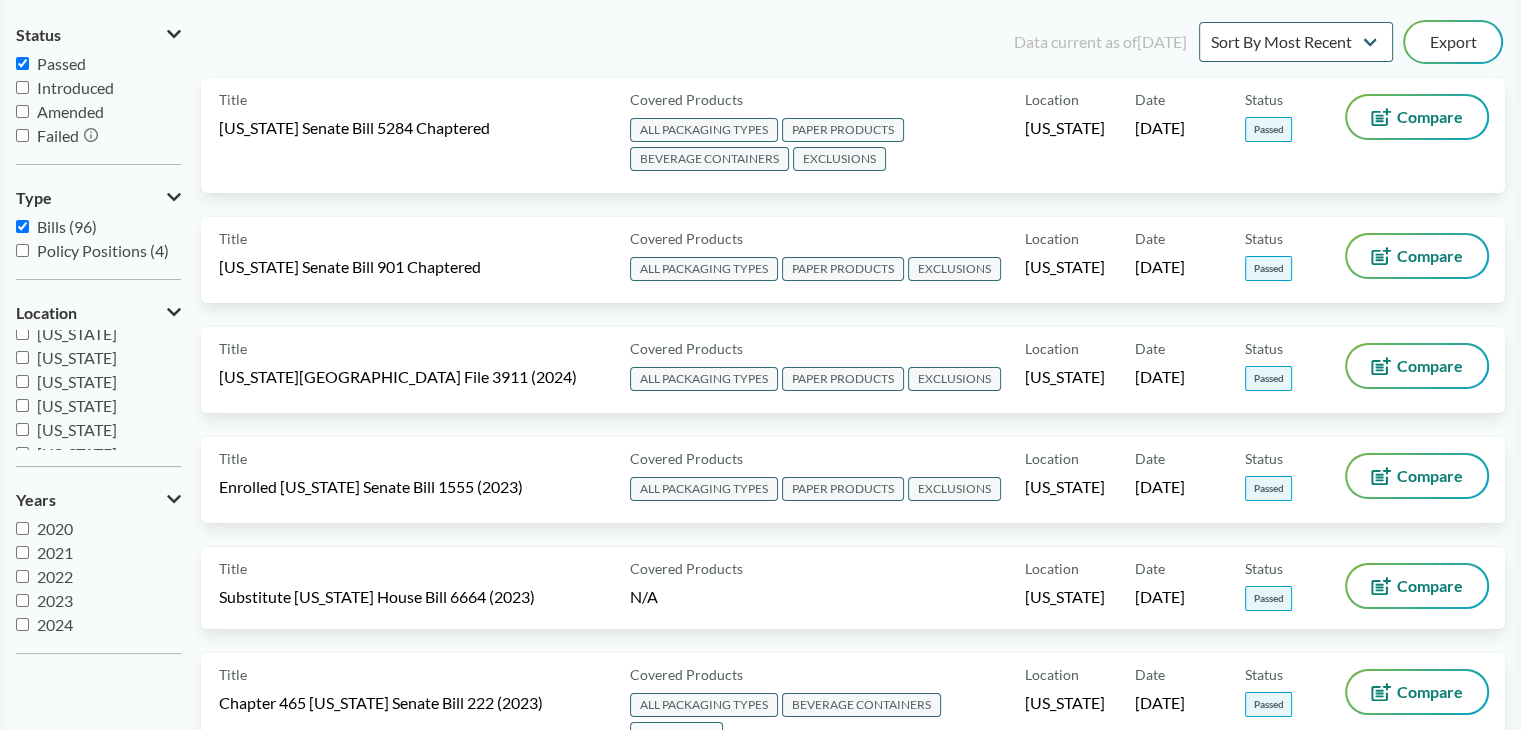 click on "[US_STATE]" at bounding box center [22, 381] 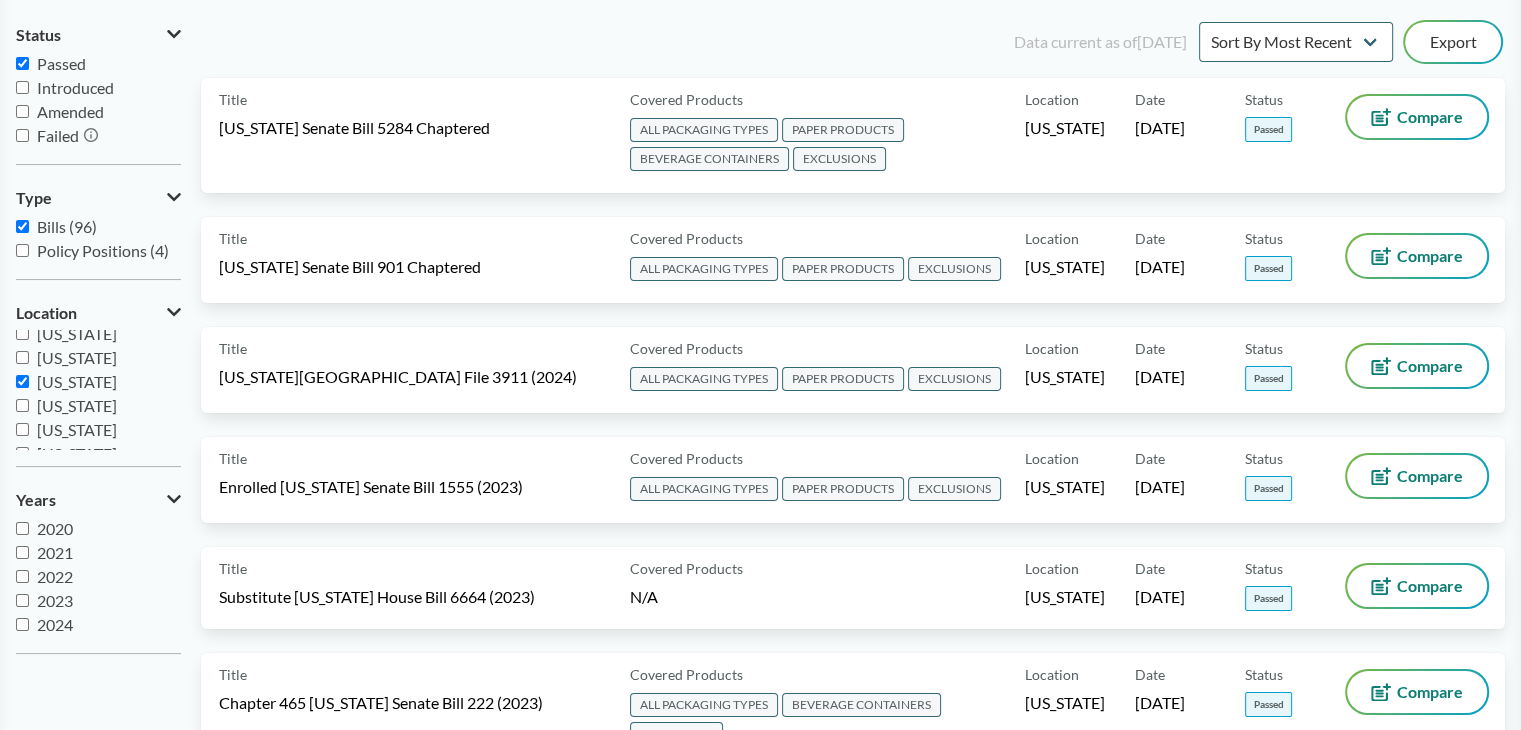 checkbox on "true" 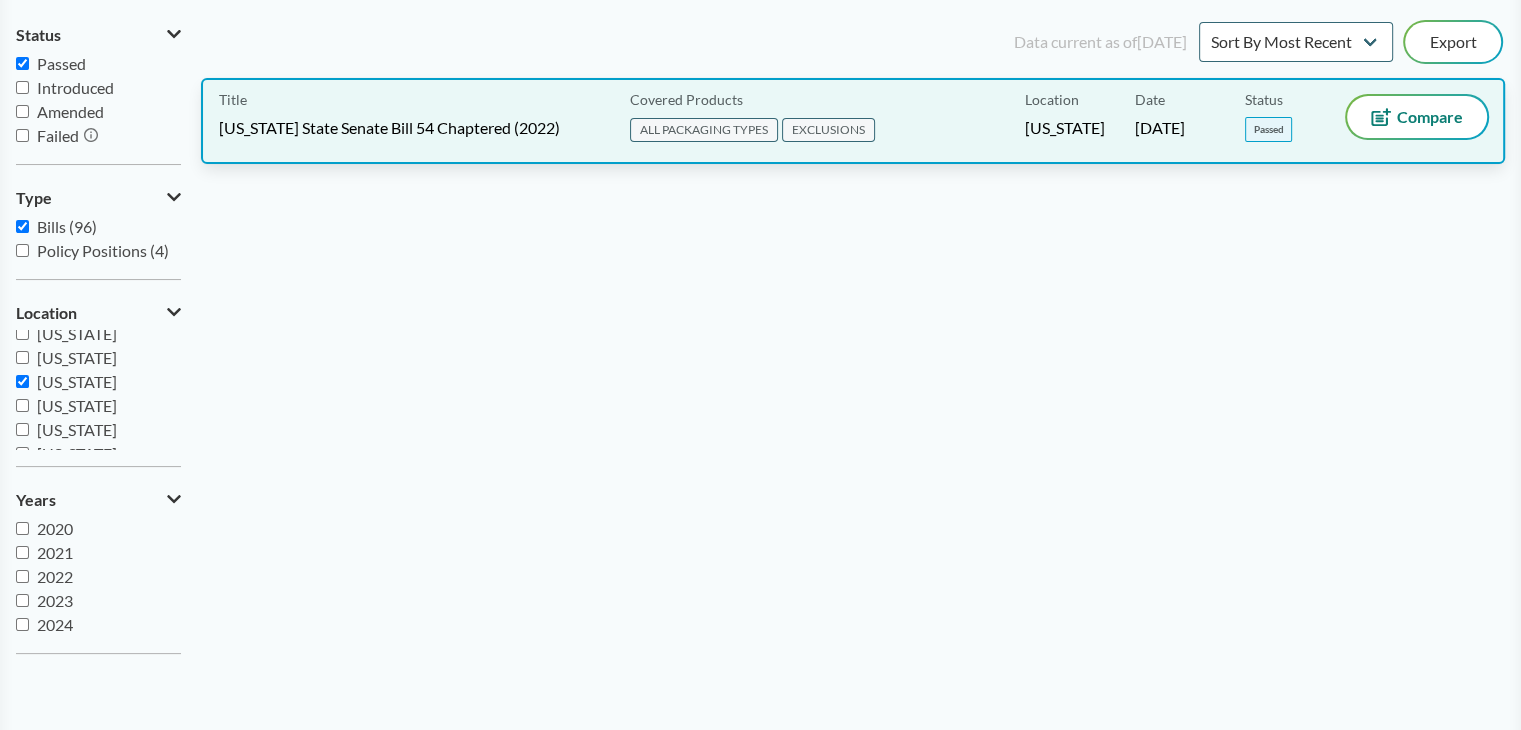 click on "[US_STATE] State Senate Bill 54 Chaptered (2022)" at bounding box center [389, 128] 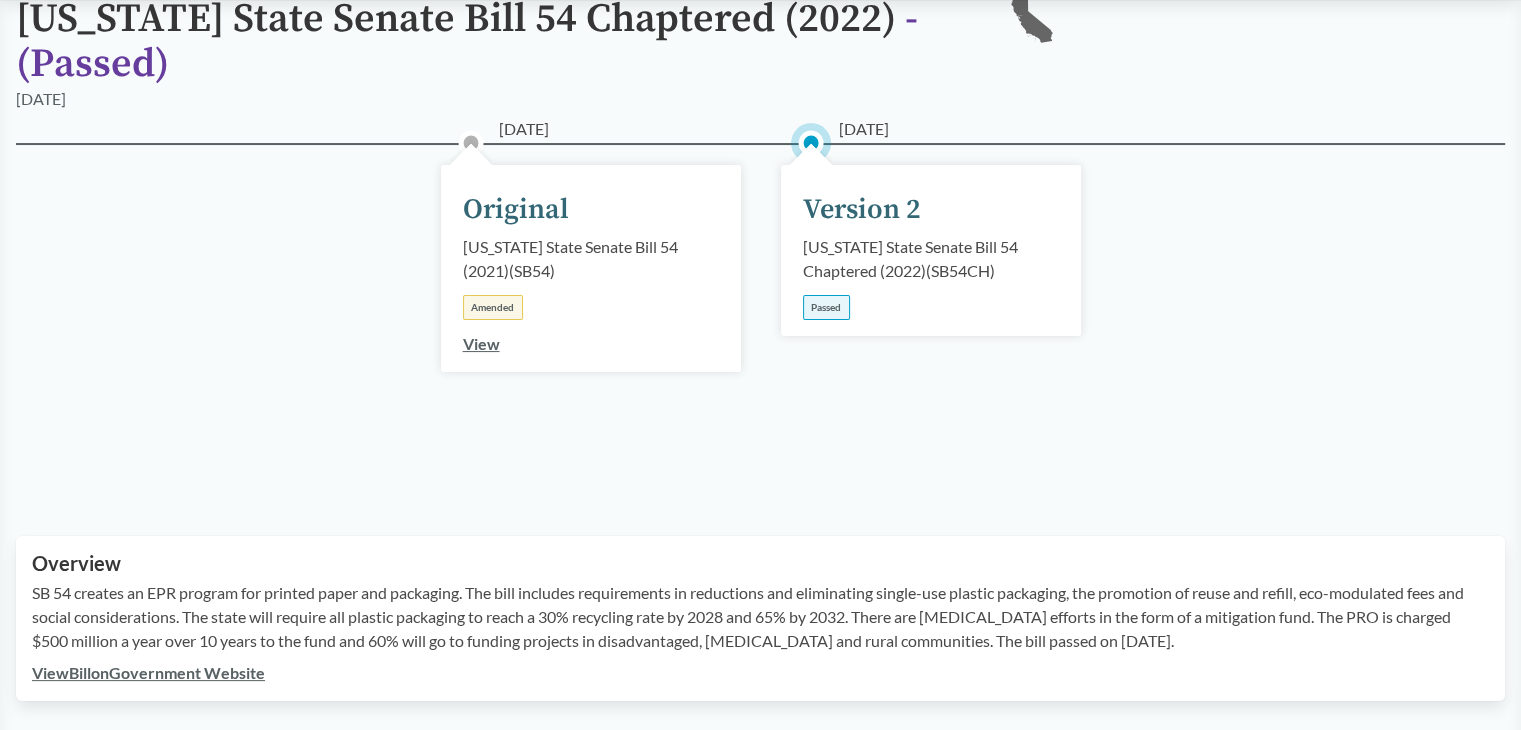 scroll, scrollTop: 0, scrollLeft: 0, axis: both 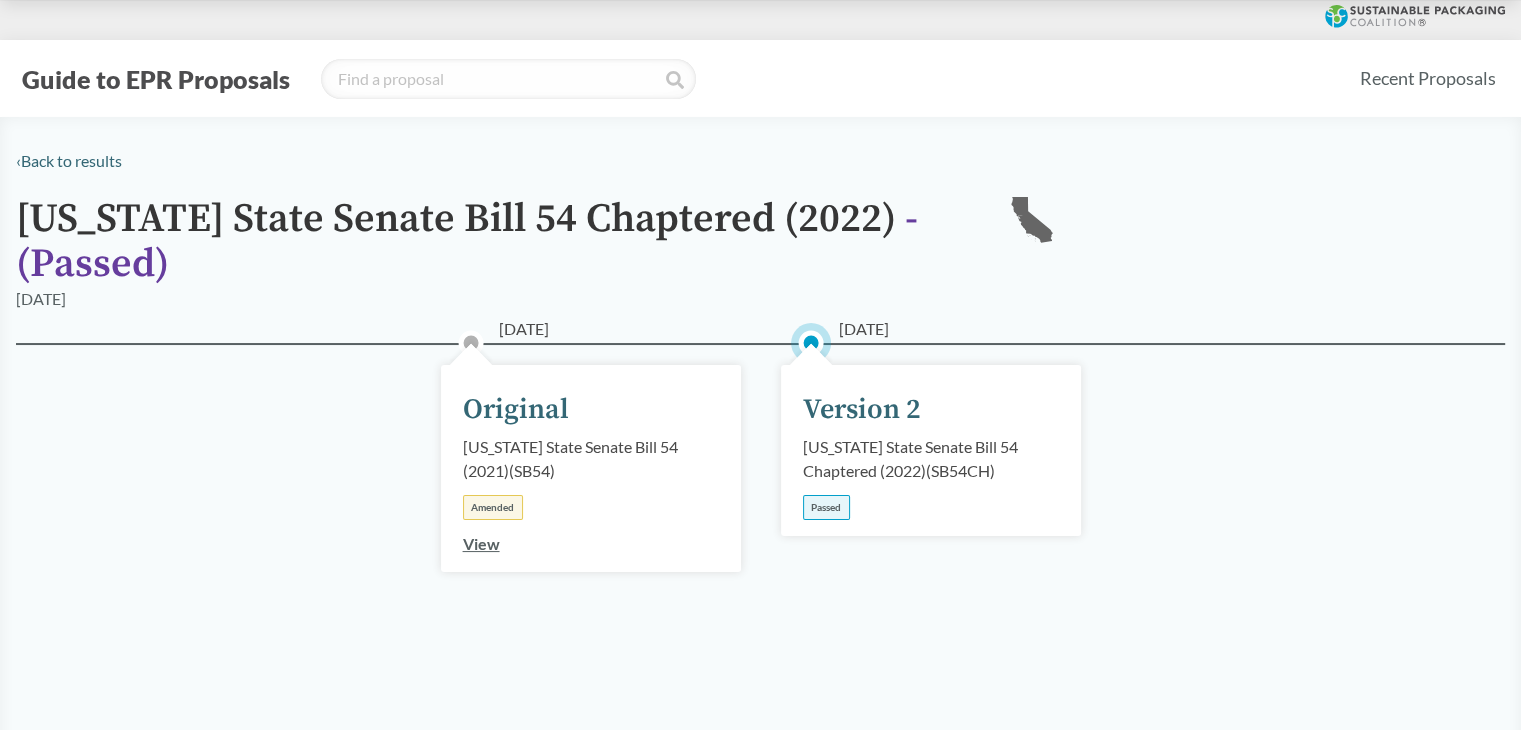 click on "View" at bounding box center [481, 543] 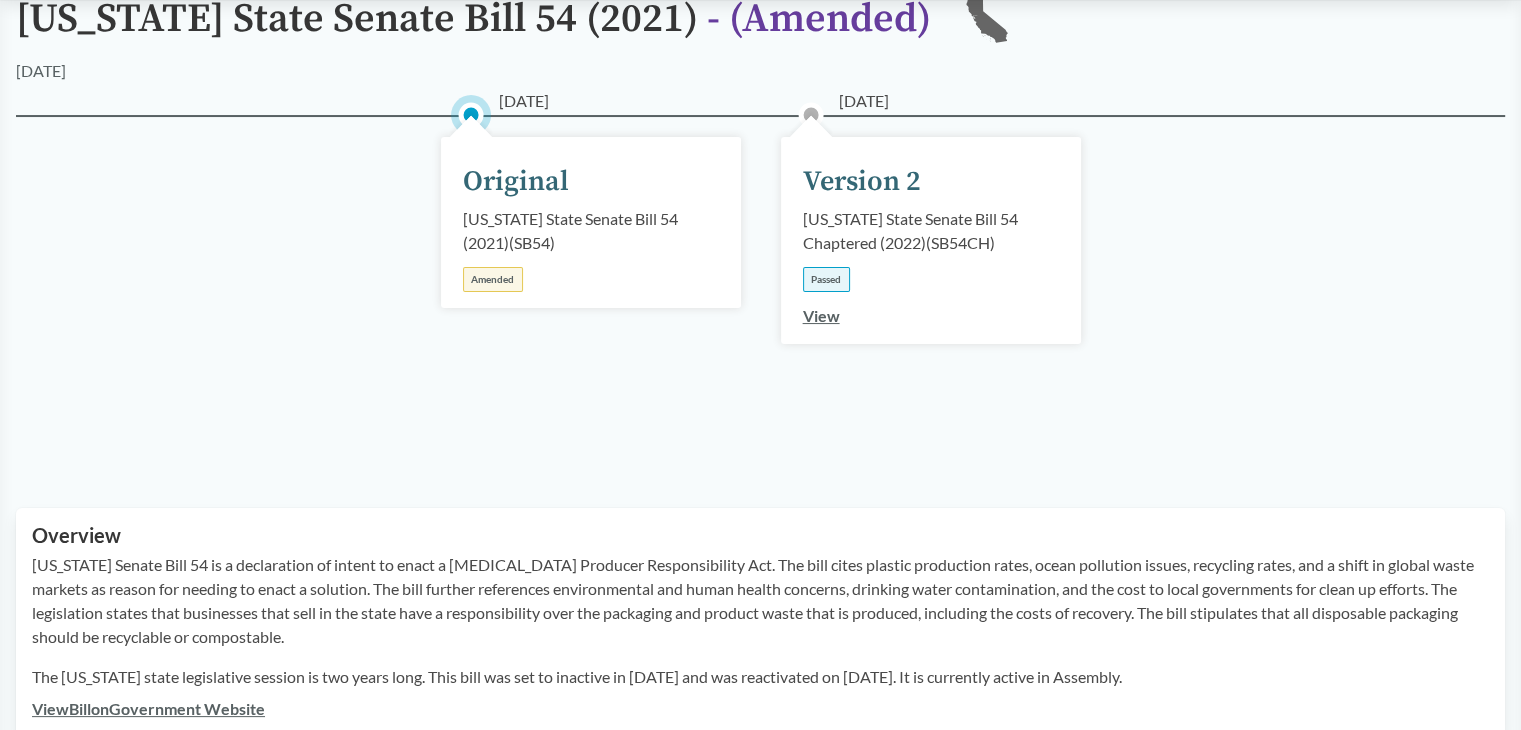 scroll, scrollTop: 400, scrollLeft: 0, axis: vertical 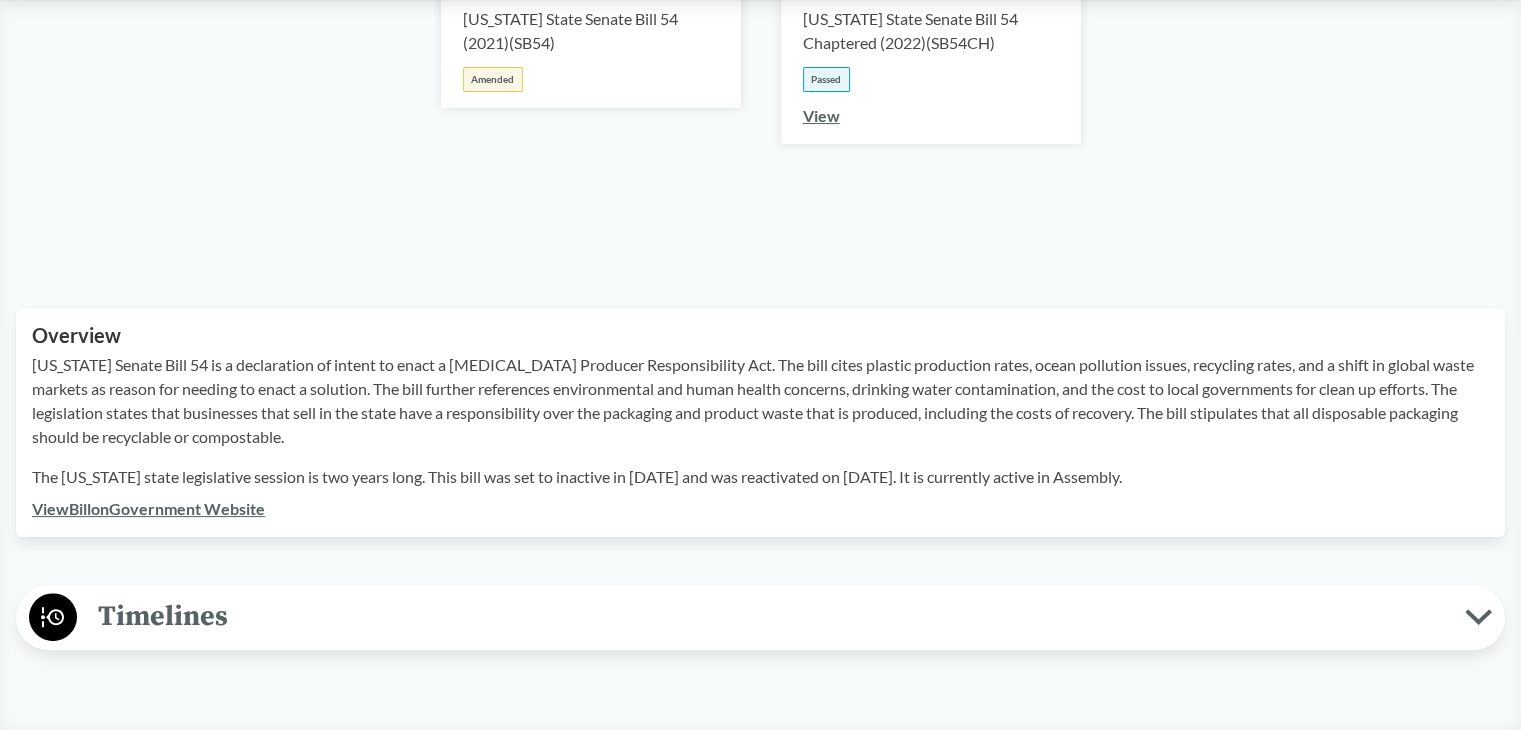 drag, startPoint x: 452, startPoint y: 413, endPoint x: 307, endPoint y: 433, distance: 146.37282 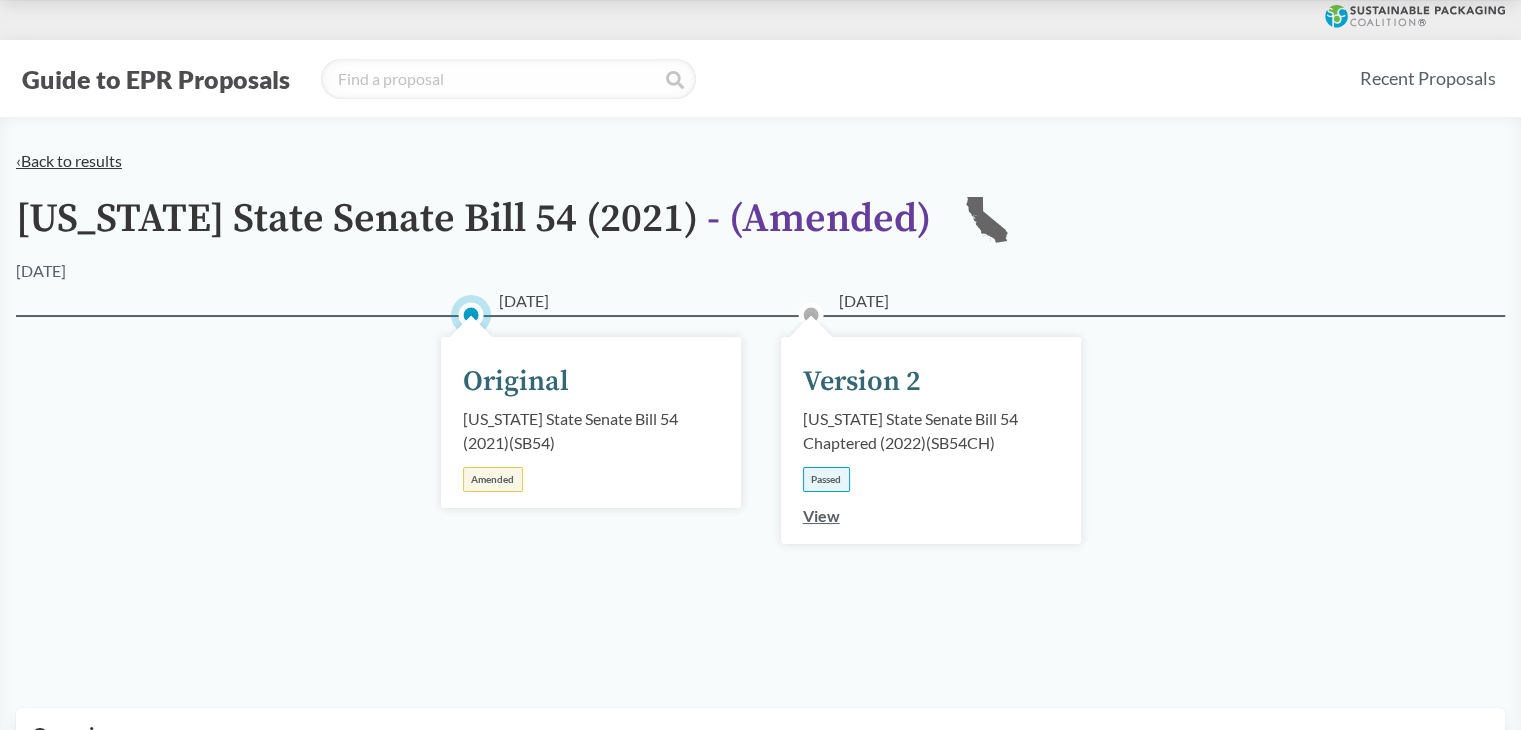 click on "‹  Back to results" at bounding box center [69, 160] 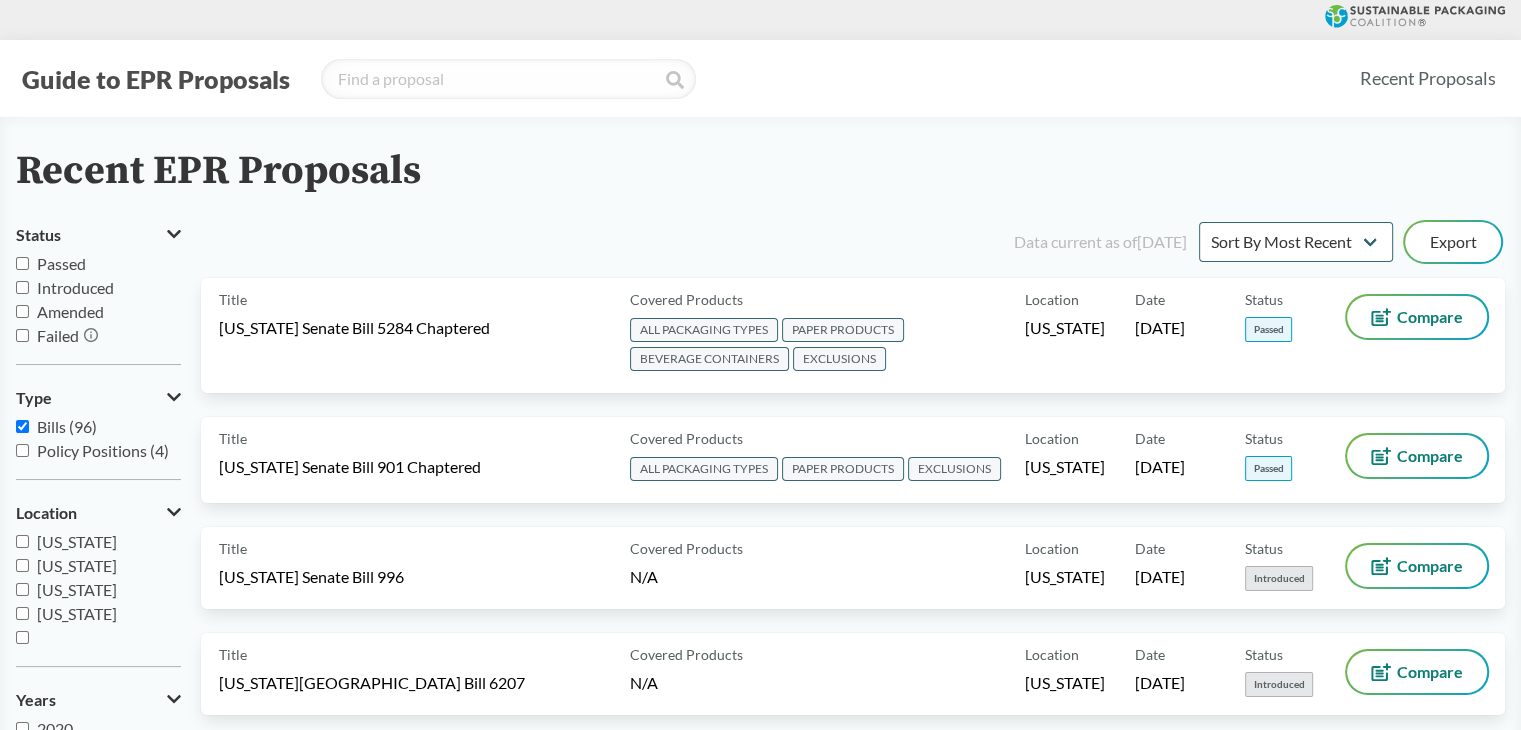 scroll, scrollTop: 332, scrollLeft: 0, axis: vertical 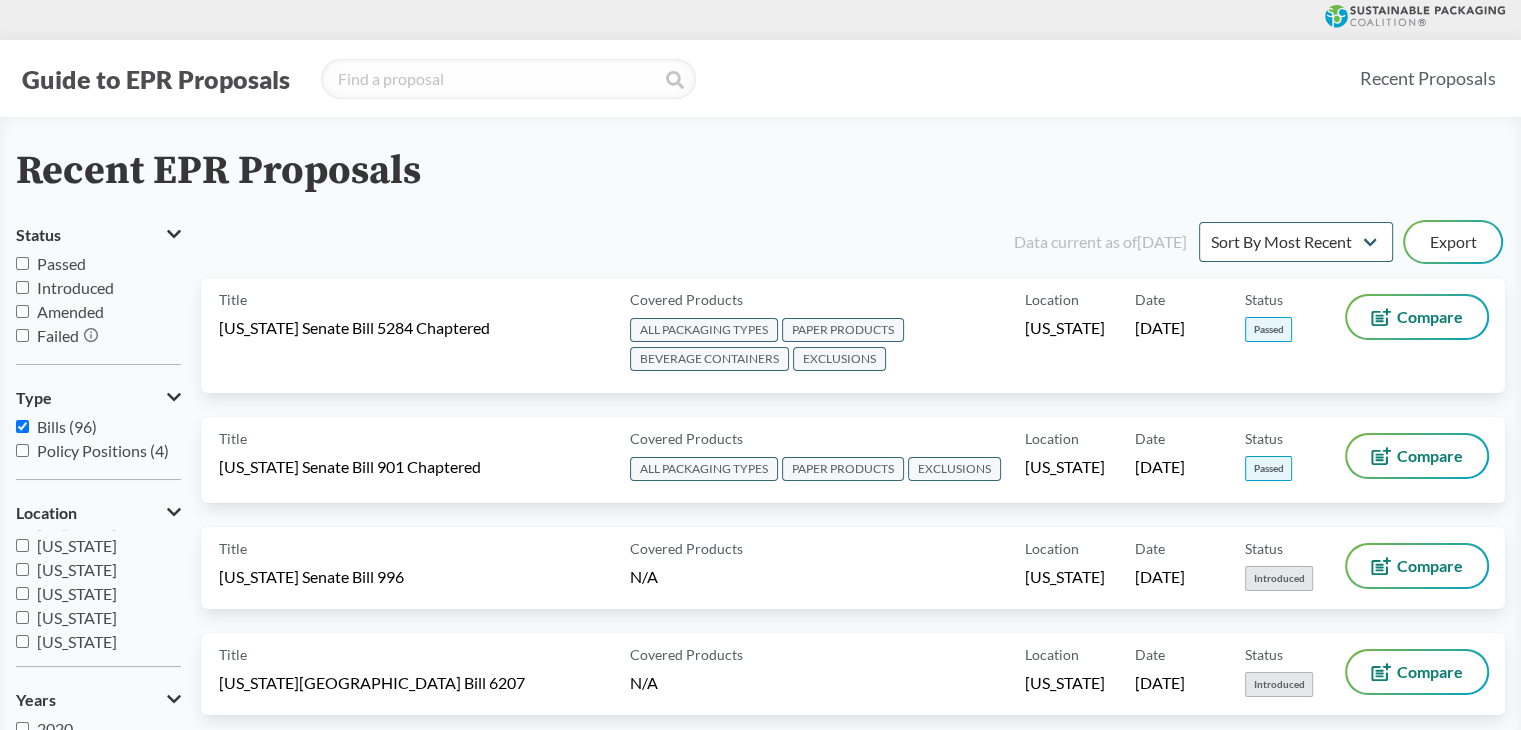 click on "[US_STATE]" at bounding box center (22, 593) 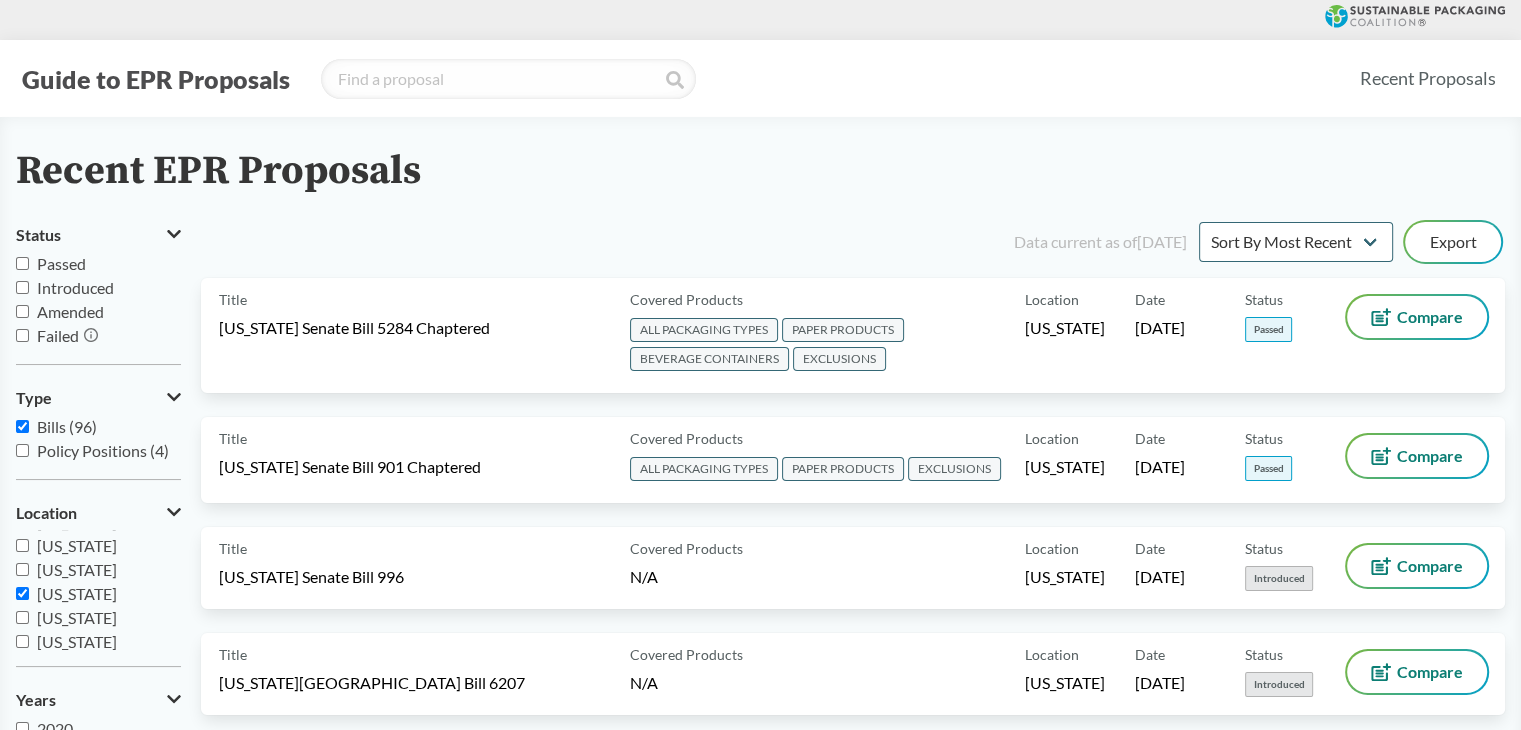 checkbox on "true" 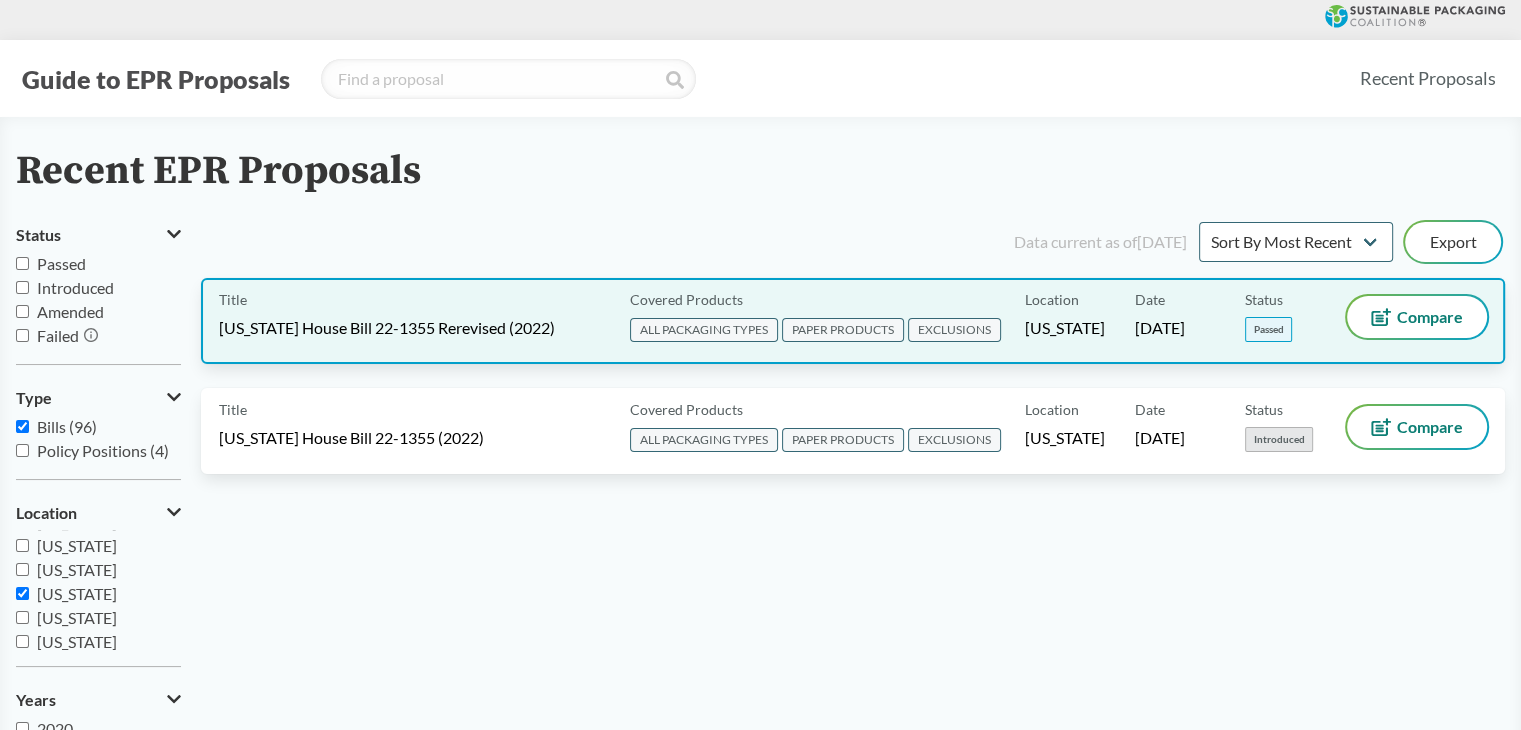 click on "[US_STATE] House Bill 22-1355 Rerevised (2022)" at bounding box center [387, 328] 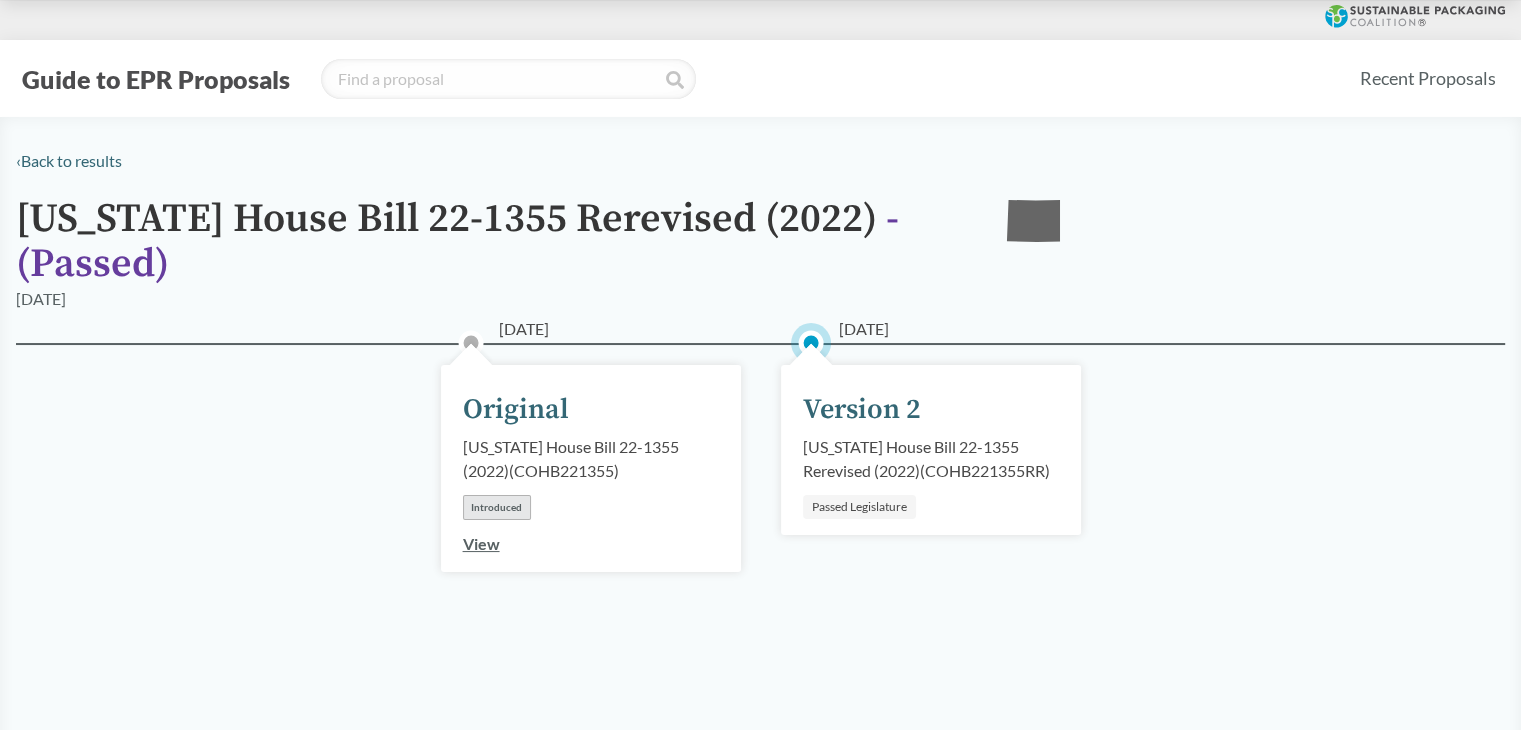 click on "Version 2" at bounding box center (862, 410) 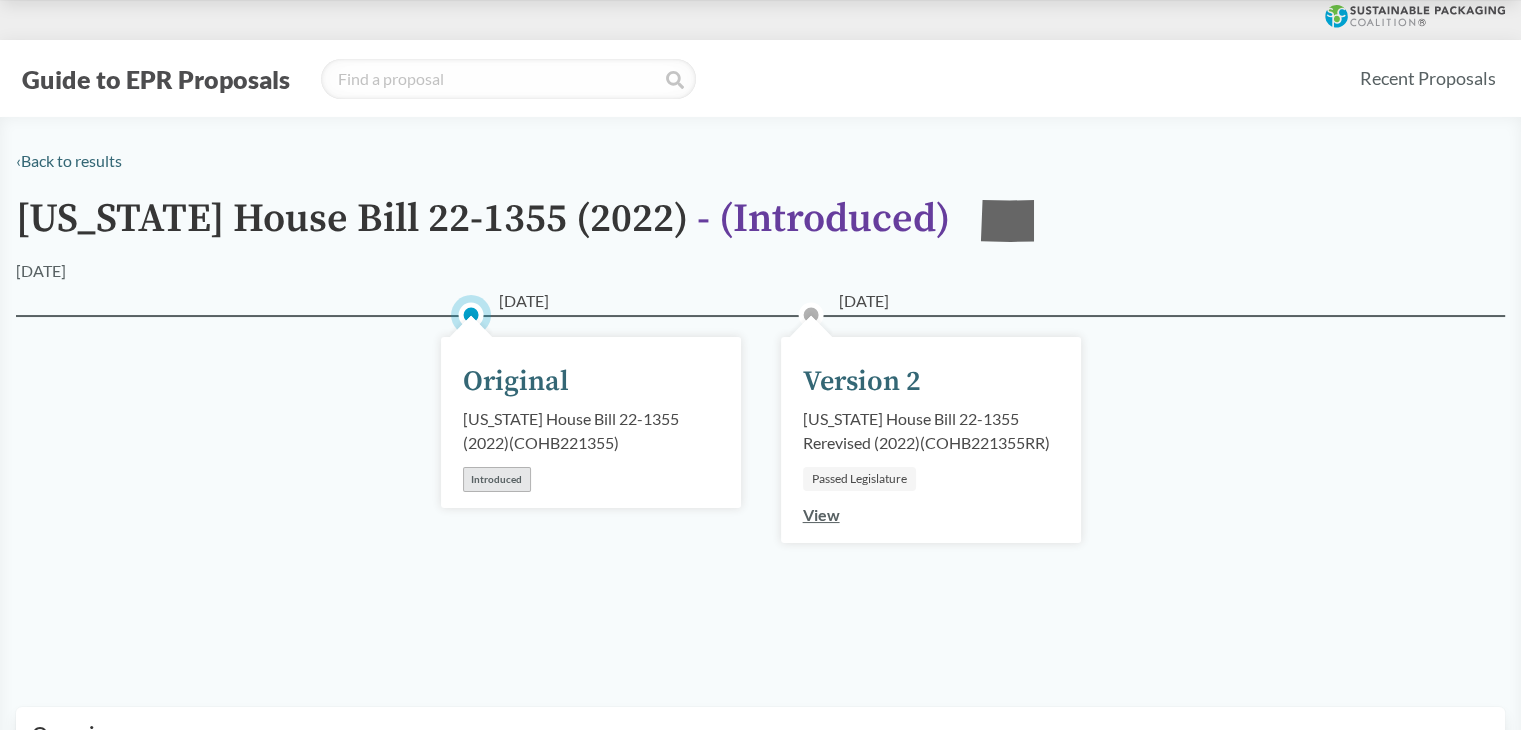 click on "View" at bounding box center [821, 514] 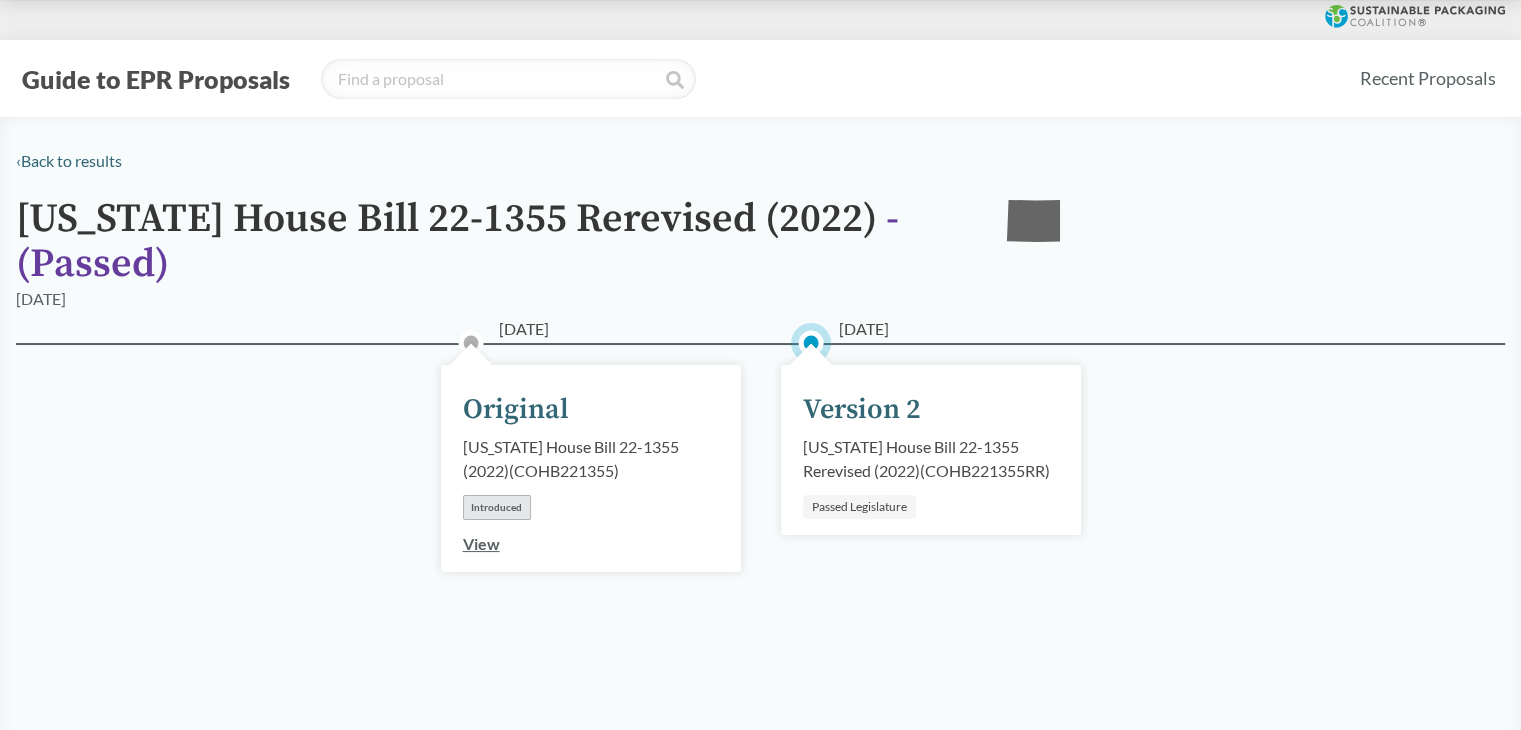 click on "View" at bounding box center [481, 543] 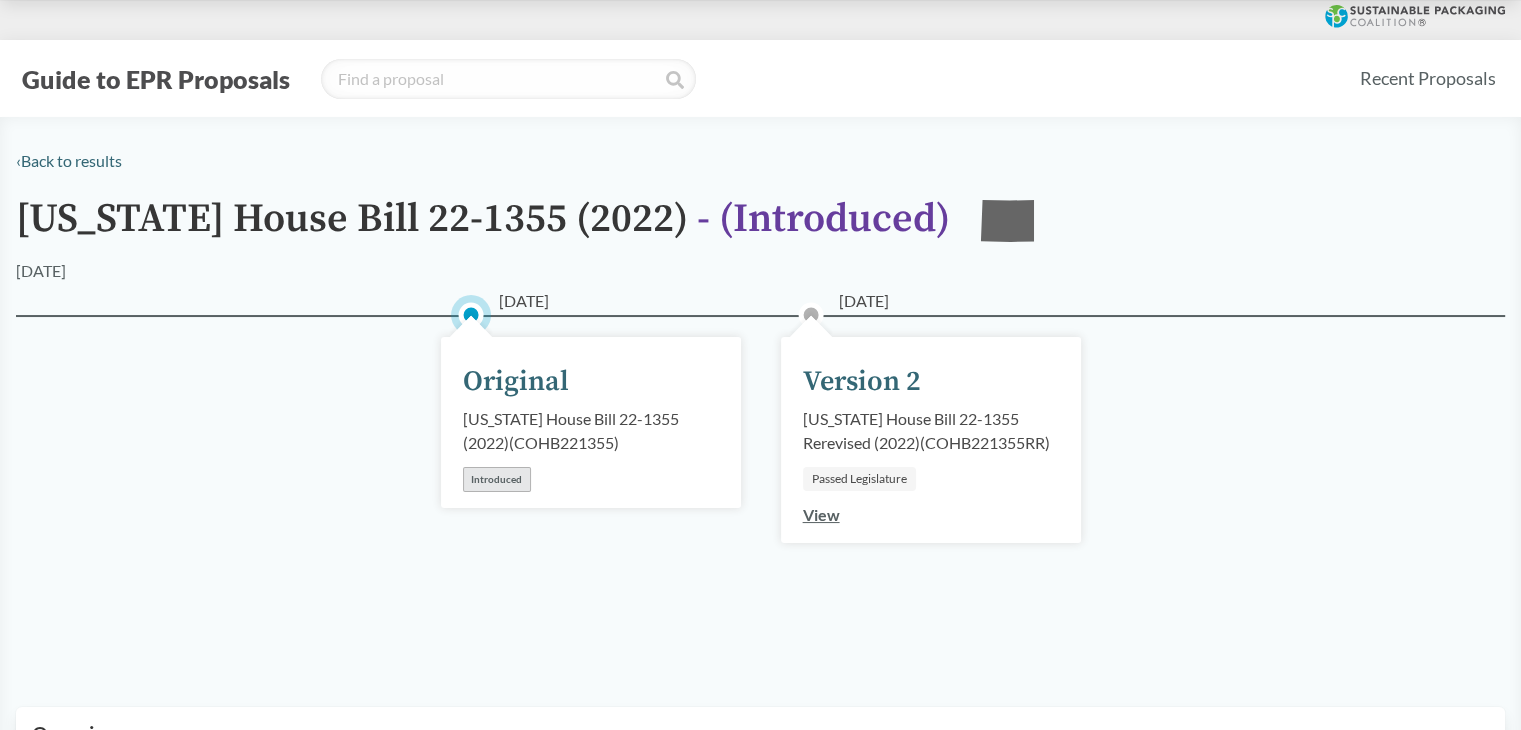 click on "View" at bounding box center [821, 514] 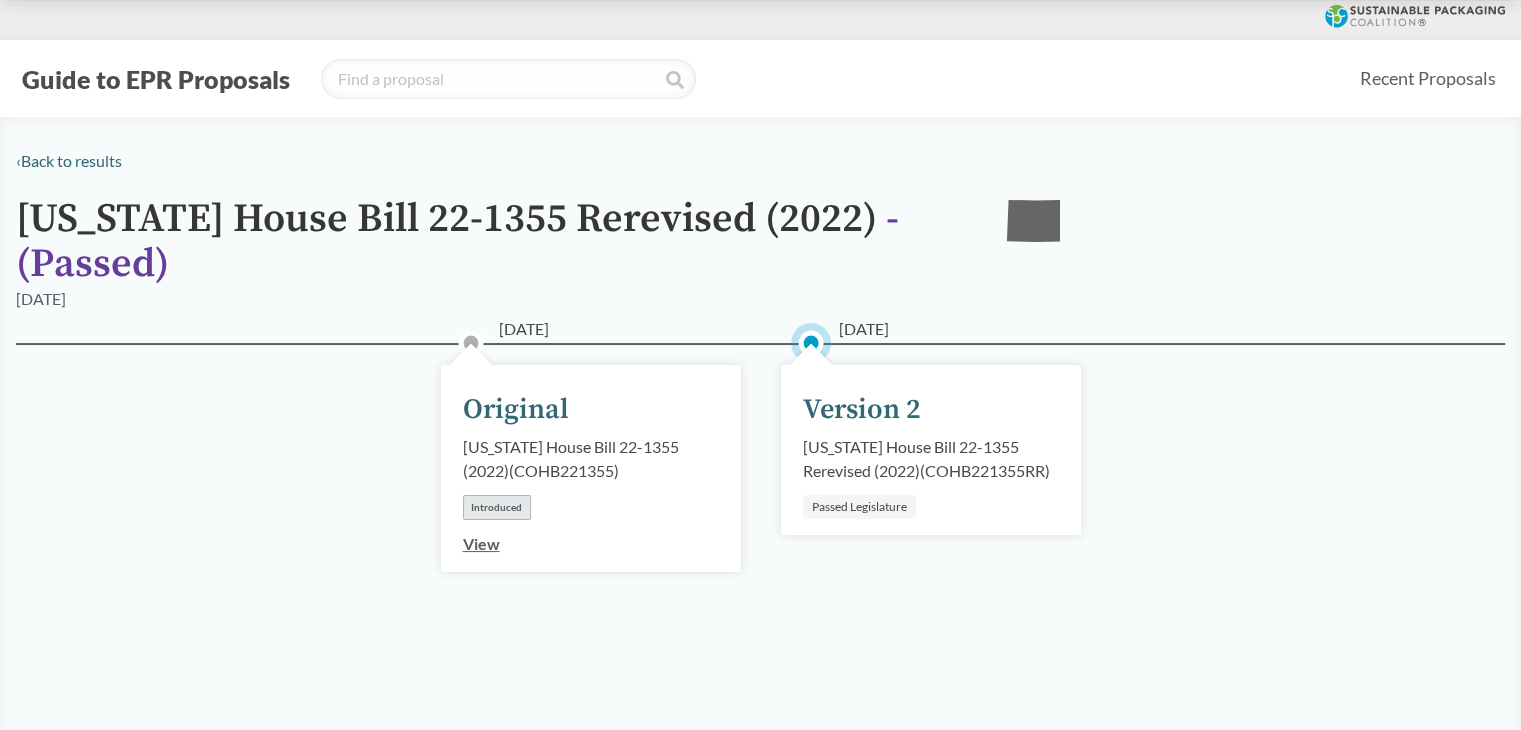 scroll, scrollTop: 400, scrollLeft: 0, axis: vertical 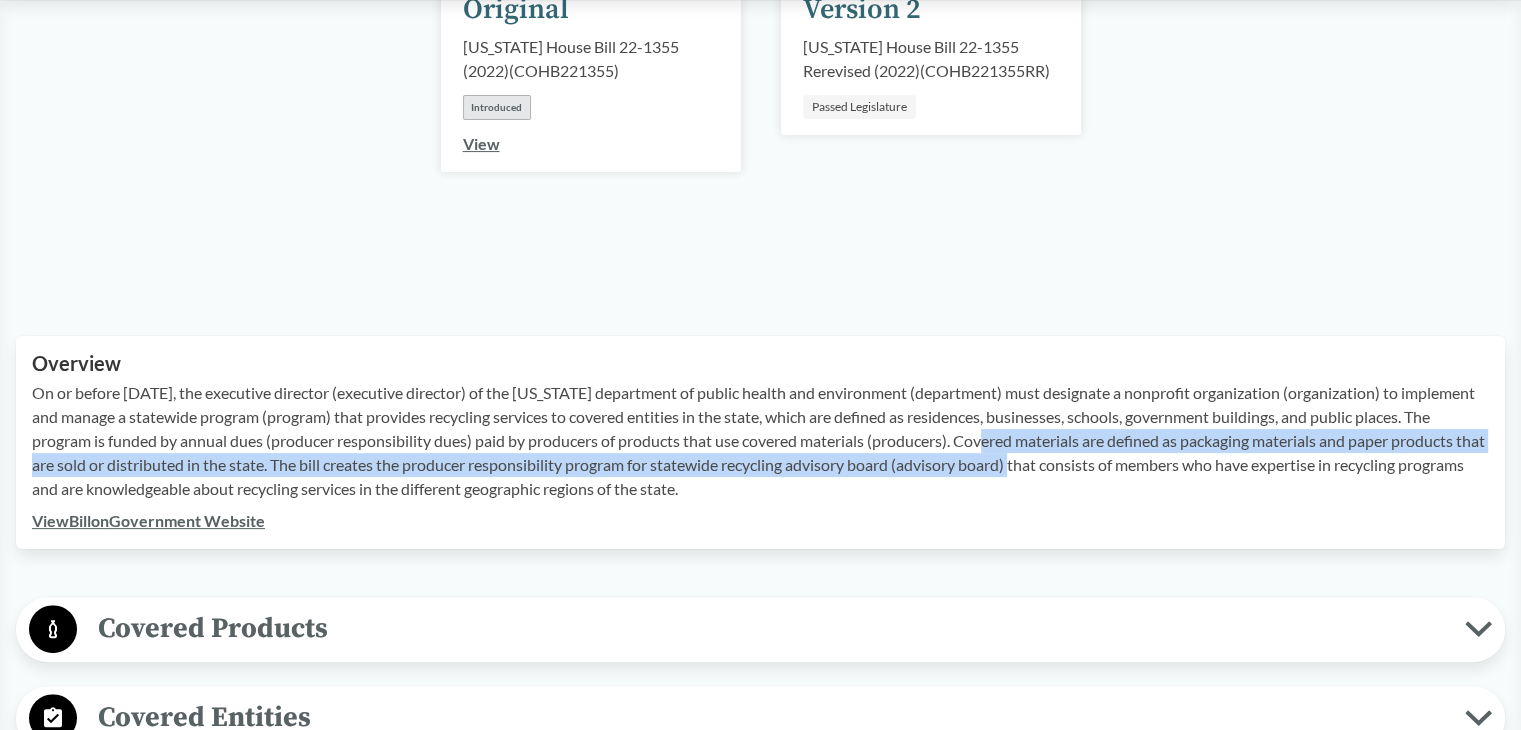 drag, startPoint x: 1042, startPoint y: 444, endPoint x: 1096, endPoint y: 467, distance: 58.694122 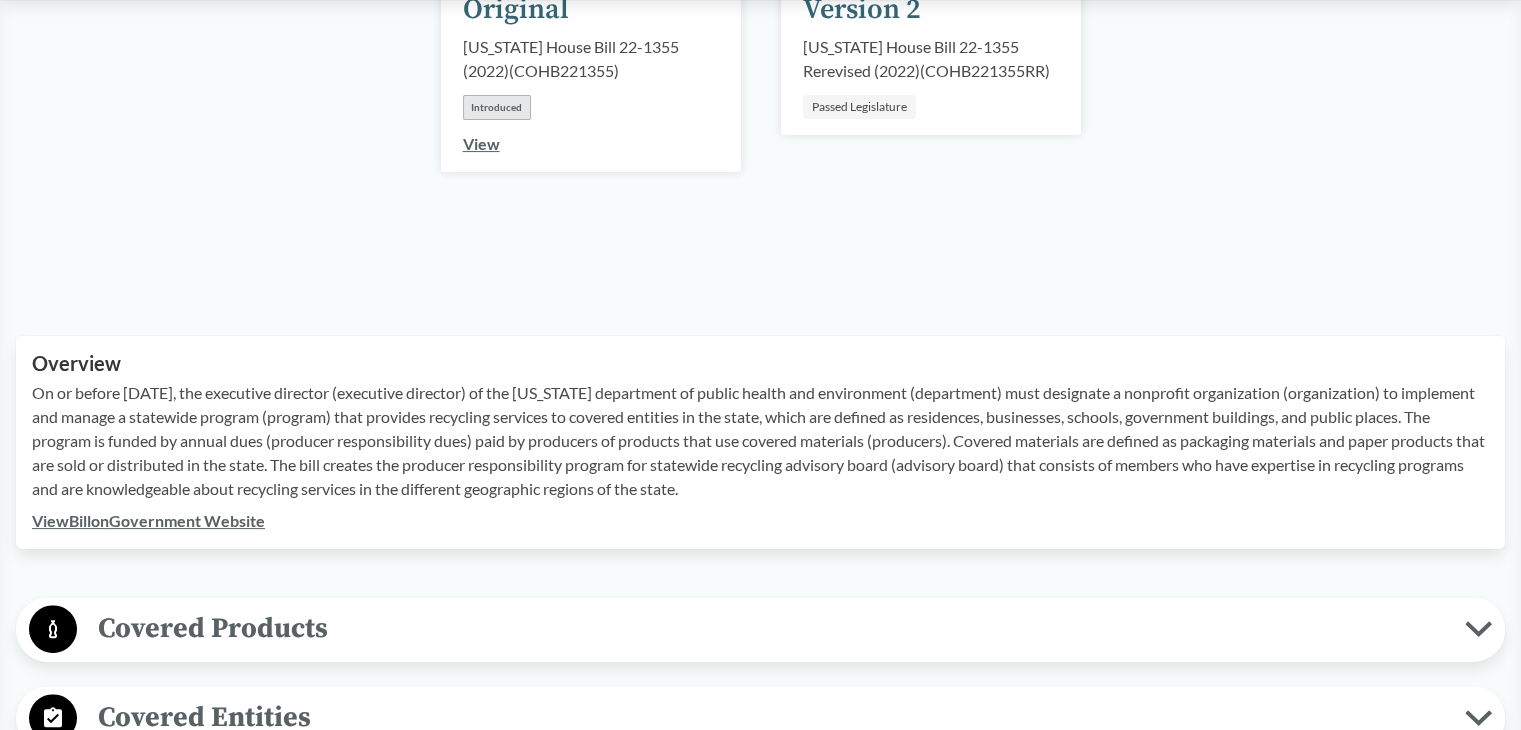 click on "View  Bill  on  Government Website" at bounding box center (760, 521) 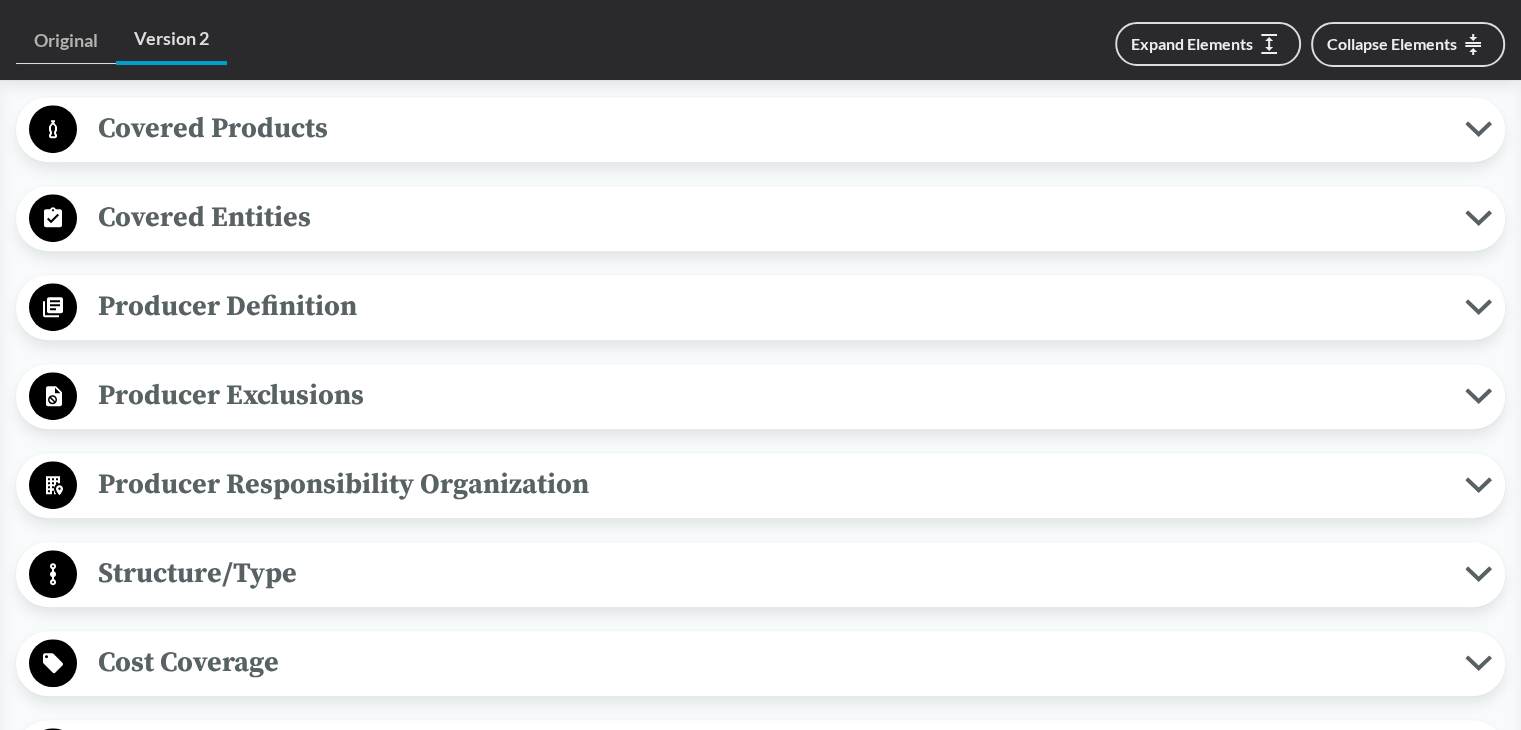 scroll, scrollTop: 1000, scrollLeft: 0, axis: vertical 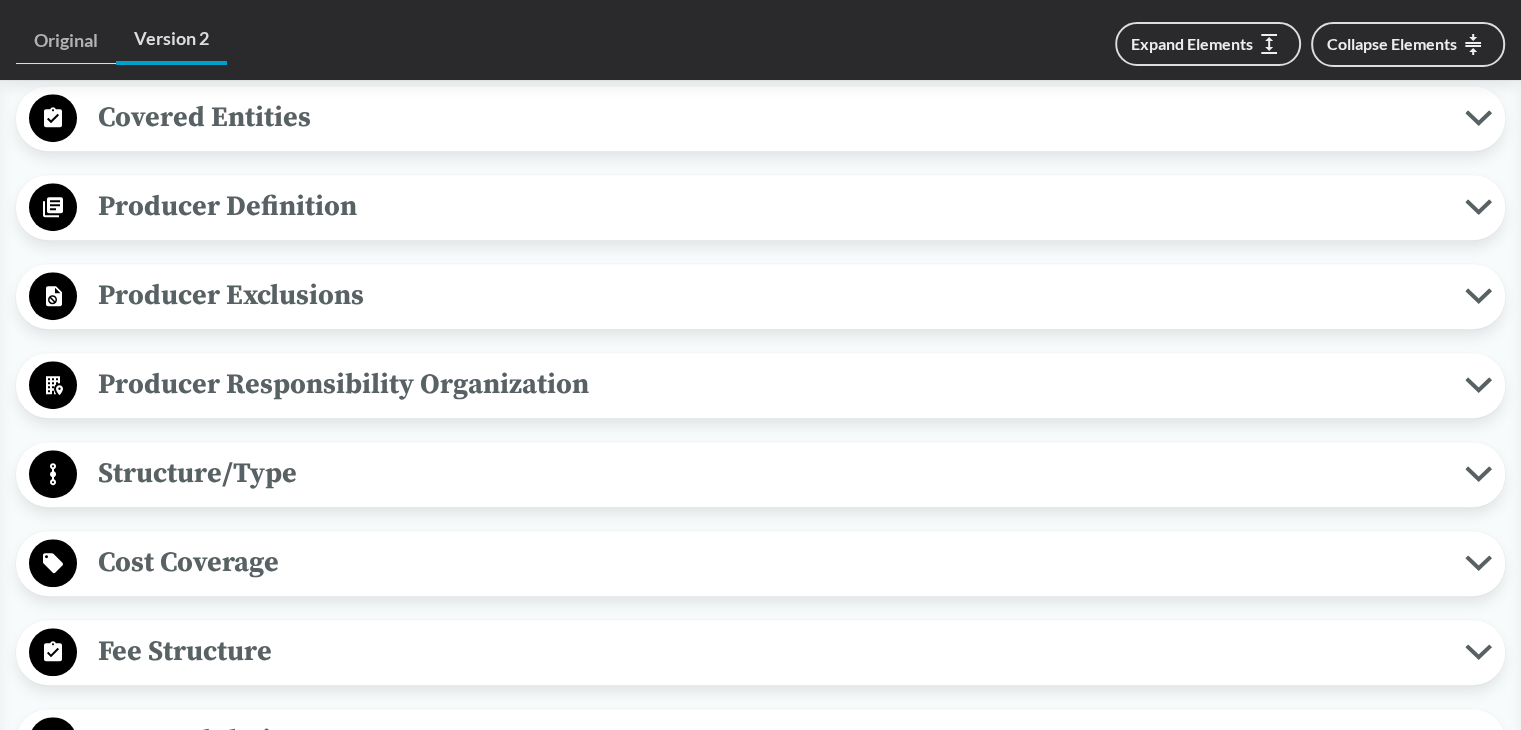 click on "Fee Structure" at bounding box center (771, 651) 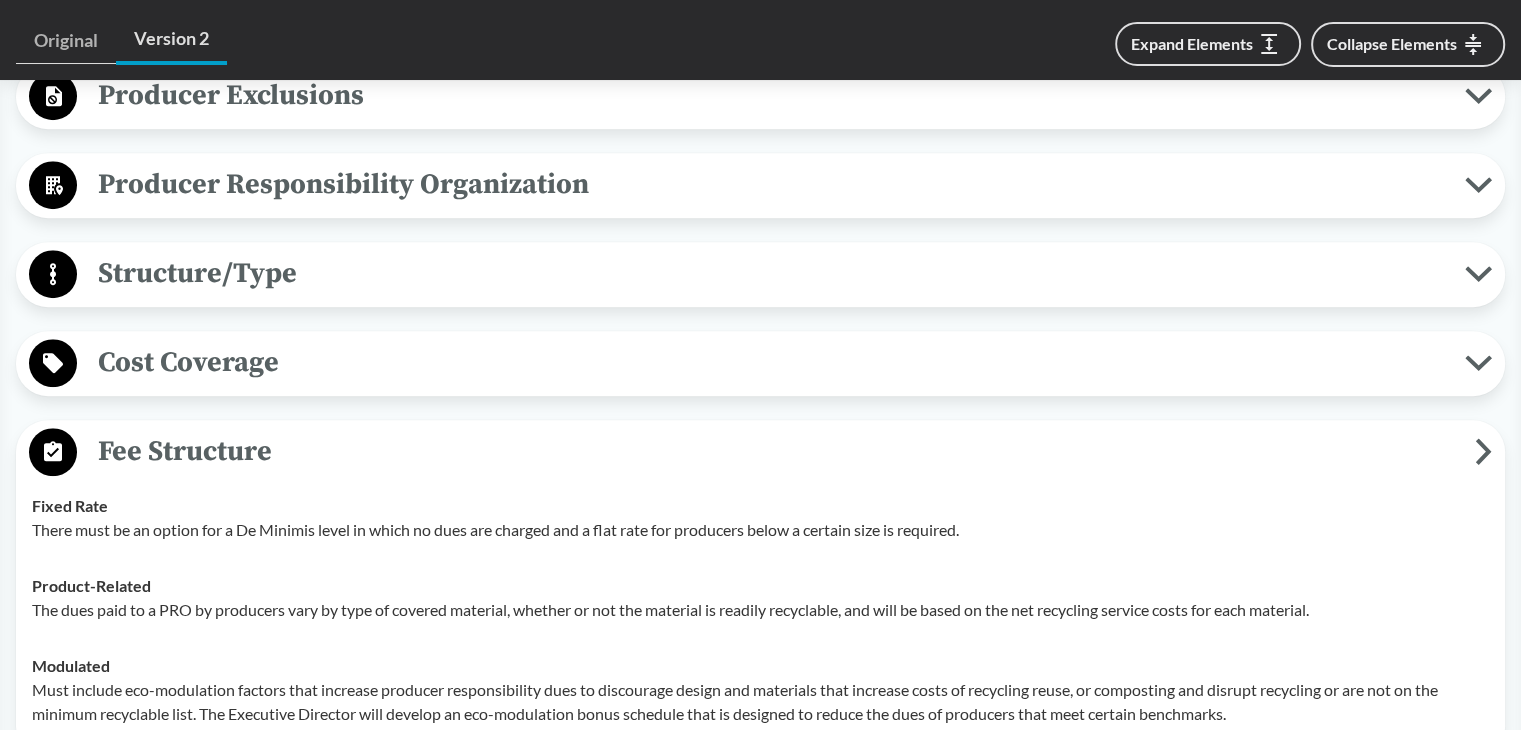 scroll, scrollTop: 1300, scrollLeft: 0, axis: vertical 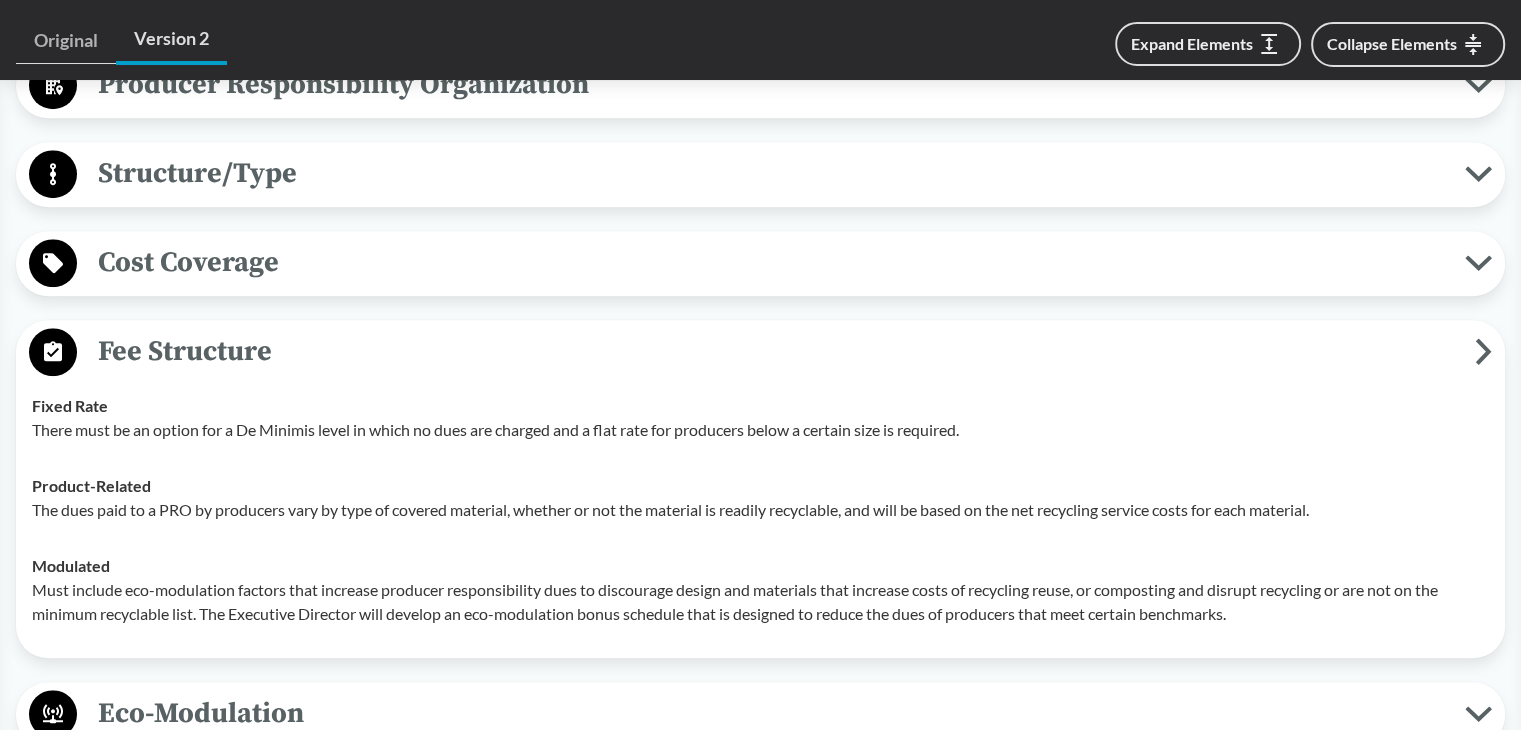 click on "Modulated Must include eco-modulation factors that increase producer responsibility dues to discourage design and materials that increase costs of recycling reuse, or composting and disrupt recycling or are not on the minimum recyclable list. The Executive Director will develop an eco-modulation bonus schedule that is designed to reduce the dues of producers that meet certain benchmarks." at bounding box center [760, 590] 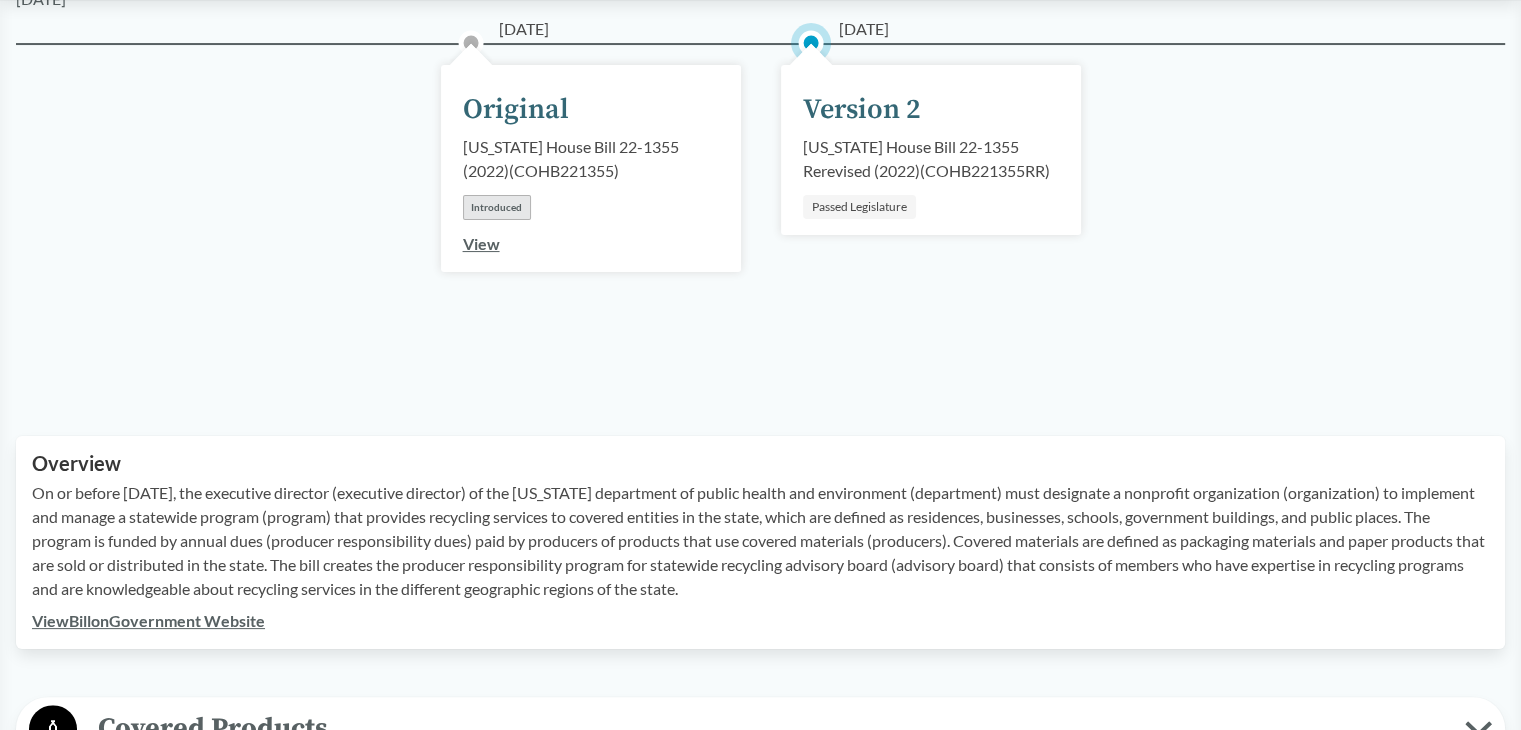 scroll, scrollTop: 0, scrollLeft: 0, axis: both 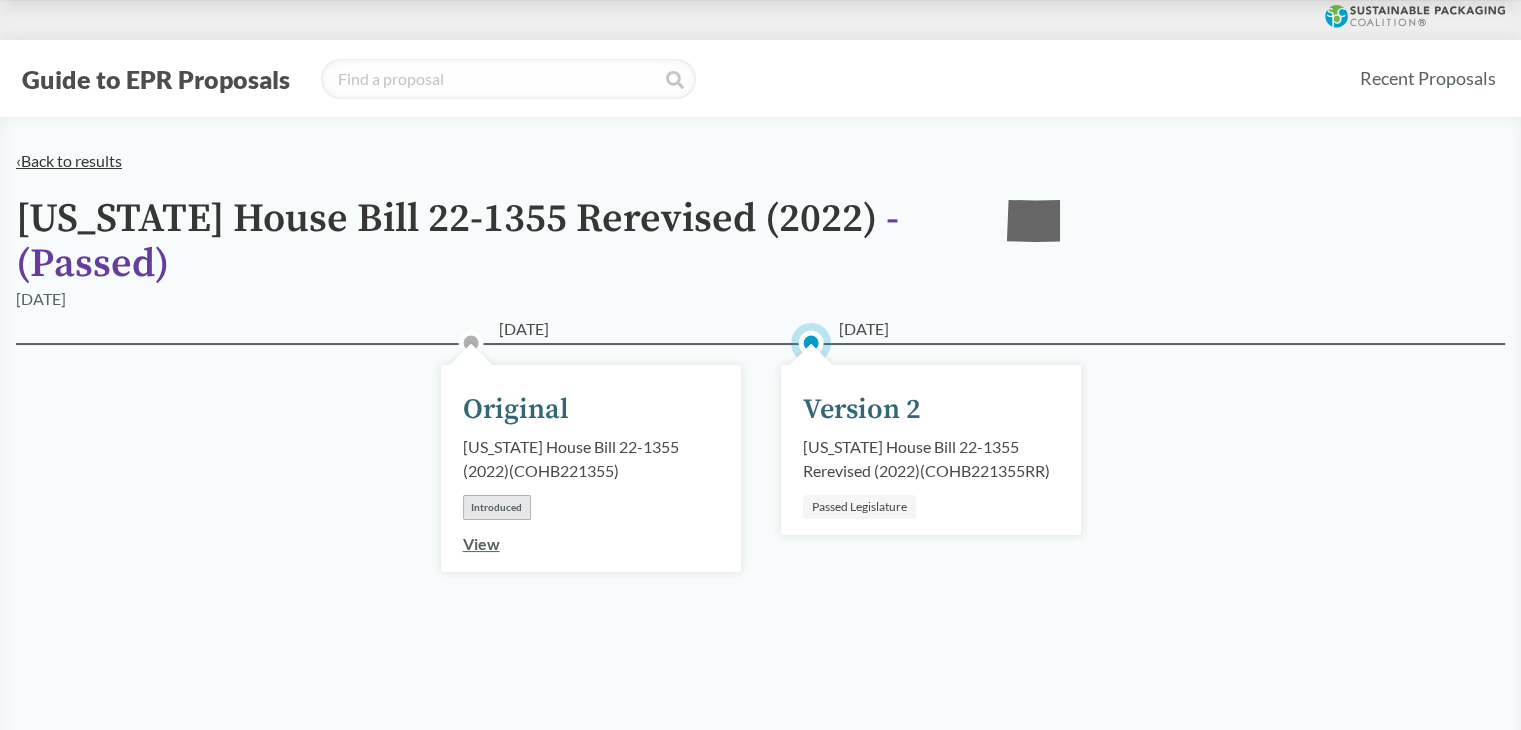click on "‹  Back to results" at bounding box center [69, 160] 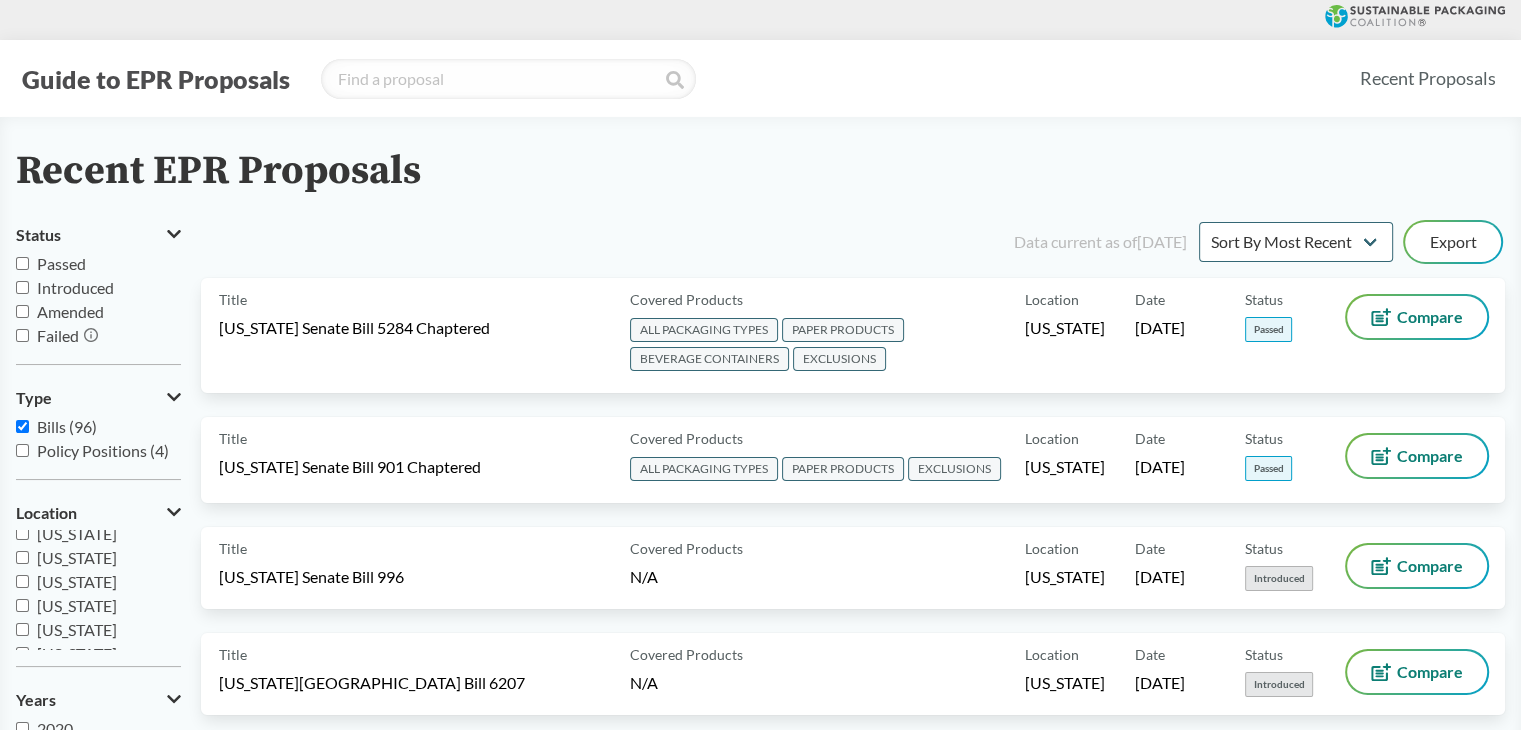scroll, scrollTop: 0, scrollLeft: 0, axis: both 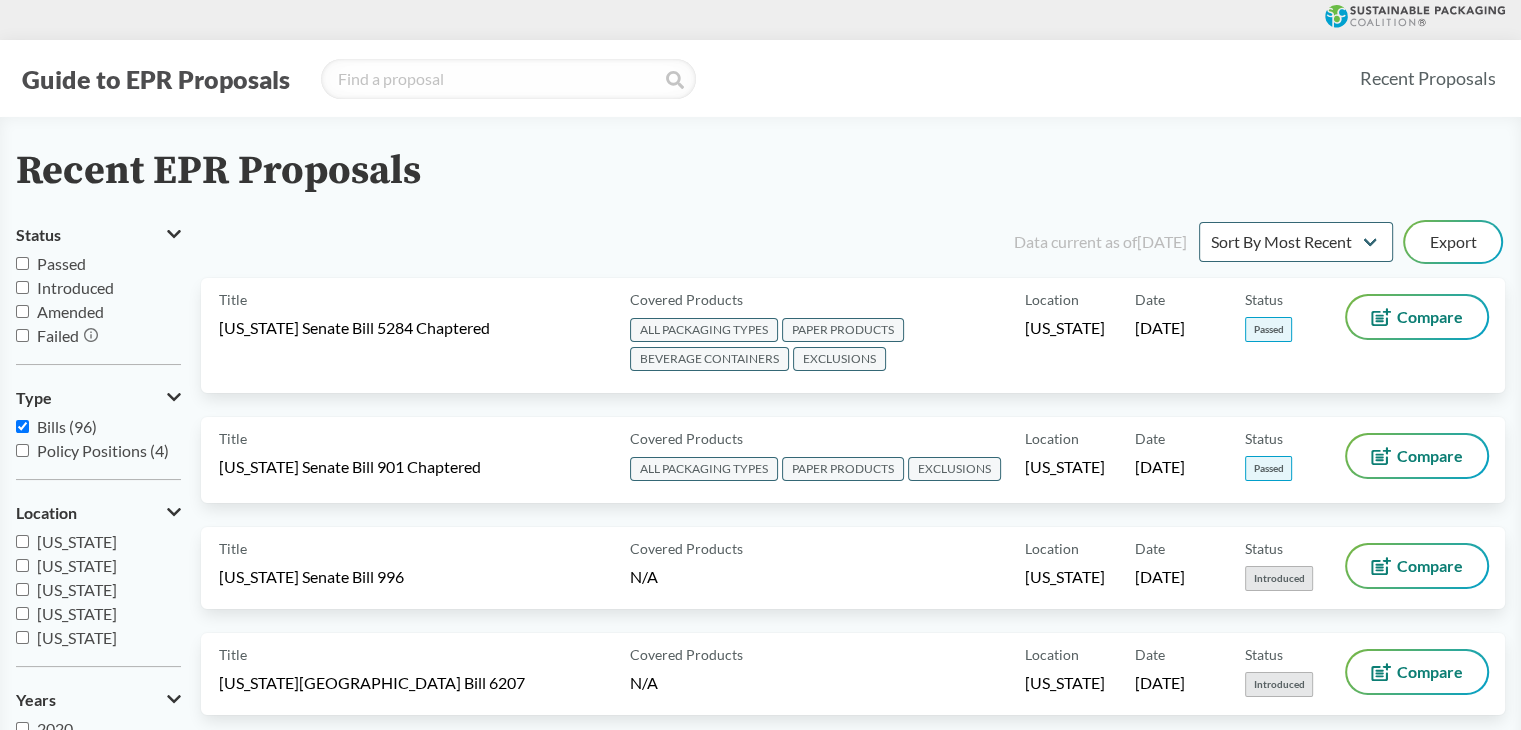 click on "[US_STATE]" at bounding box center [22, 565] 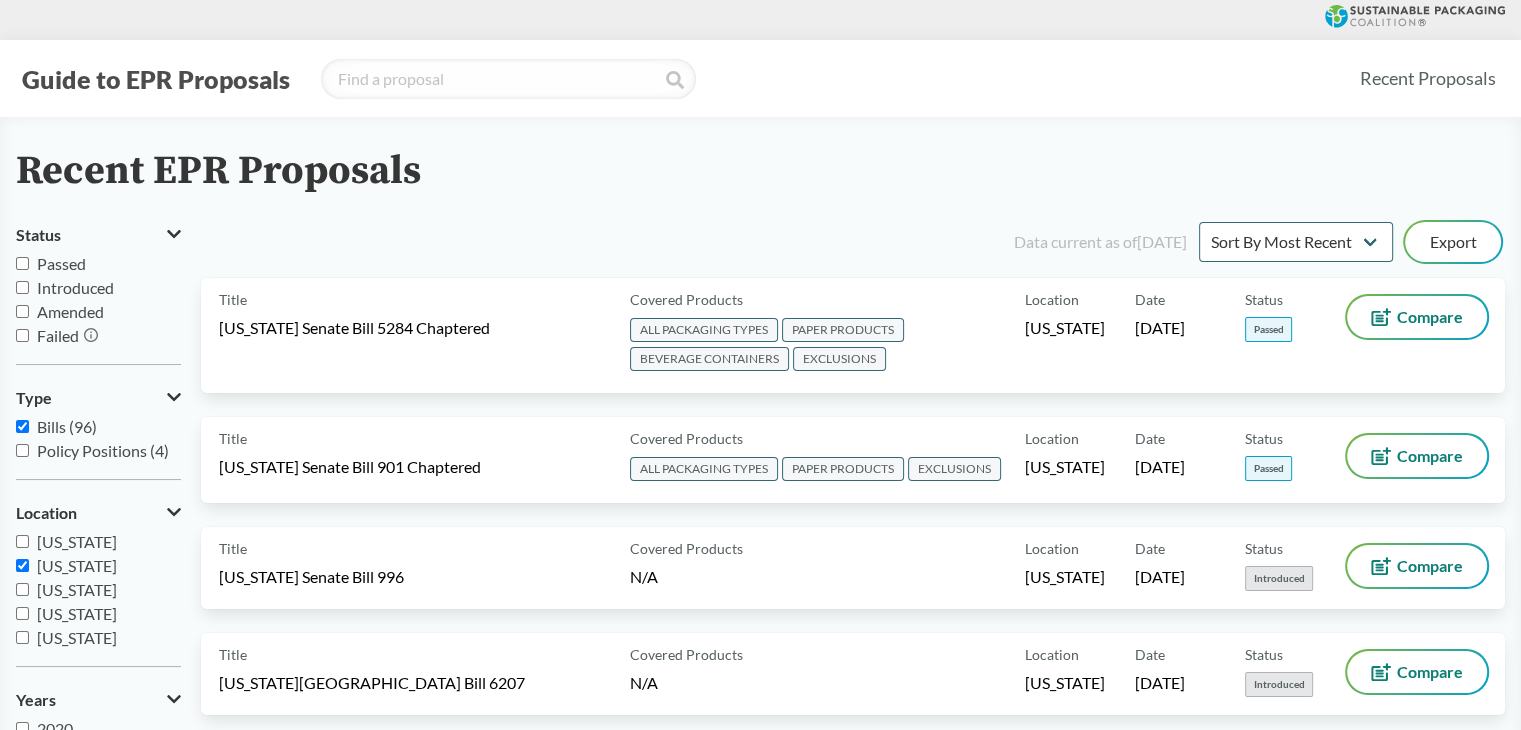 checkbox on "true" 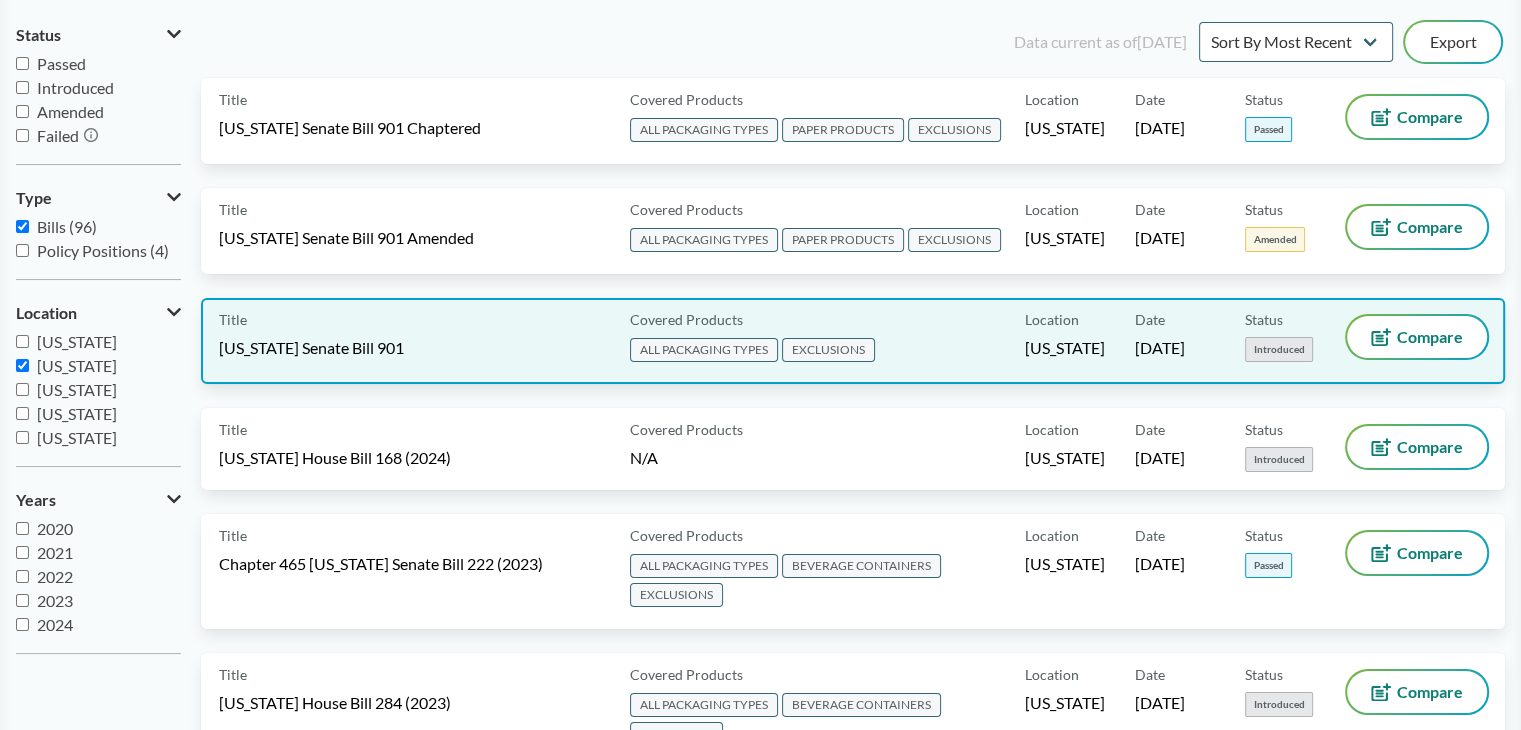 scroll, scrollTop: 0, scrollLeft: 0, axis: both 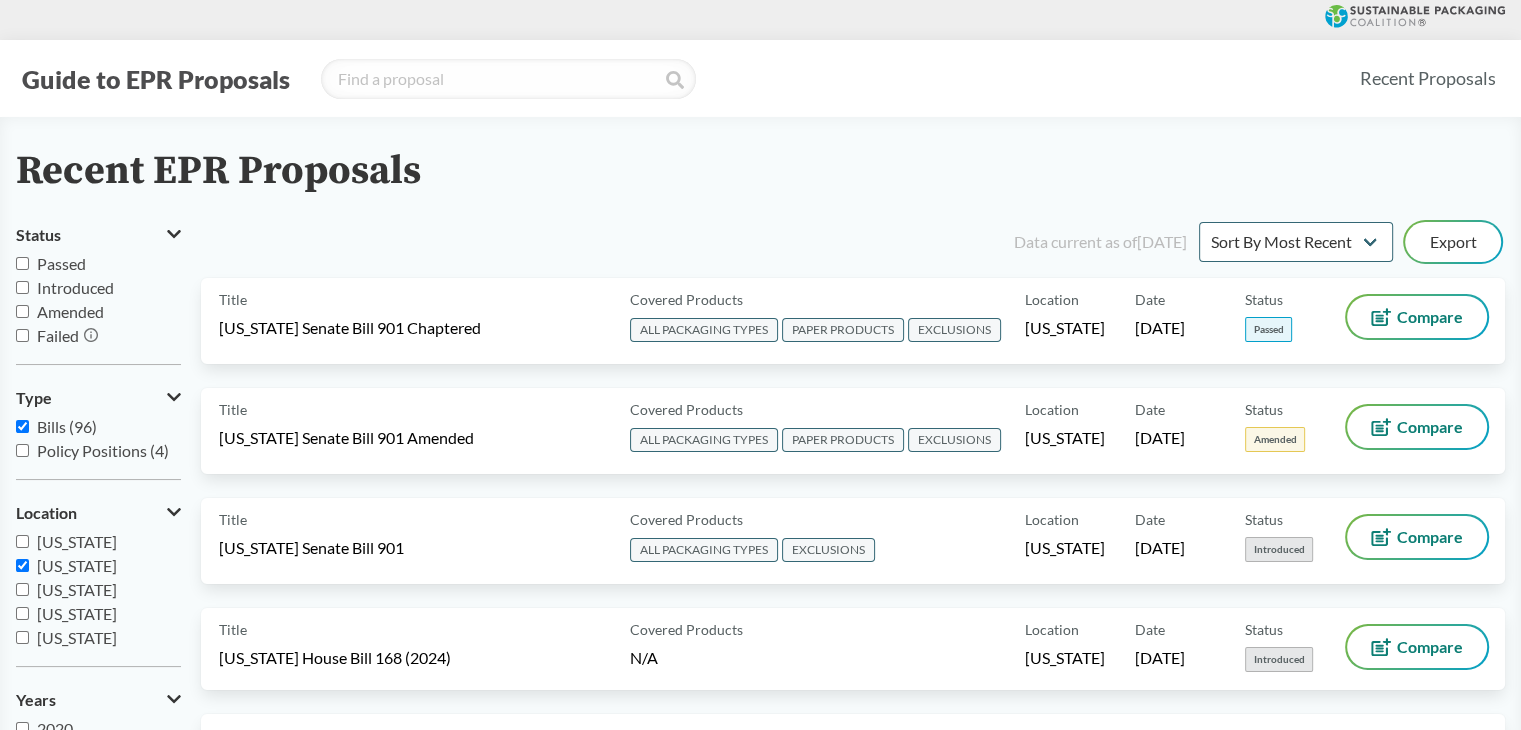 click on "Passed" at bounding box center [22, 263] 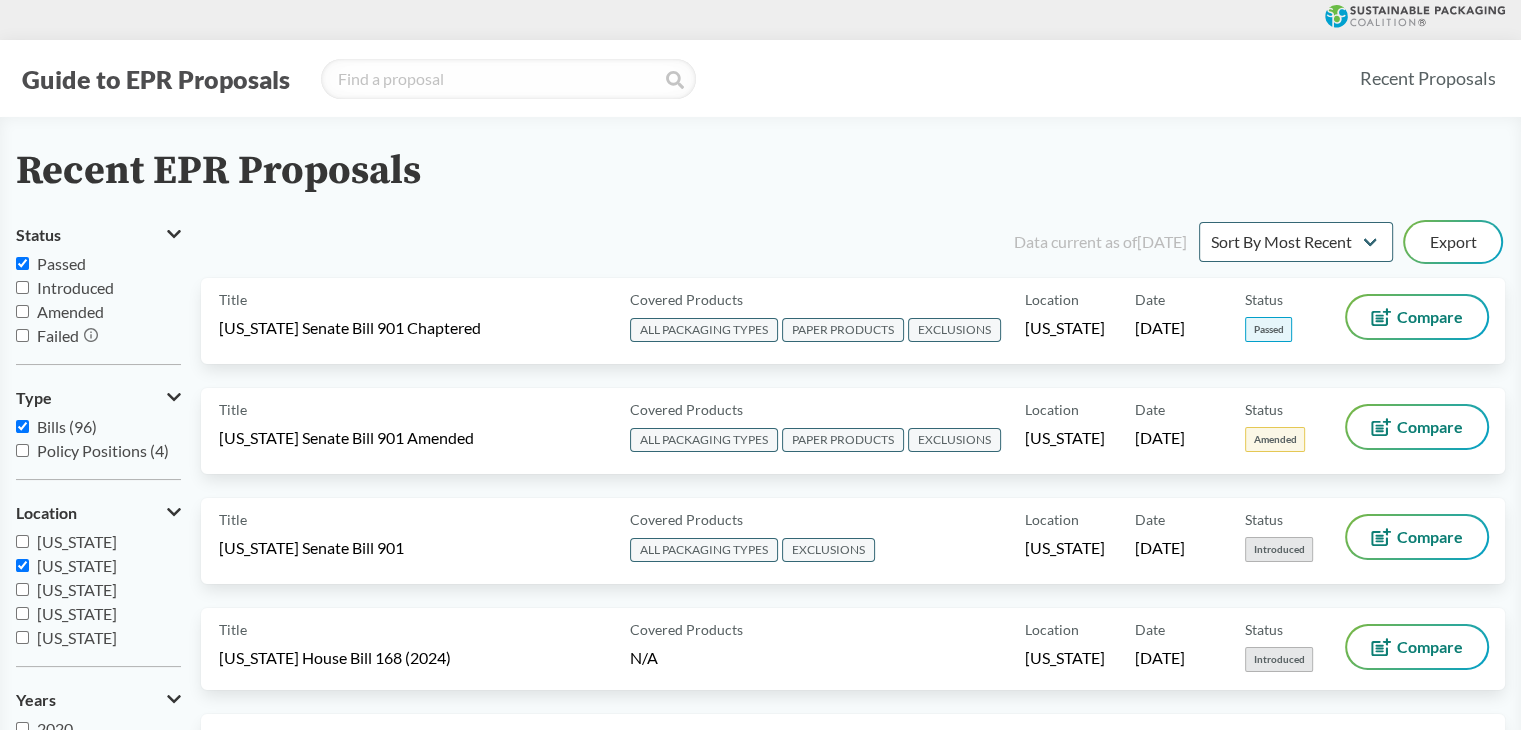 checkbox on "true" 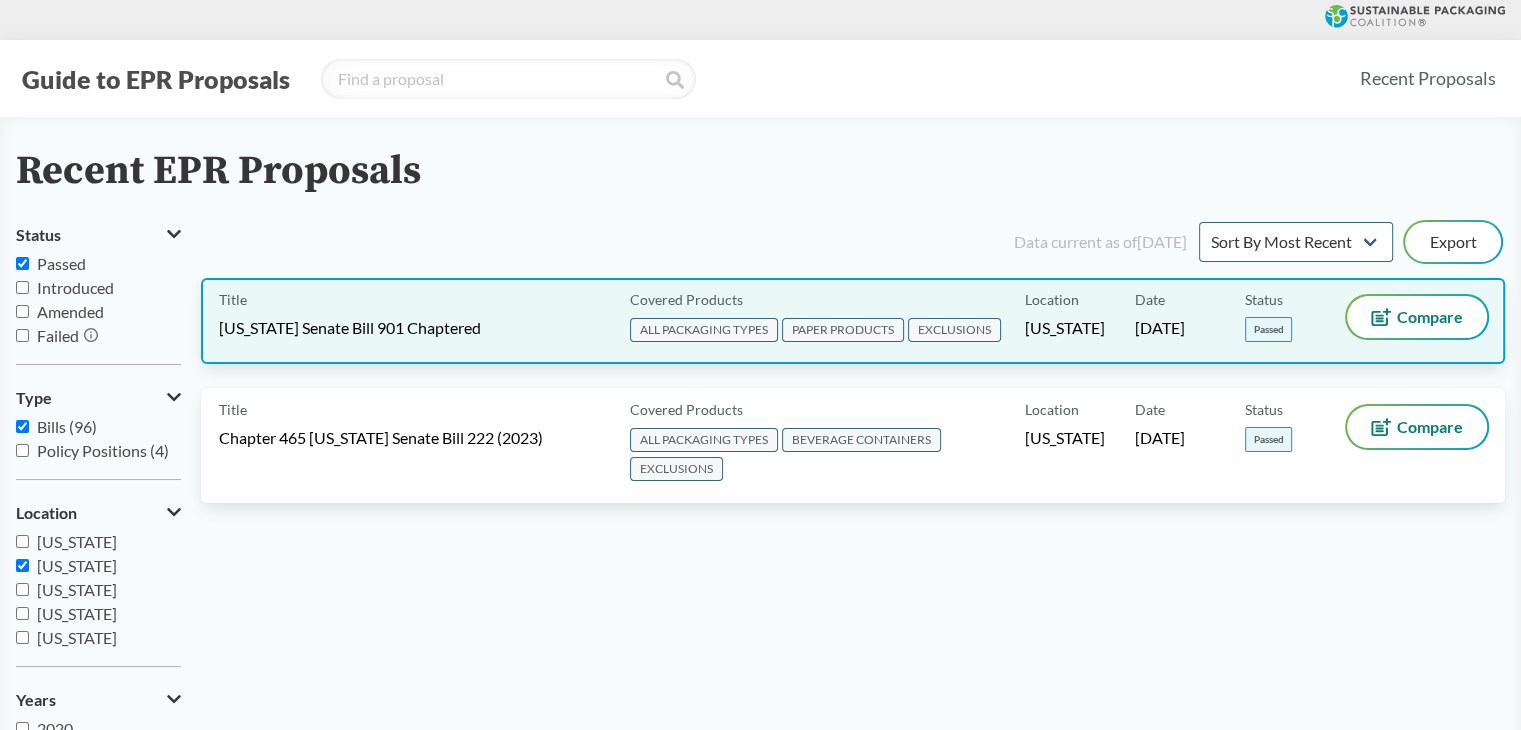 click on "Title [US_STATE] Senate Bill 901 Chaptered" at bounding box center (420, 321) 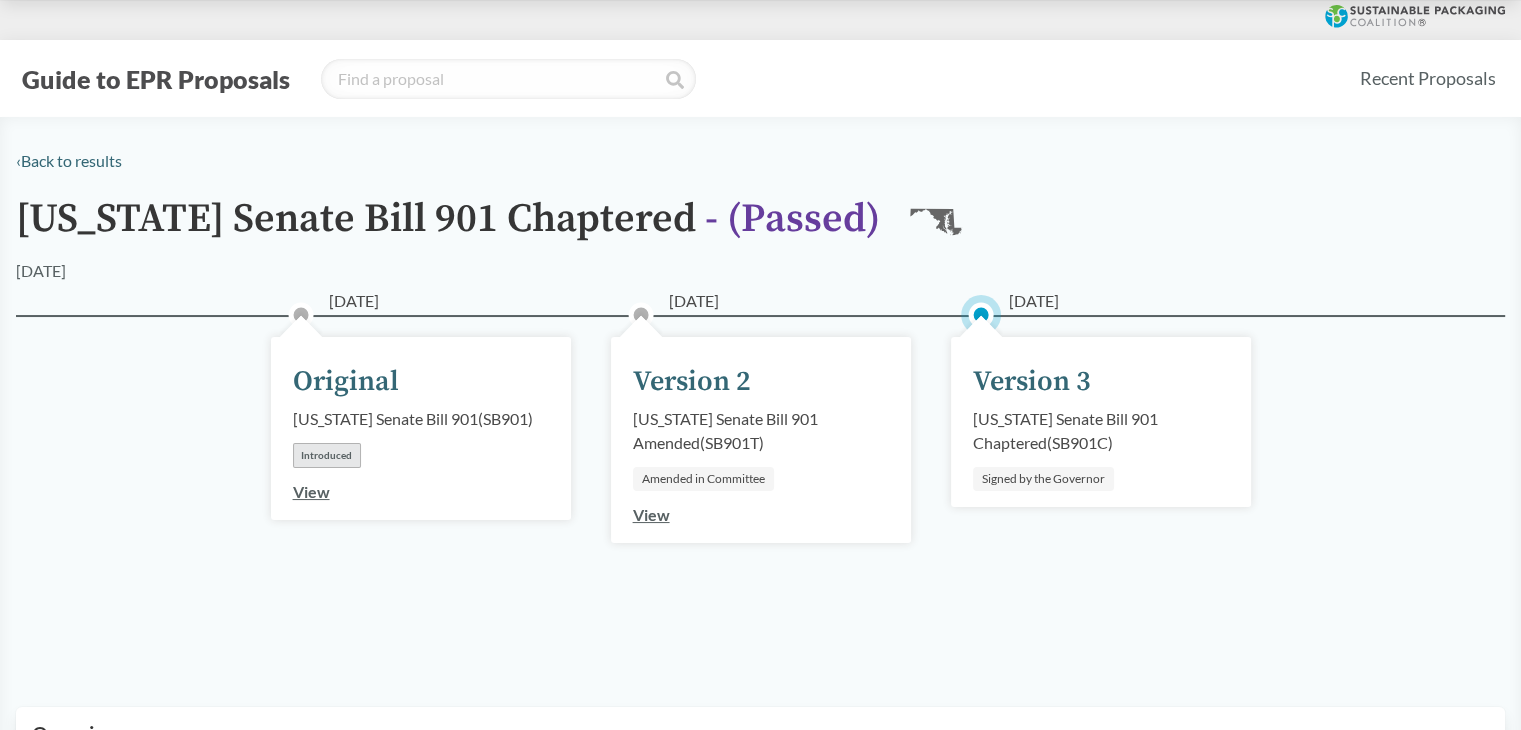 click on "[DATE] Original [US_STATE] Senate Bill 901  ( SB901 ) Introduced View [DATE] Version 2 [US_STATE] Senate Bill 901 Amended  ( SB901T ) Amended in Committee View [DATE] Version 3 [US_STATE] Senate Bill 901 Chaptered  ( SB901C ) Signed by the Governor" at bounding box center [760, 487] 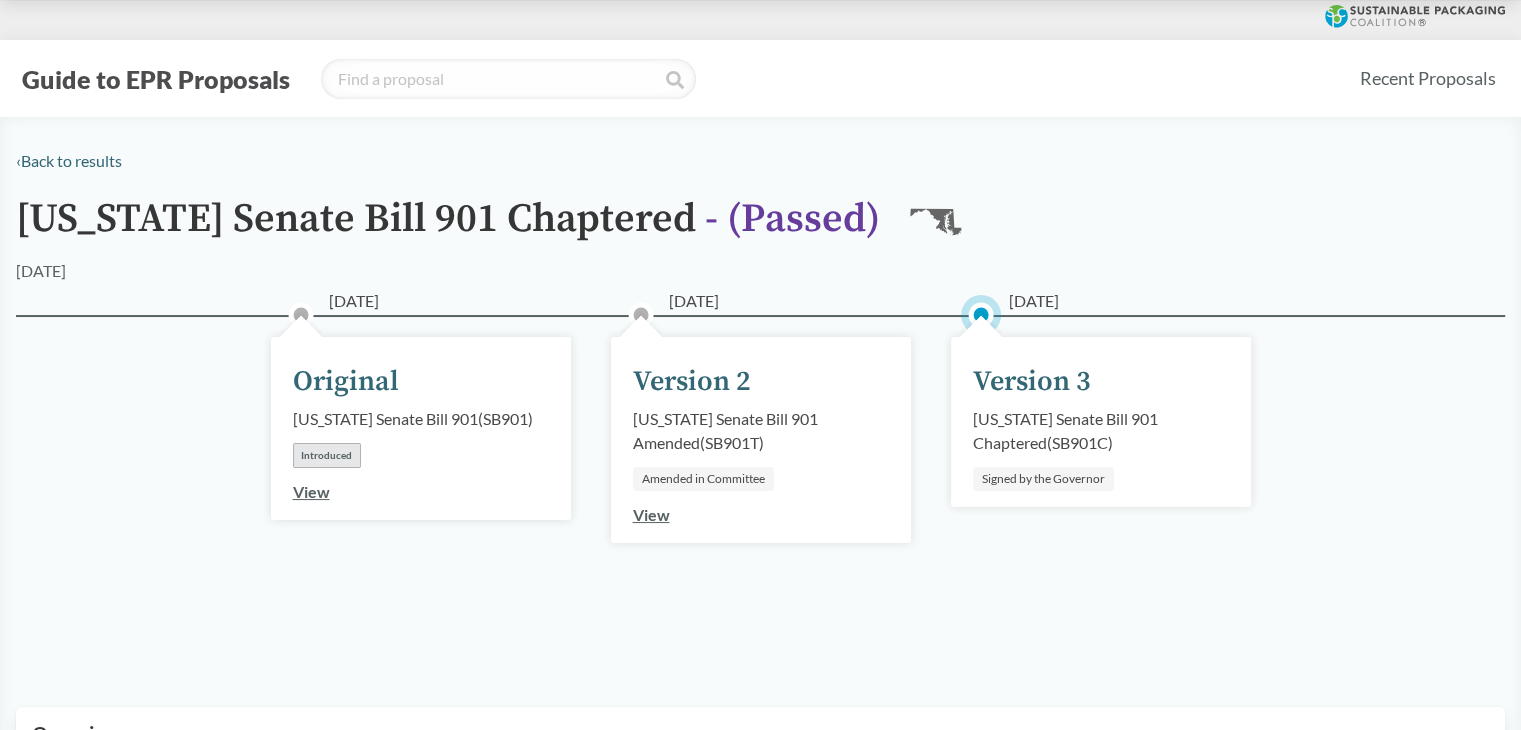 scroll, scrollTop: 300, scrollLeft: 0, axis: vertical 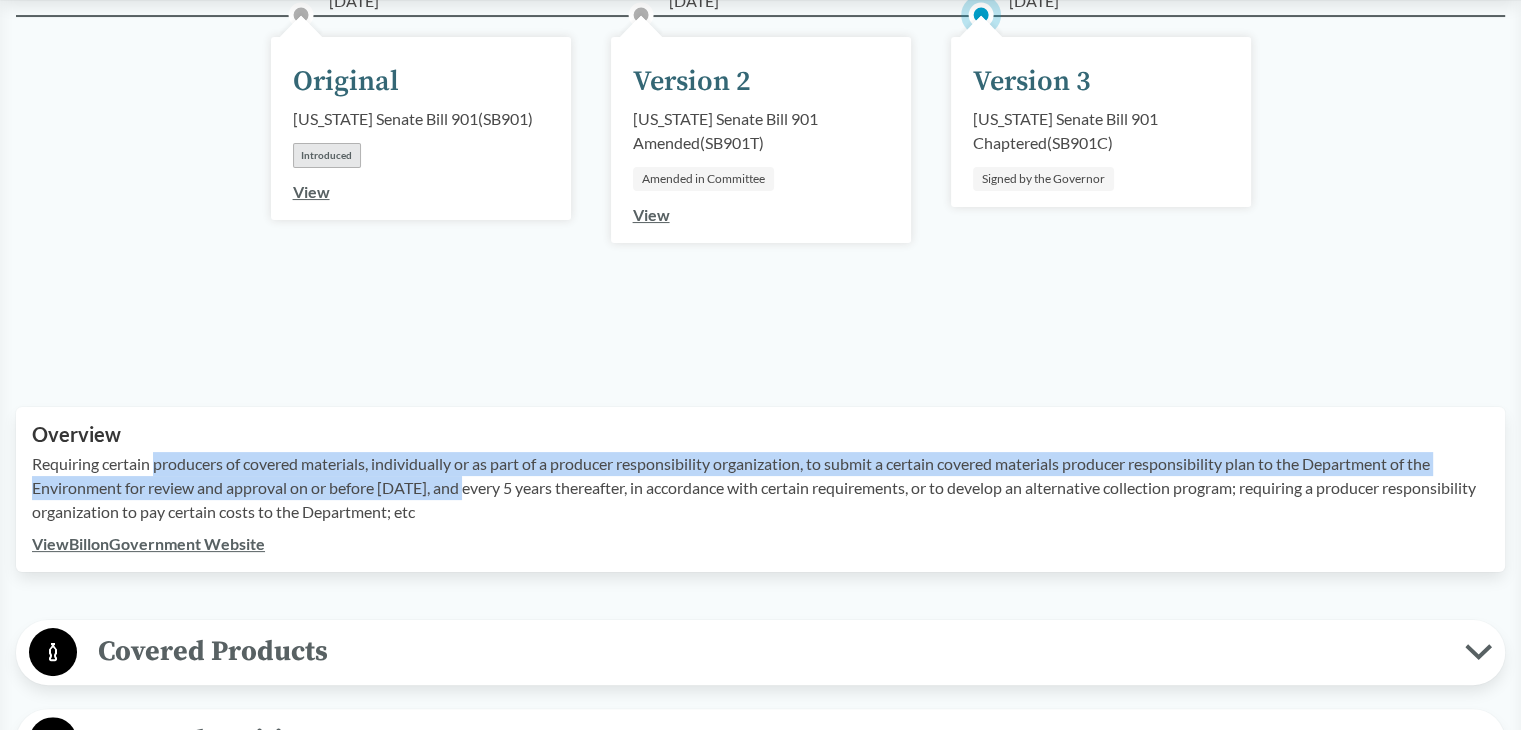 drag, startPoint x: 155, startPoint y: 465, endPoint x: 468, endPoint y: 482, distance: 313.46133 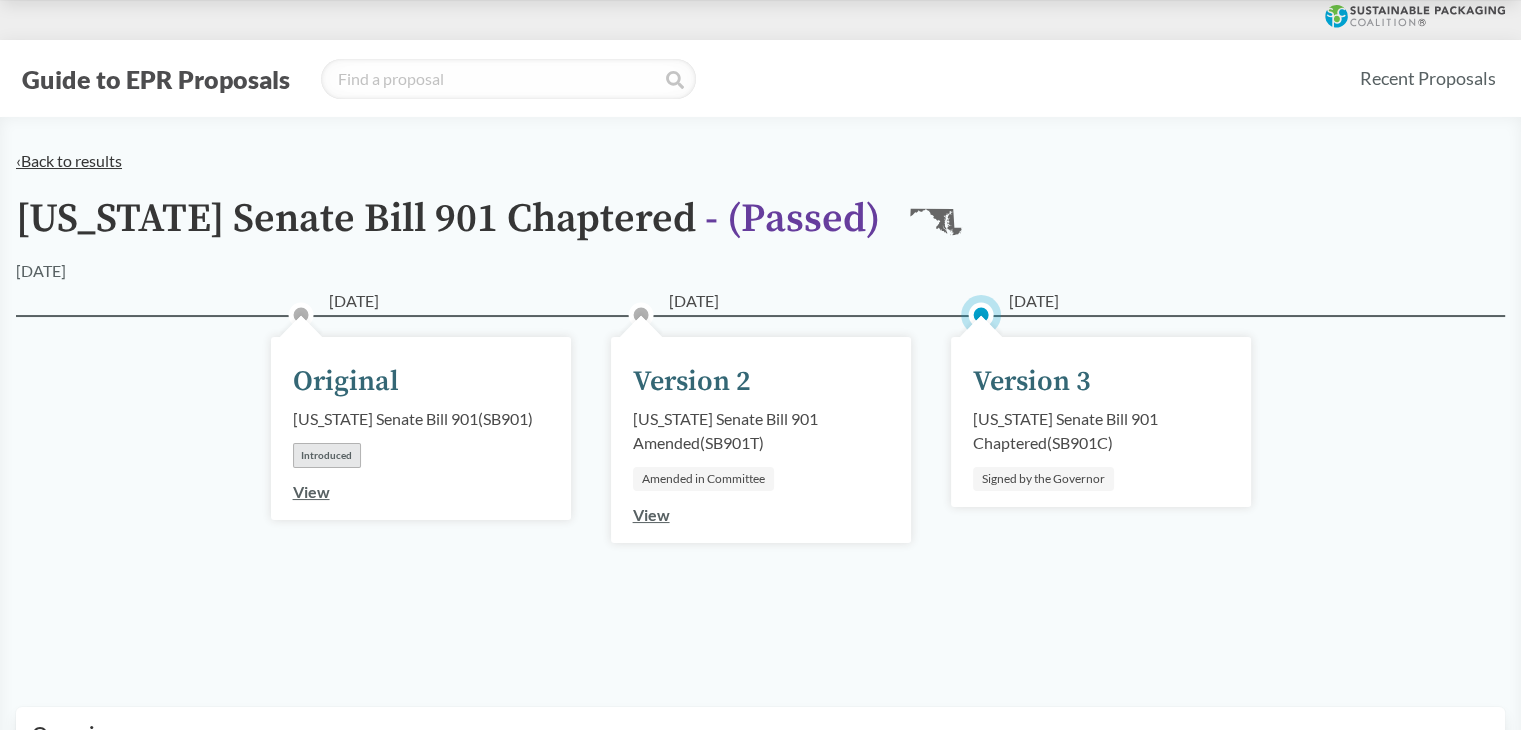 click on "‹  Back to results" at bounding box center (69, 160) 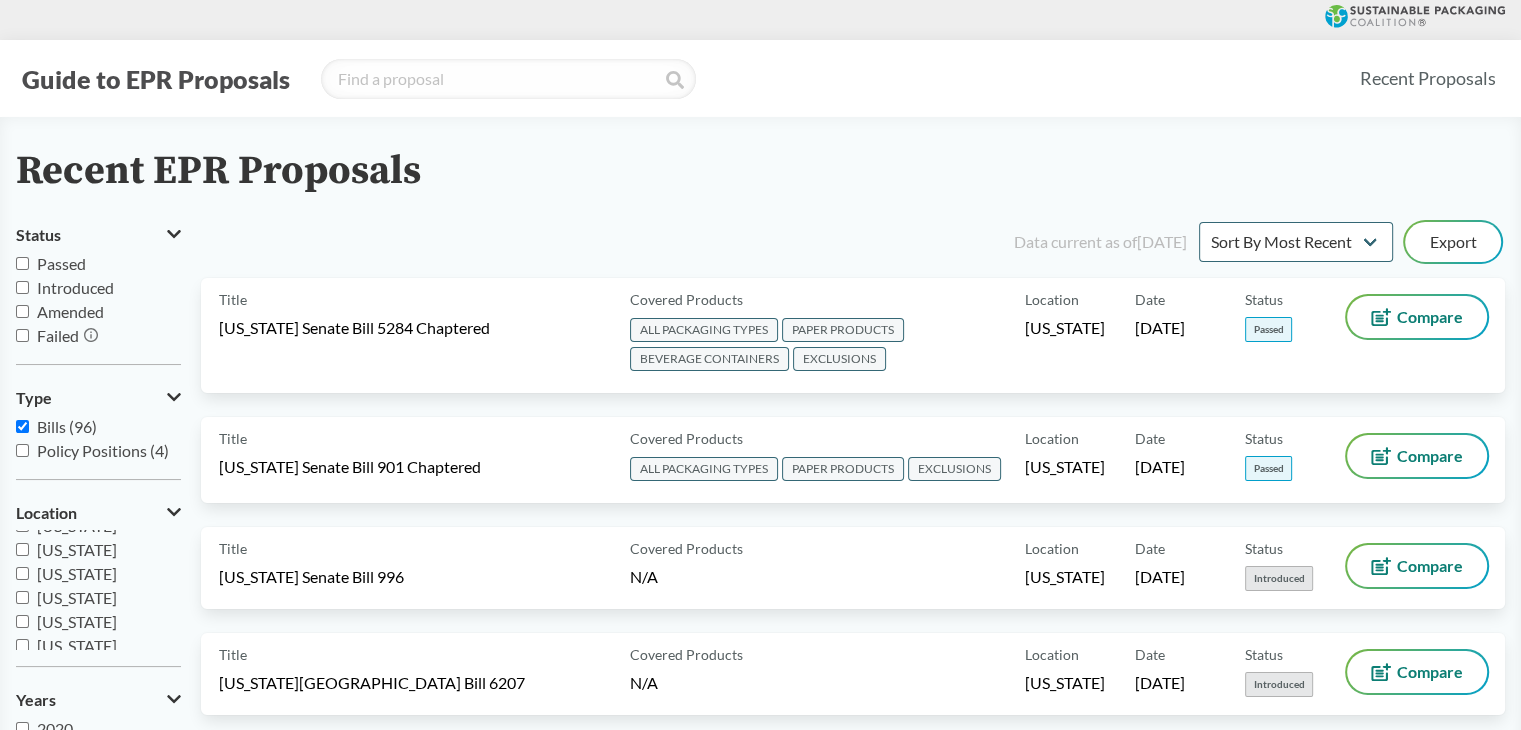 scroll, scrollTop: 432, scrollLeft: 0, axis: vertical 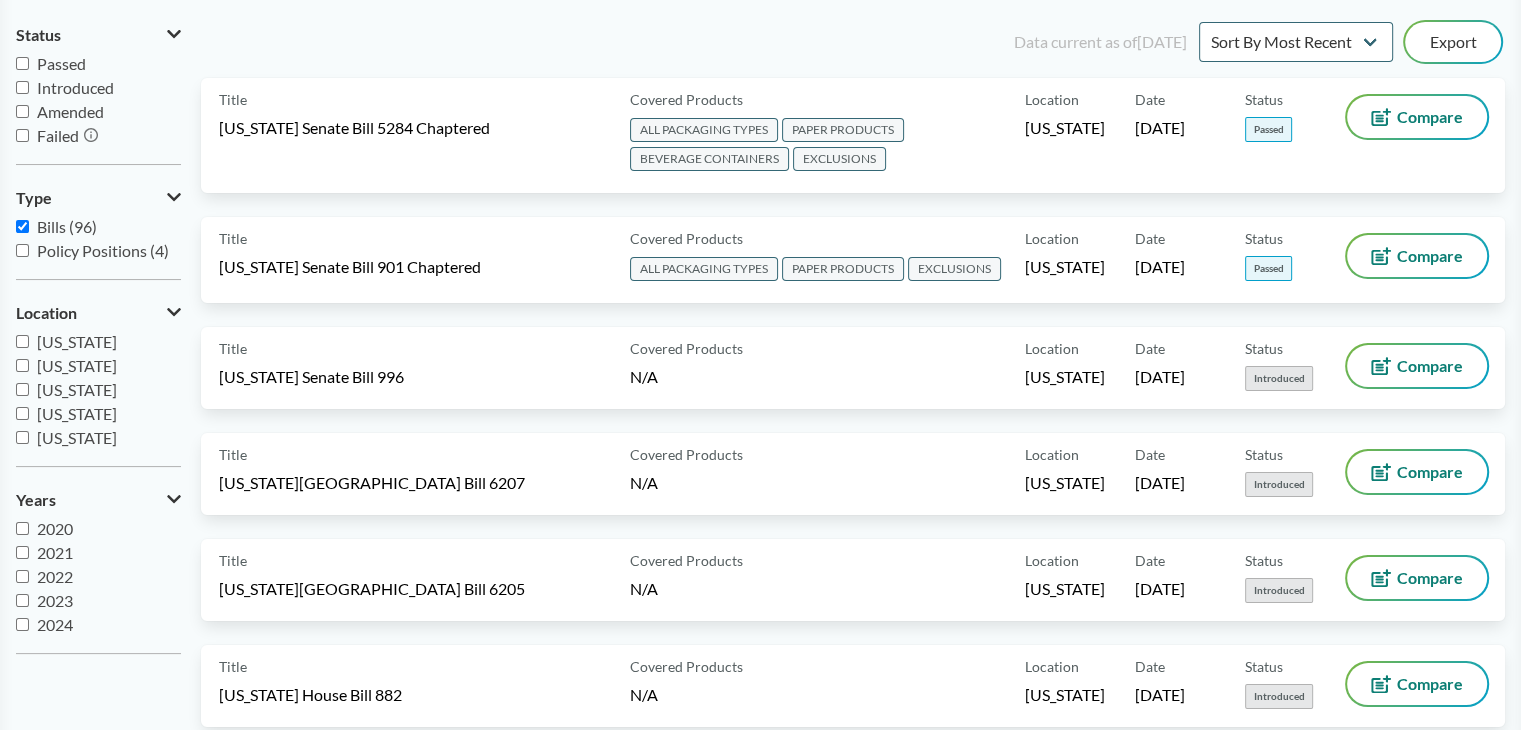 click on "[US_STATE]" at bounding box center [22, 413] 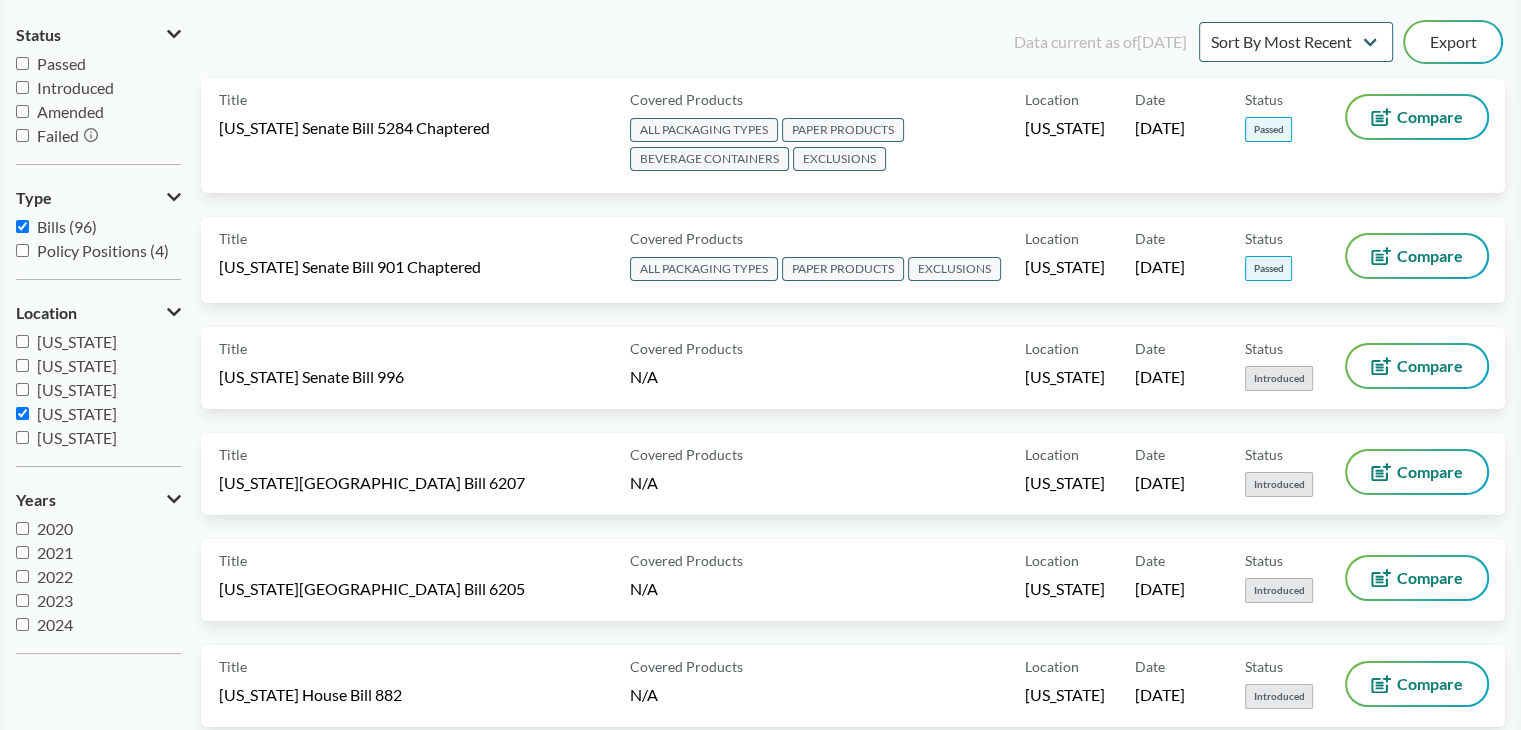 checkbox on "true" 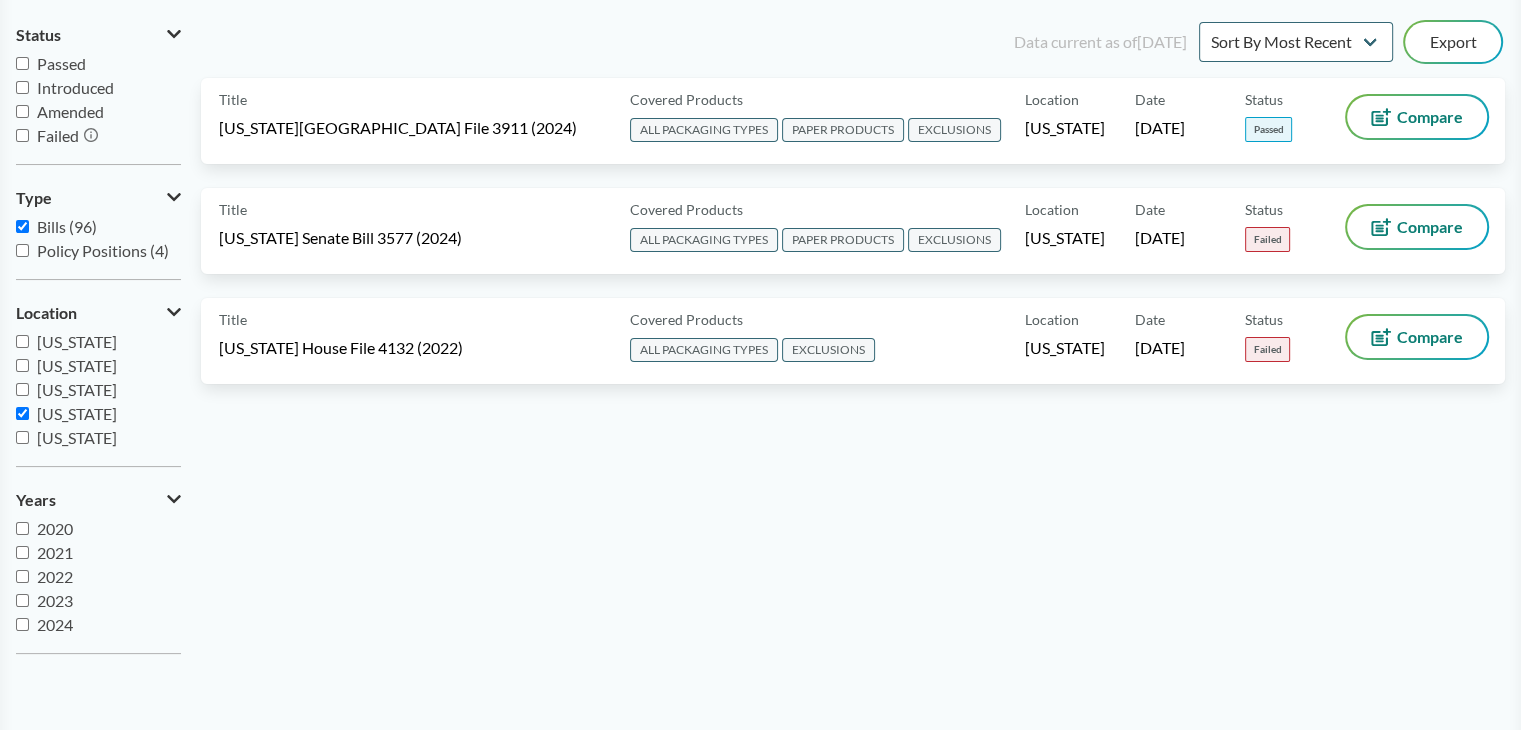 click on "Passed" at bounding box center (22, 63) 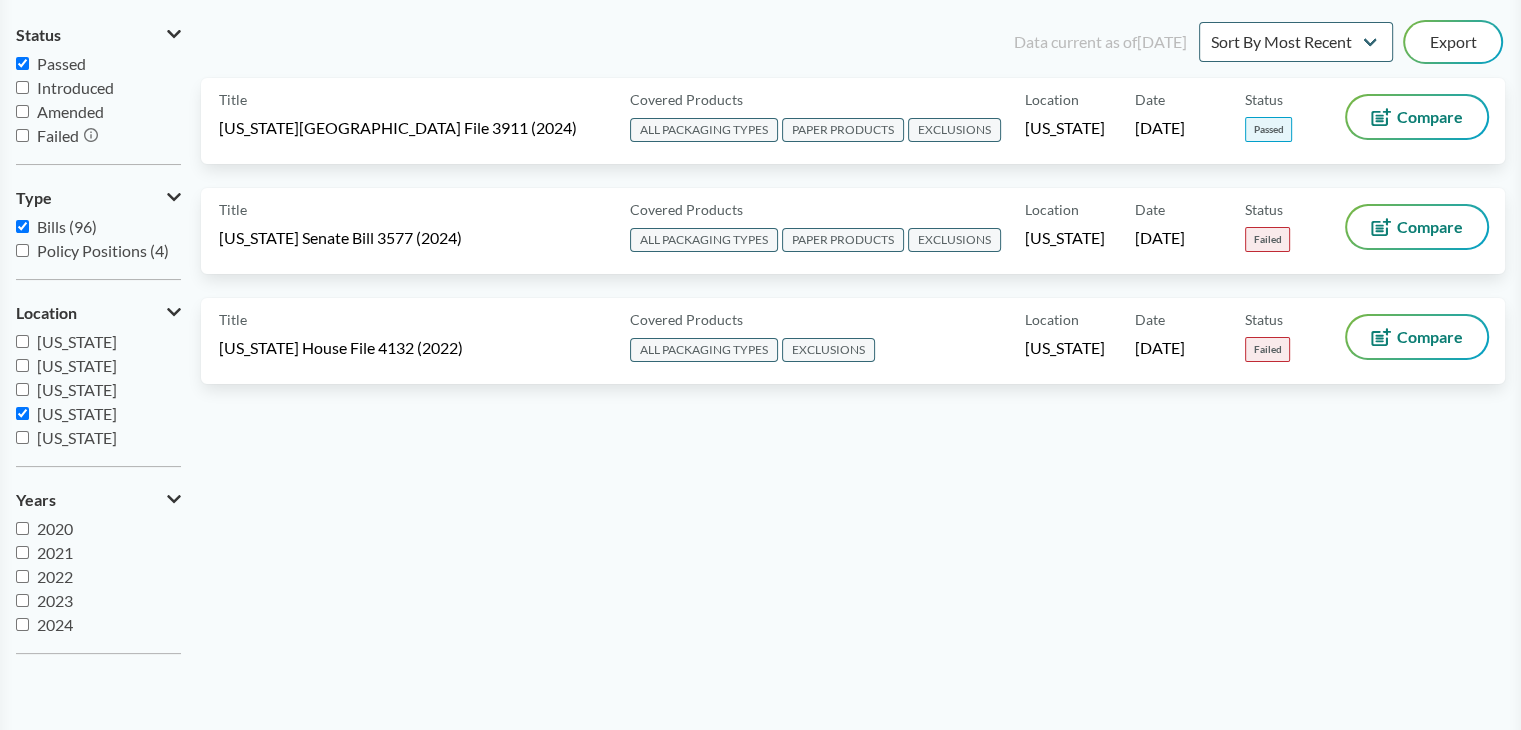 checkbox on "true" 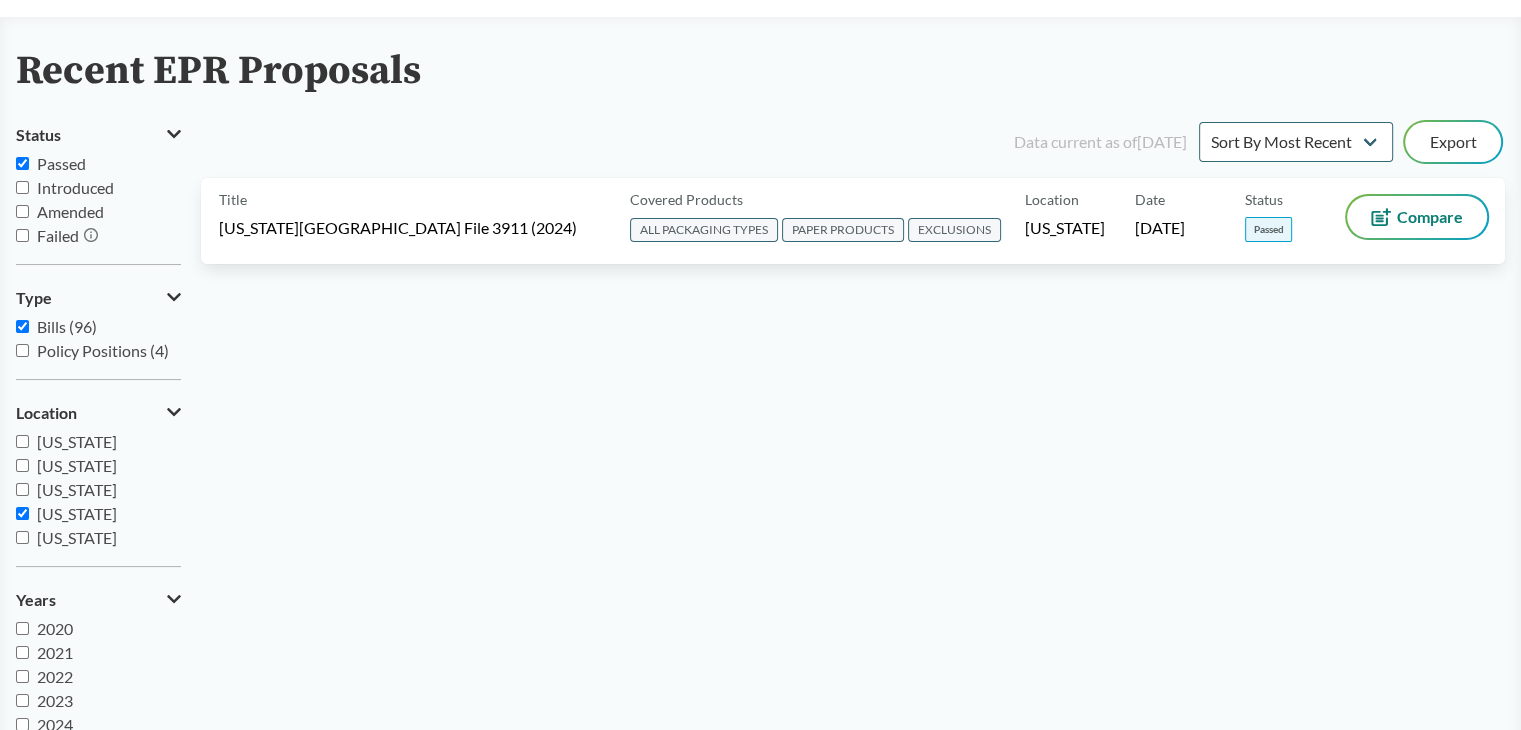 scroll, scrollTop: 0, scrollLeft: 0, axis: both 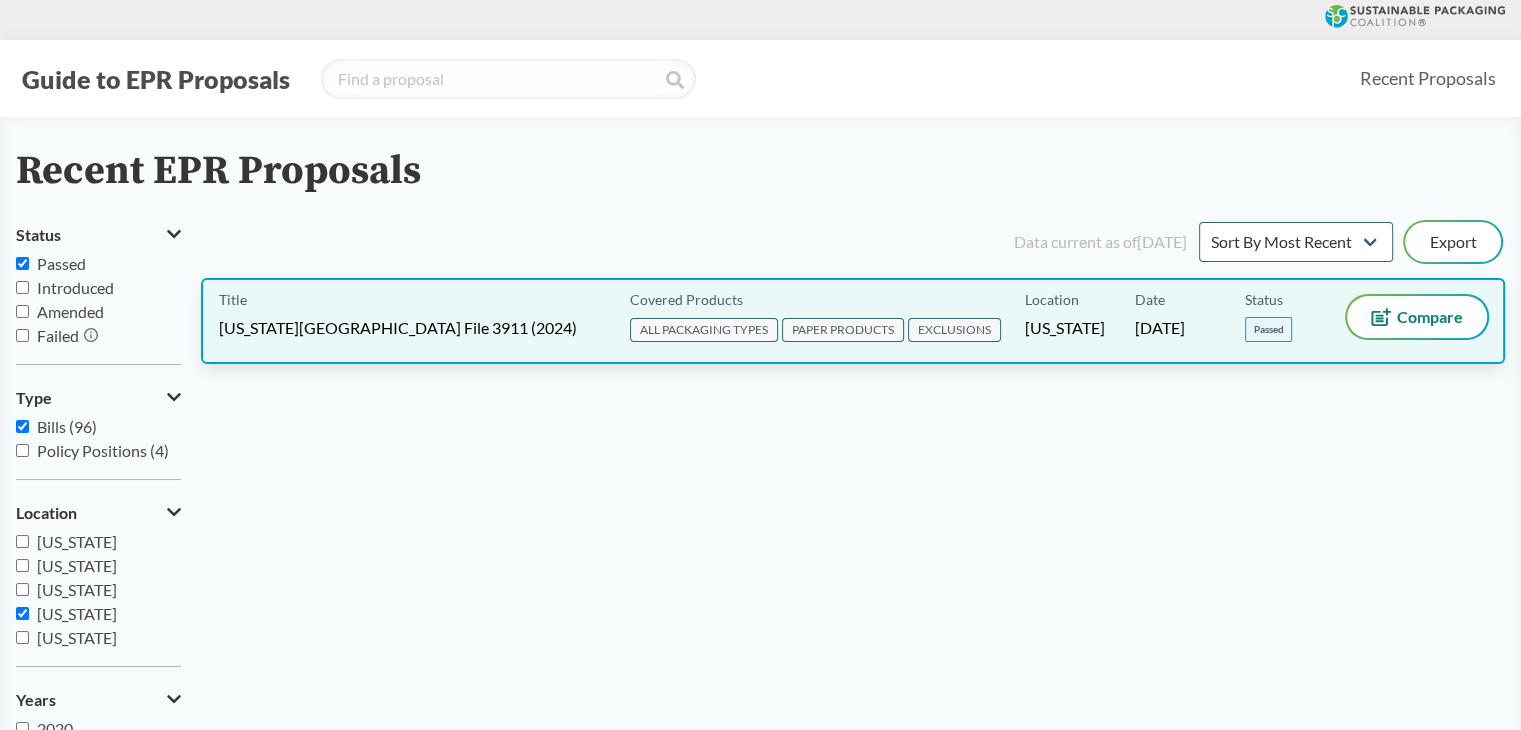 click on "Title [US_STATE] House File 3911 (2024) Covered Products ALL PACKAGING TYPES PAPER PRODUCTS EXCLUSIONS Location [US_STATE] Date [DATE] Status Passed Compare" at bounding box center [853, 321] 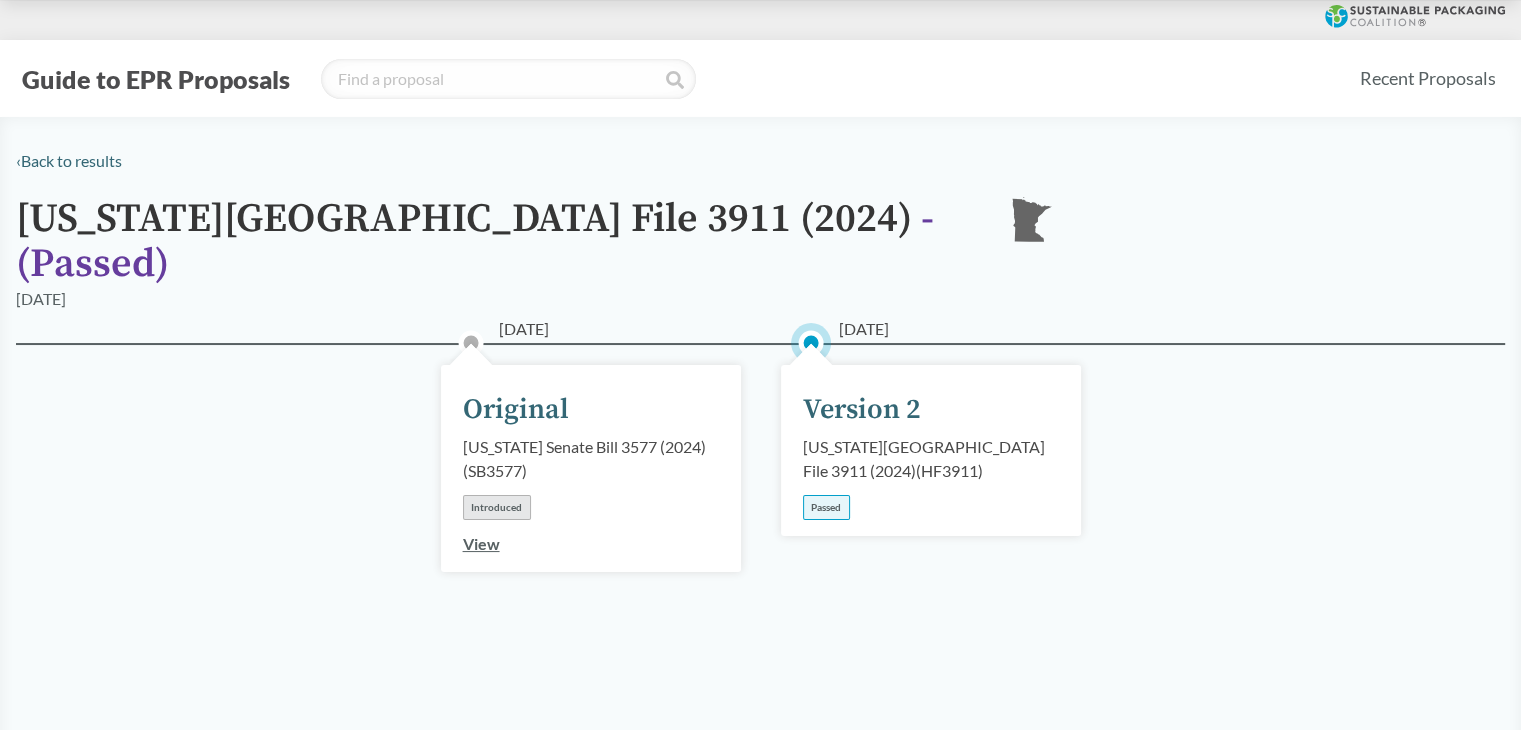 click on "Passed" at bounding box center [826, 507] 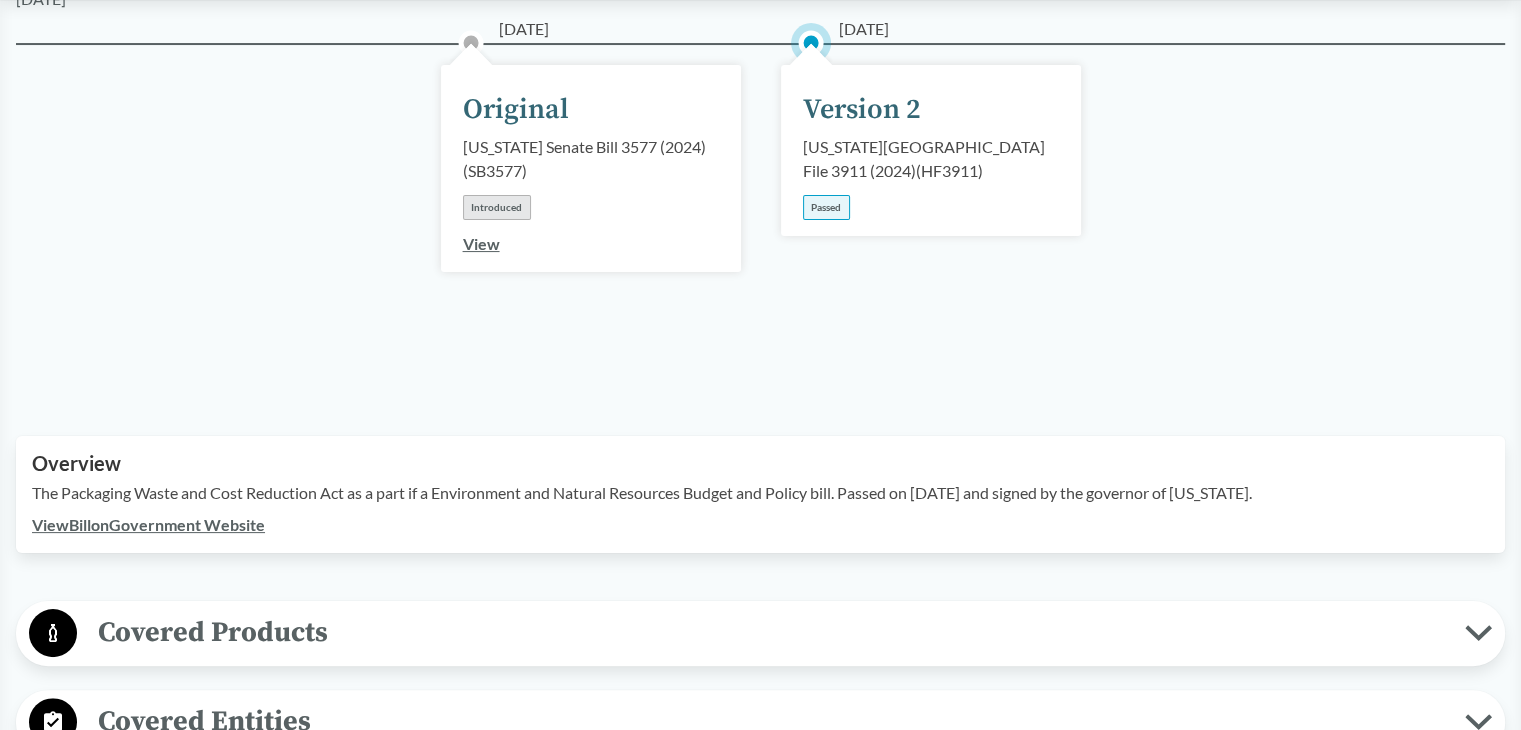 scroll, scrollTop: 400, scrollLeft: 0, axis: vertical 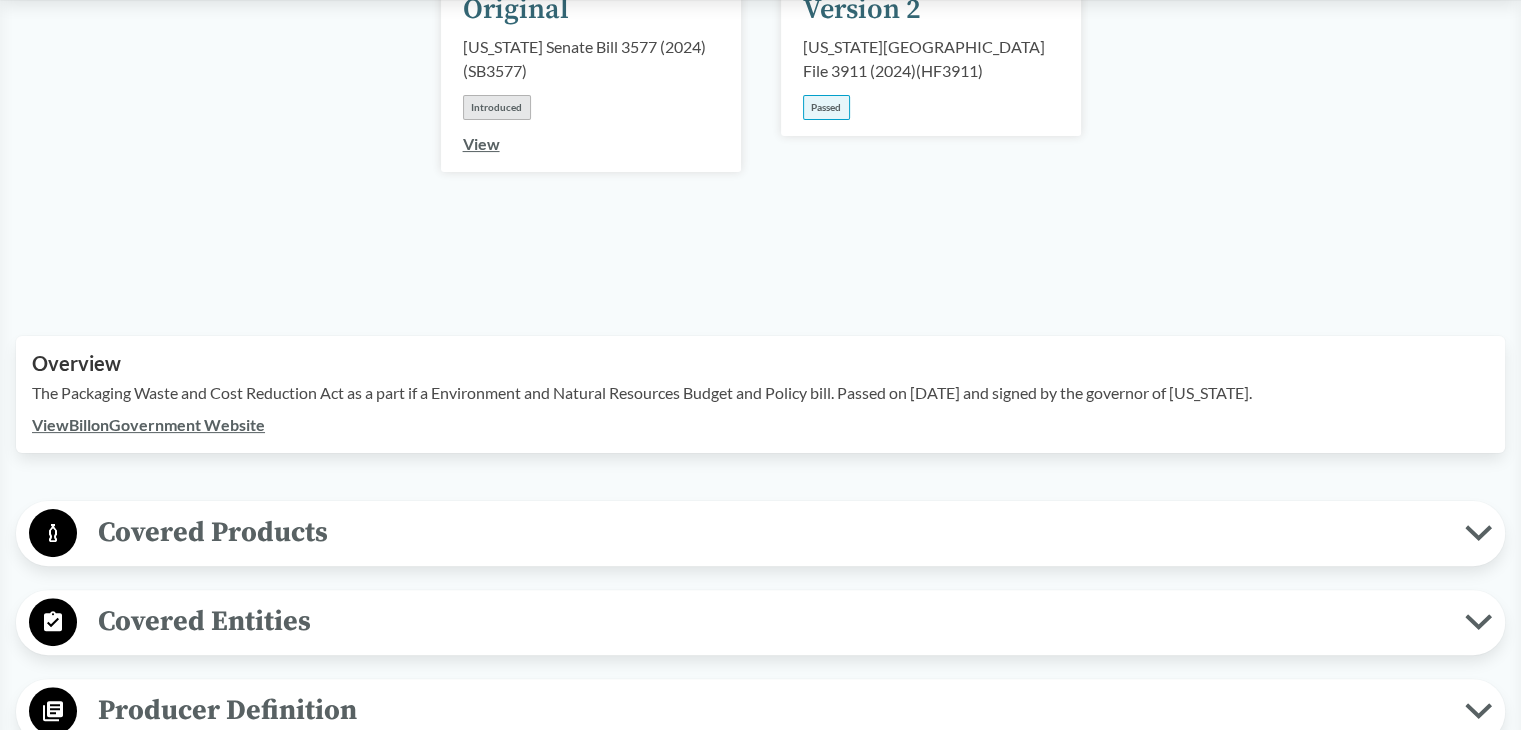 click on "Covered Products" at bounding box center (771, 532) 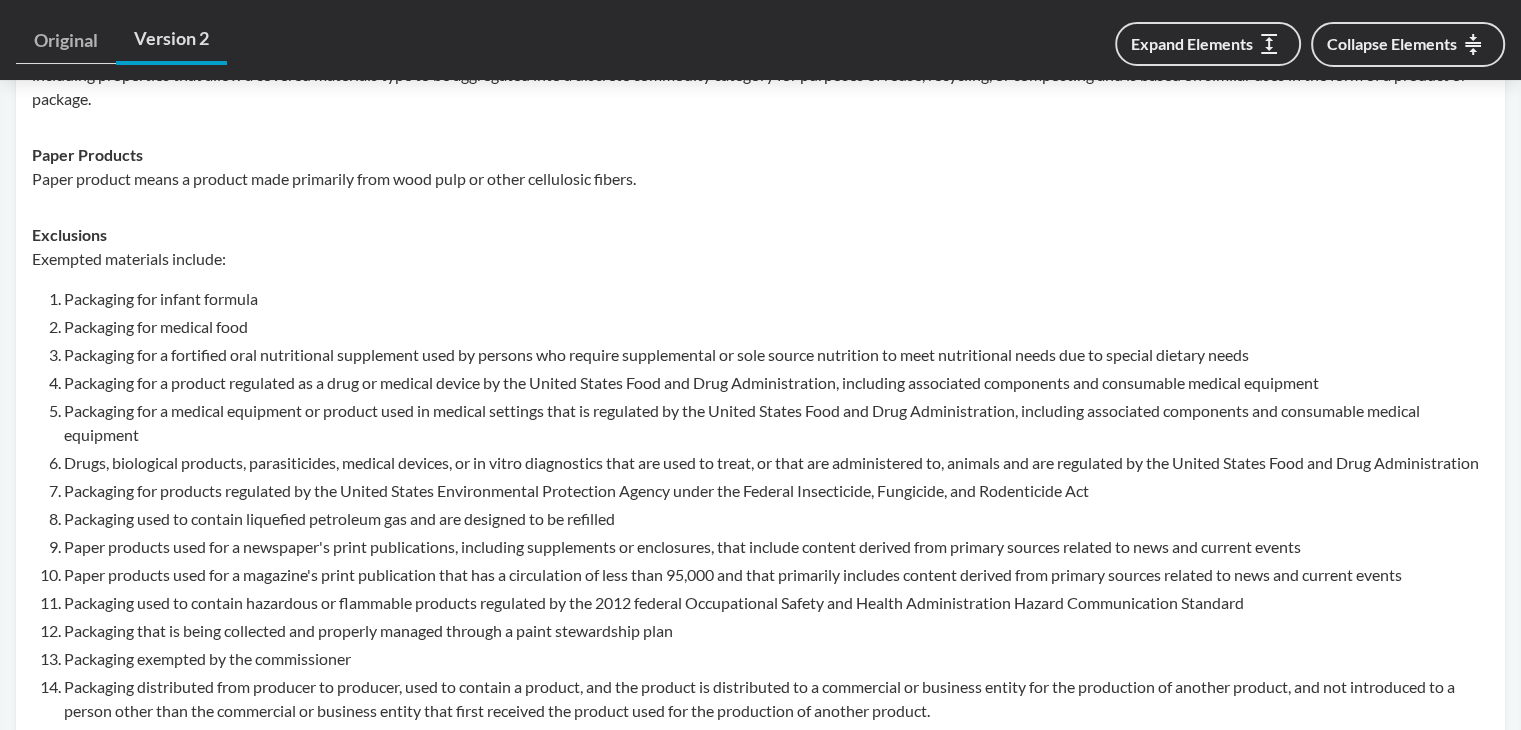 scroll, scrollTop: 1500, scrollLeft: 0, axis: vertical 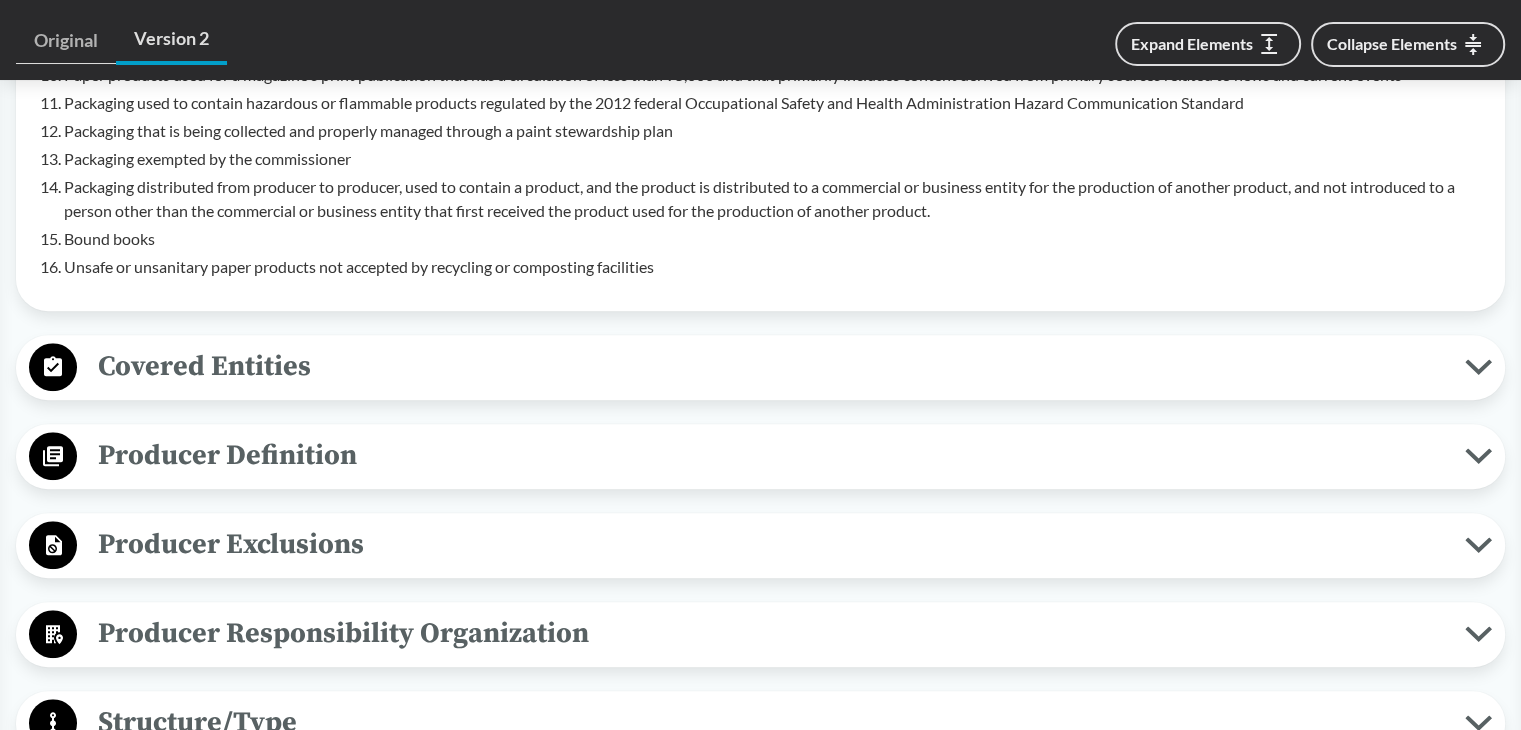 click on "Producer Responsibility Organization" at bounding box center [771, 633] 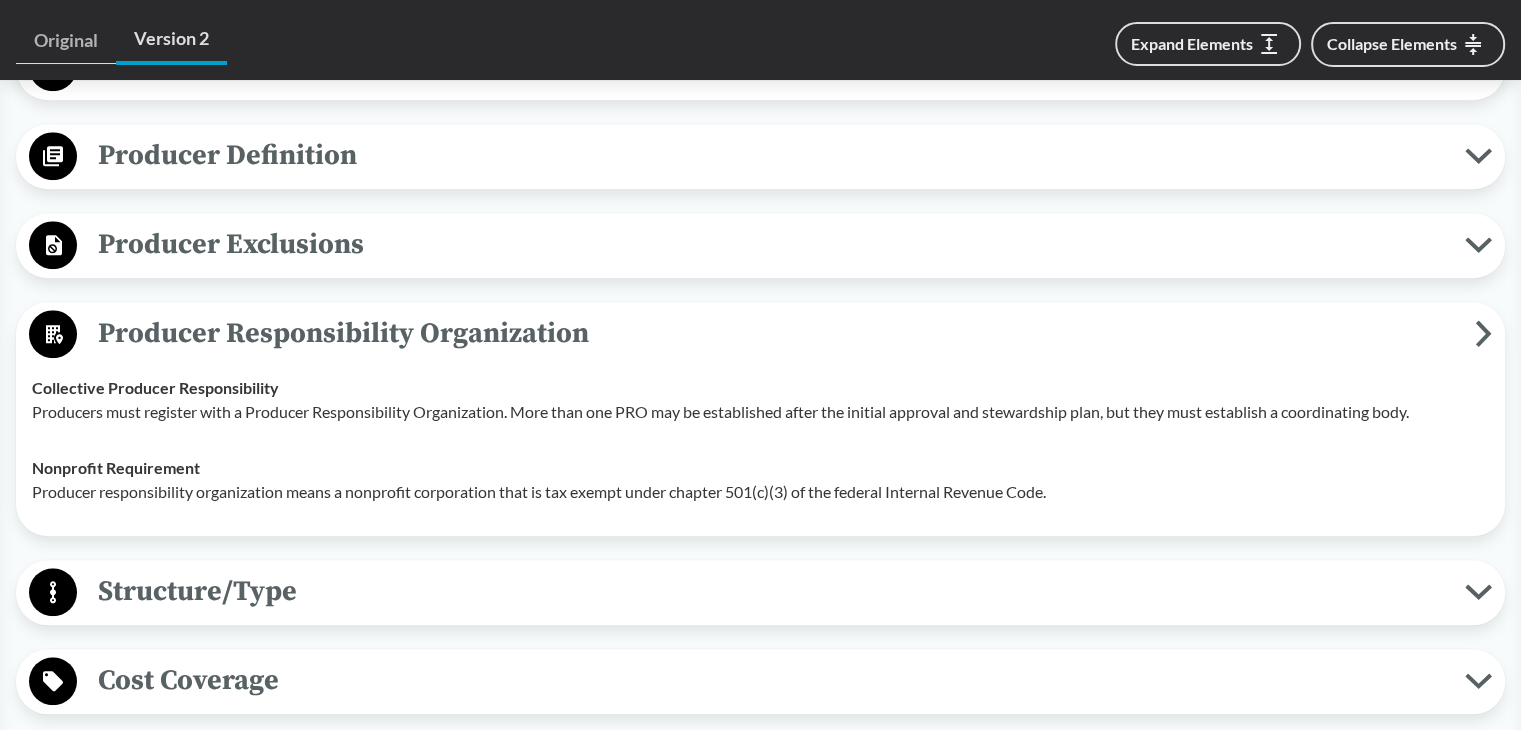scroll, scrollTop: 1900, scrollLeft: 0, axis: vertical 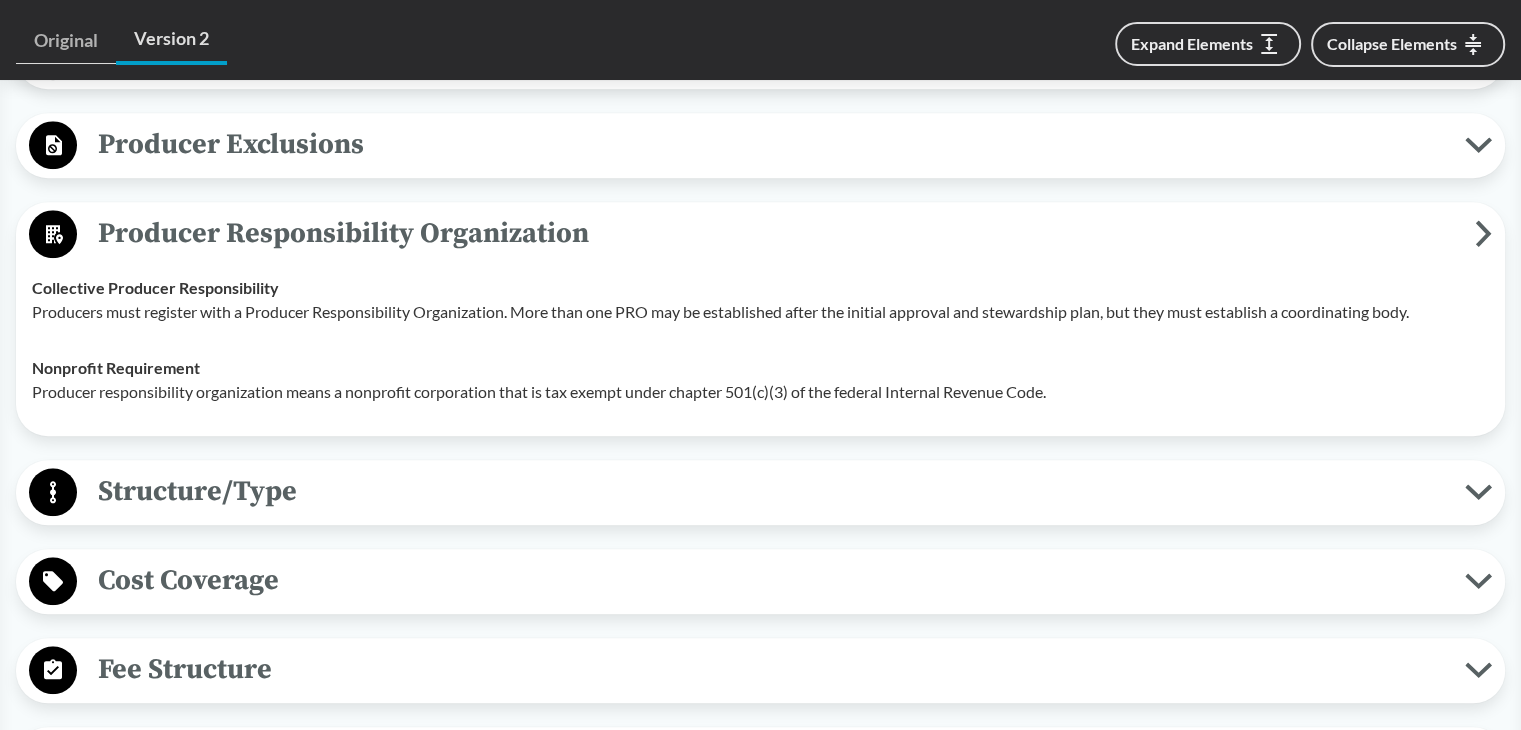 click on "Cost Coverage" at bounding box center (771, 580) 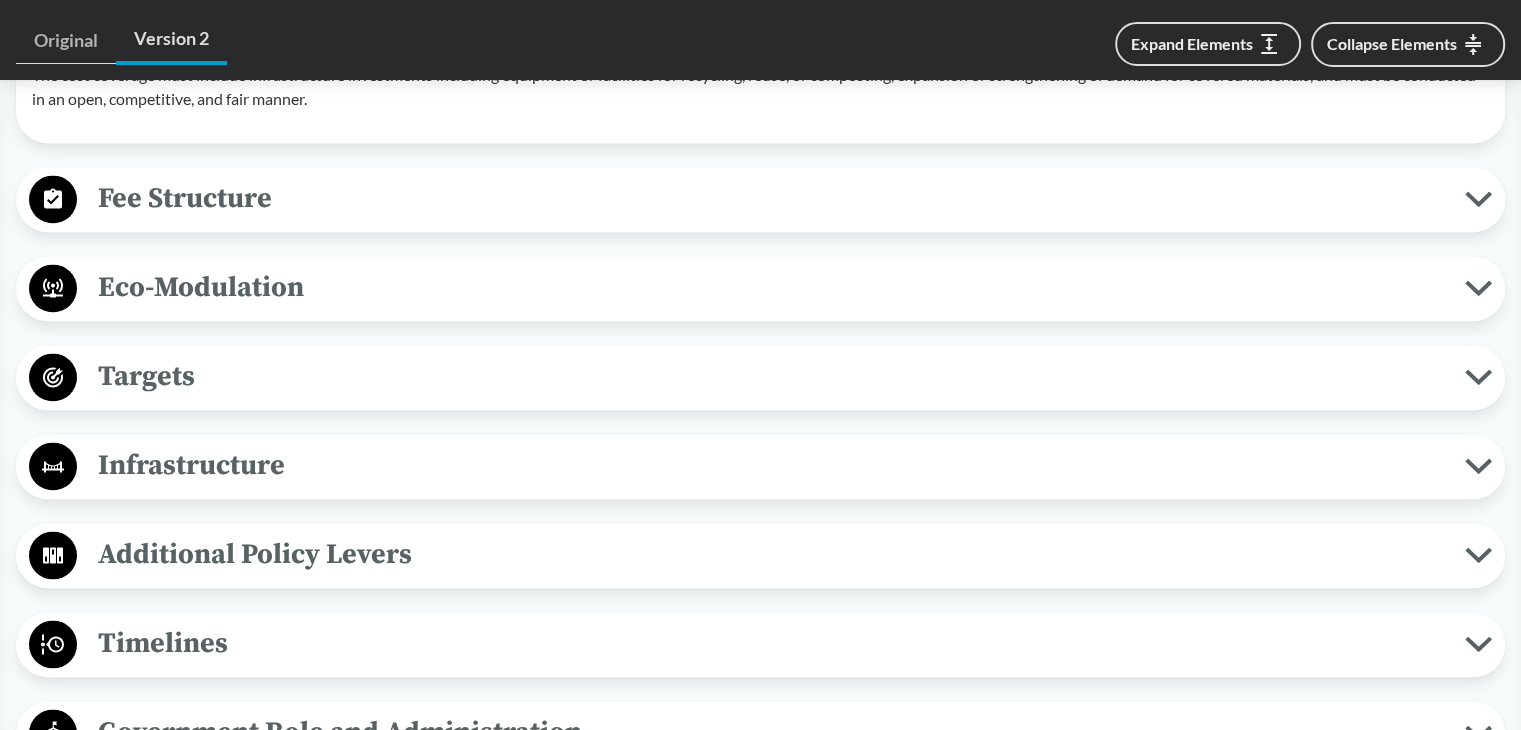 scroll, scrollTop: 3000, scrollLeft: 0, axis: vertical 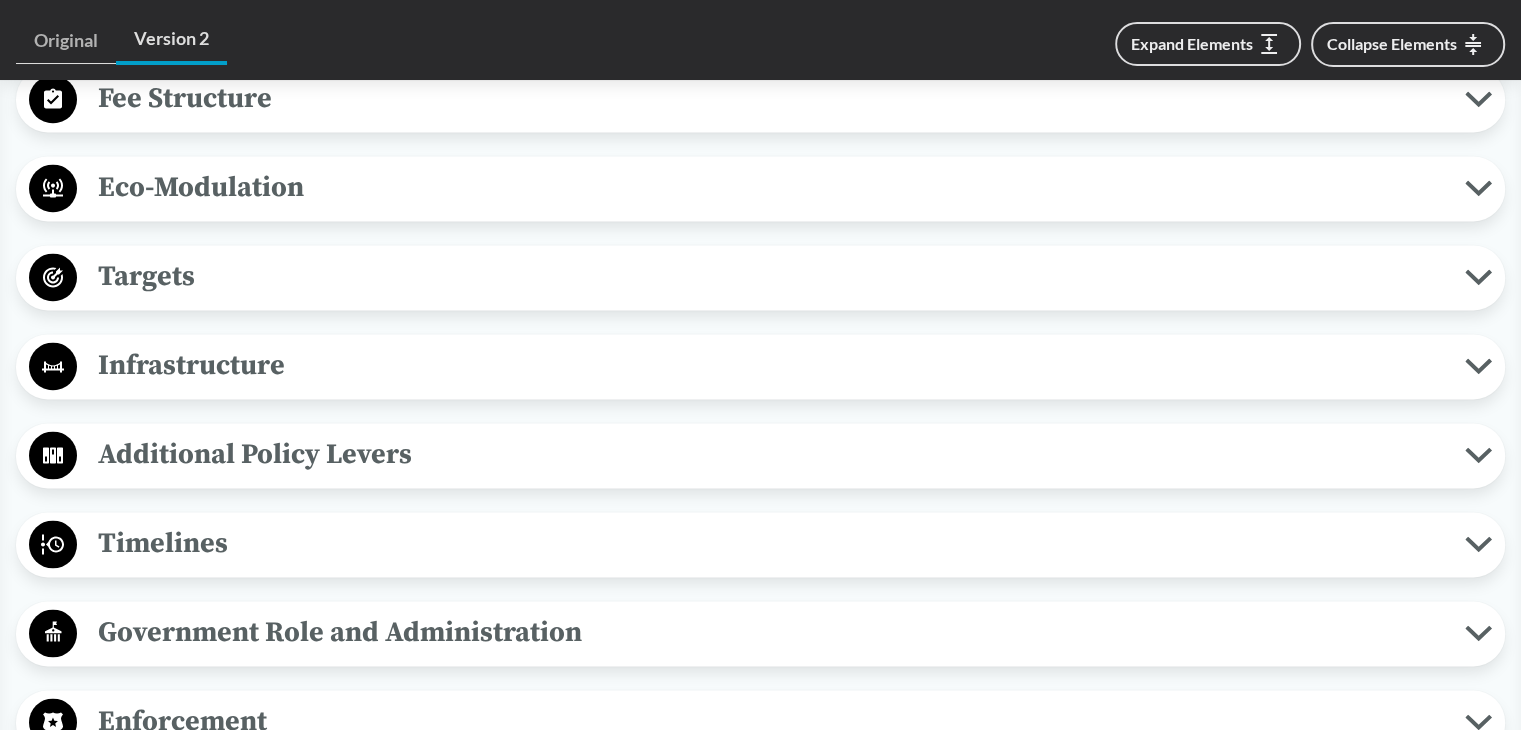 click on "Timelines" at bounding box center (771, 543) 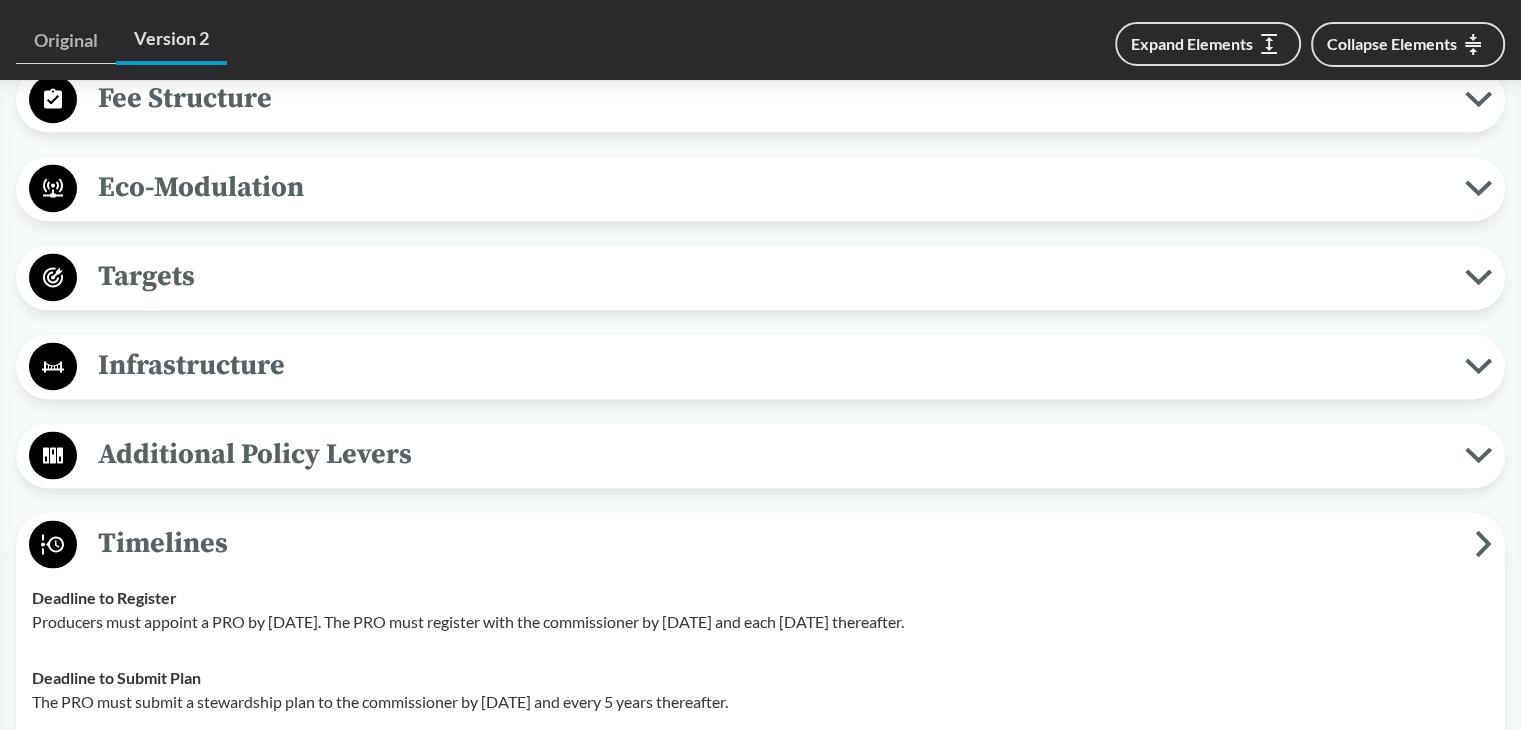 scroll, scrollTop: 3200, scrollLeft: 0, axis: vertical 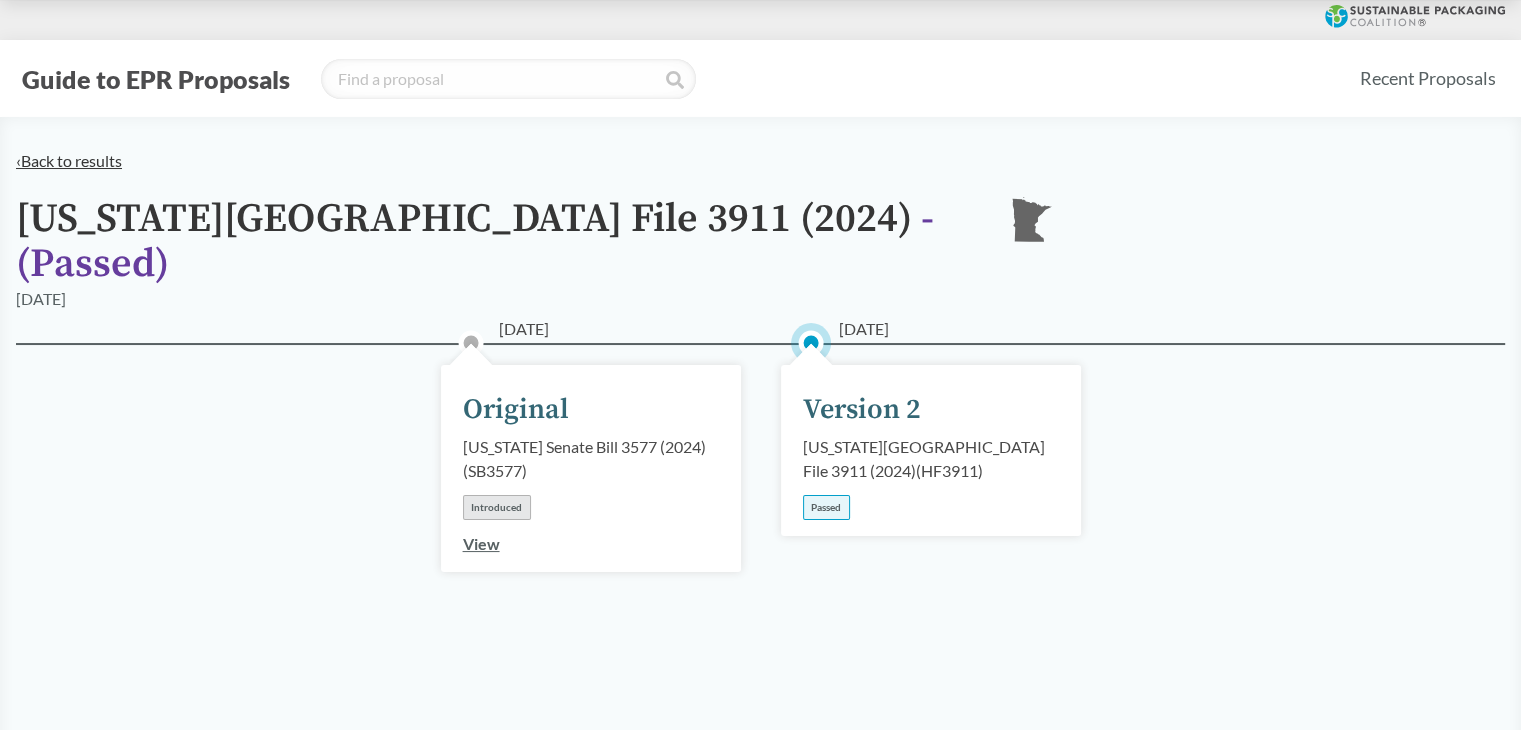 click on "‹  Back to results" at bounding box center (69, 160) 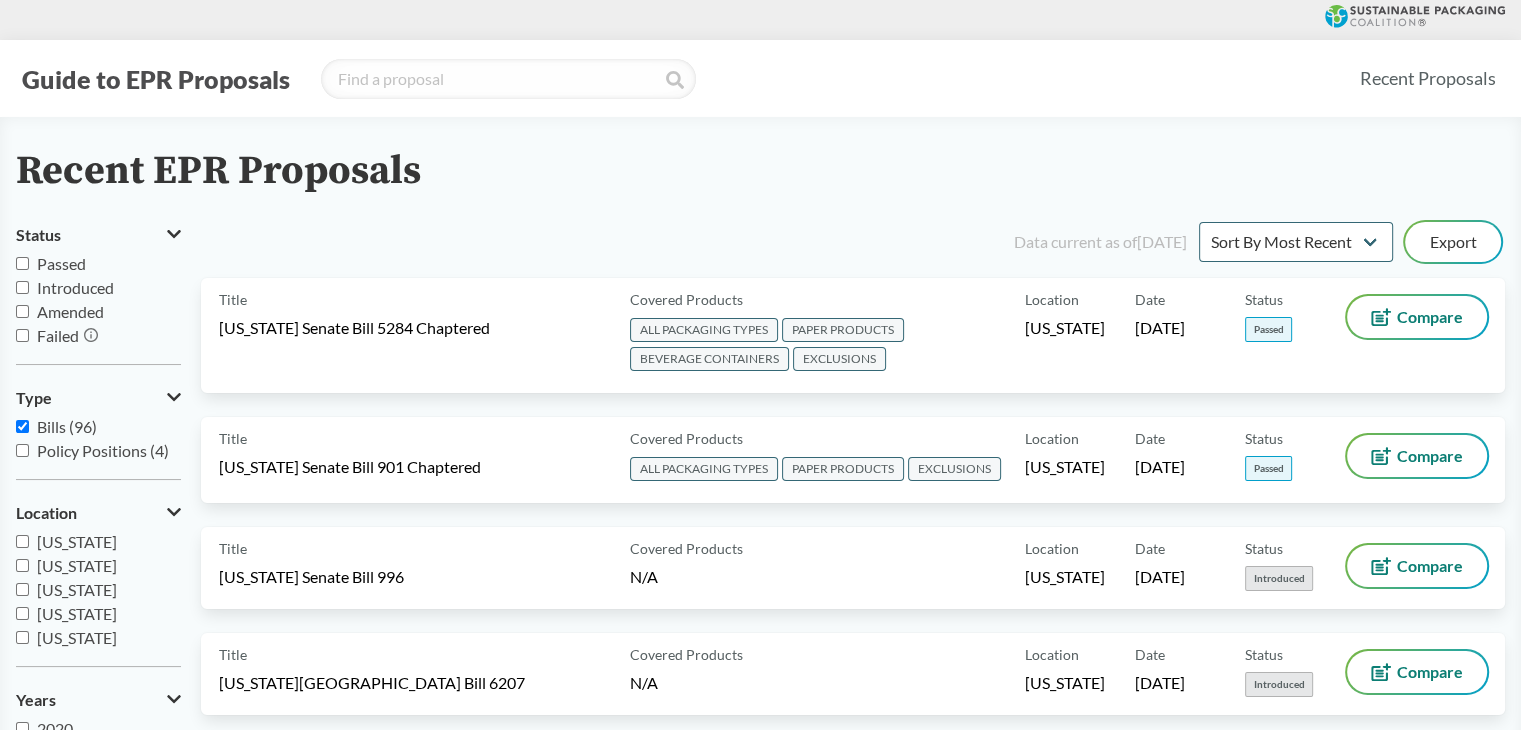 click on "Passed" at bounding box center [22, 263] 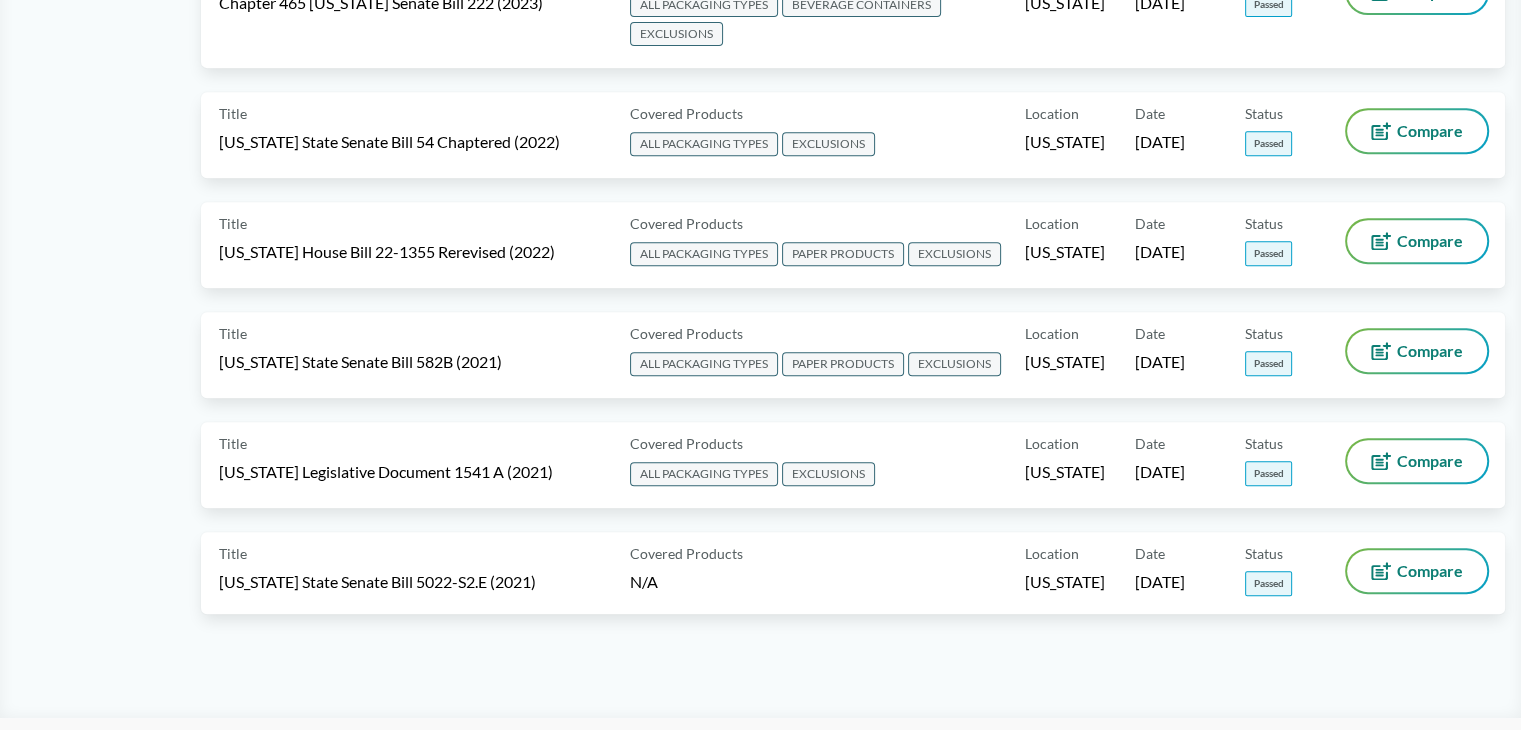 scroll, scrollTop: 0, scrollLeft: 0, axis: both 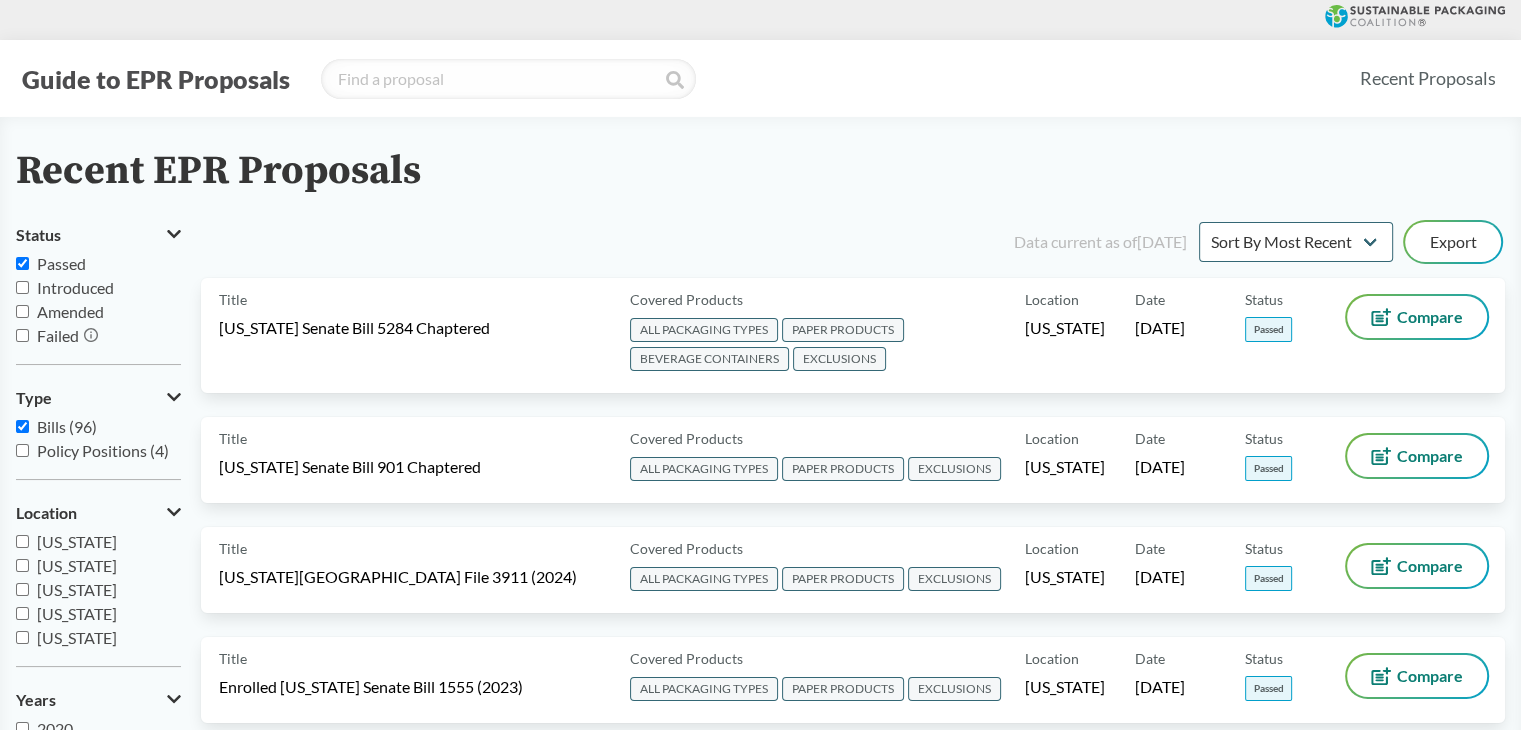 click on "Passed" at bounding box center (22, 263) 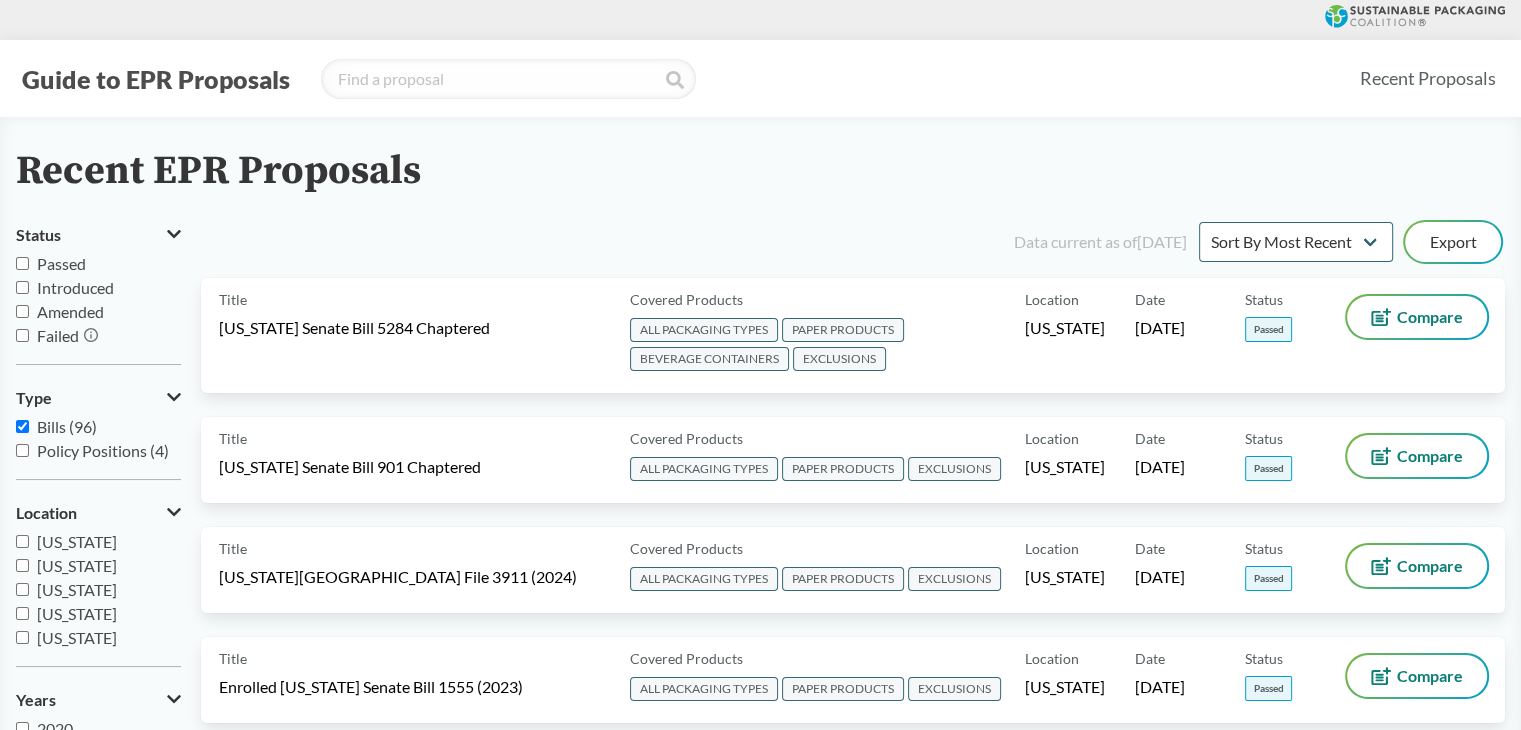 checkbox on "false" 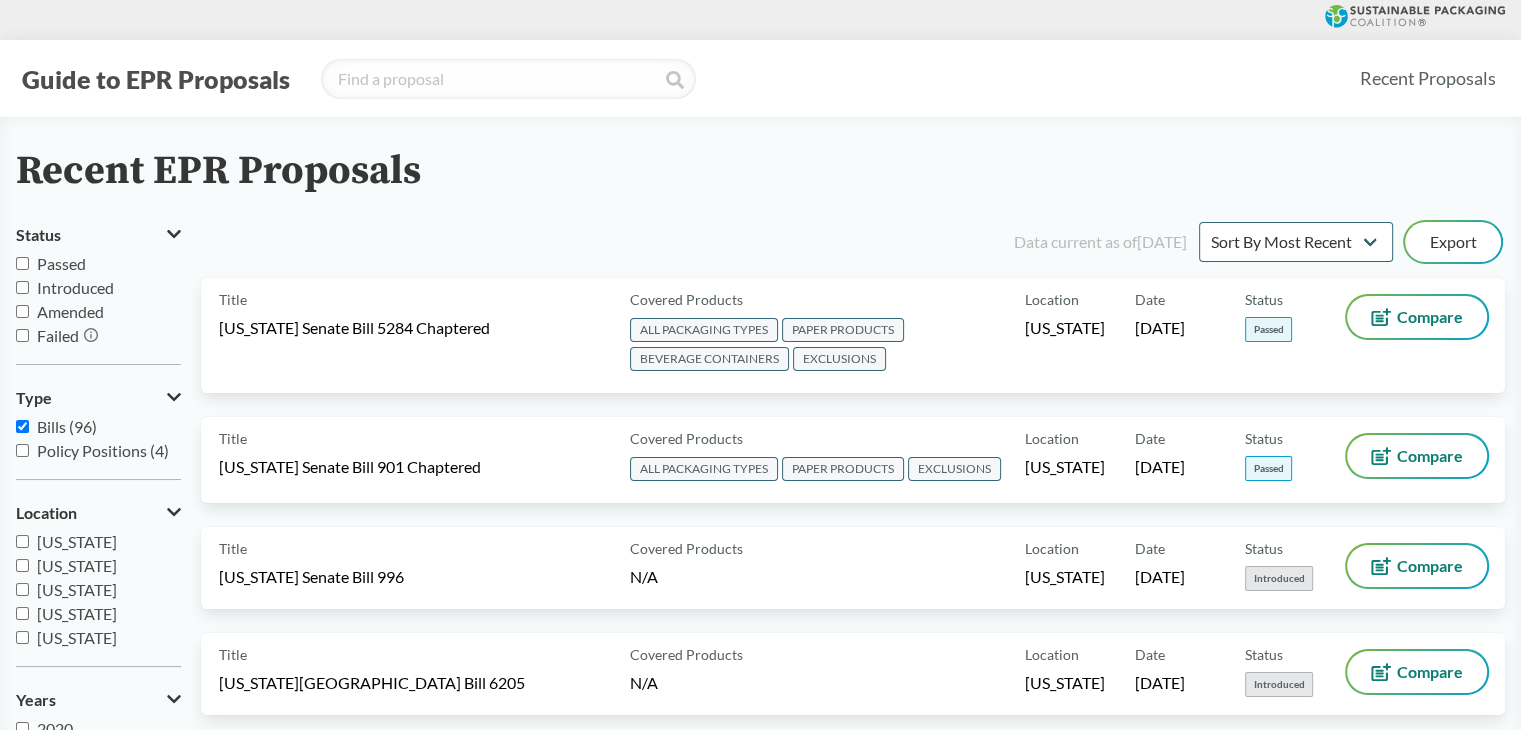 click on "Introduced" at bounding box center (22, 287) 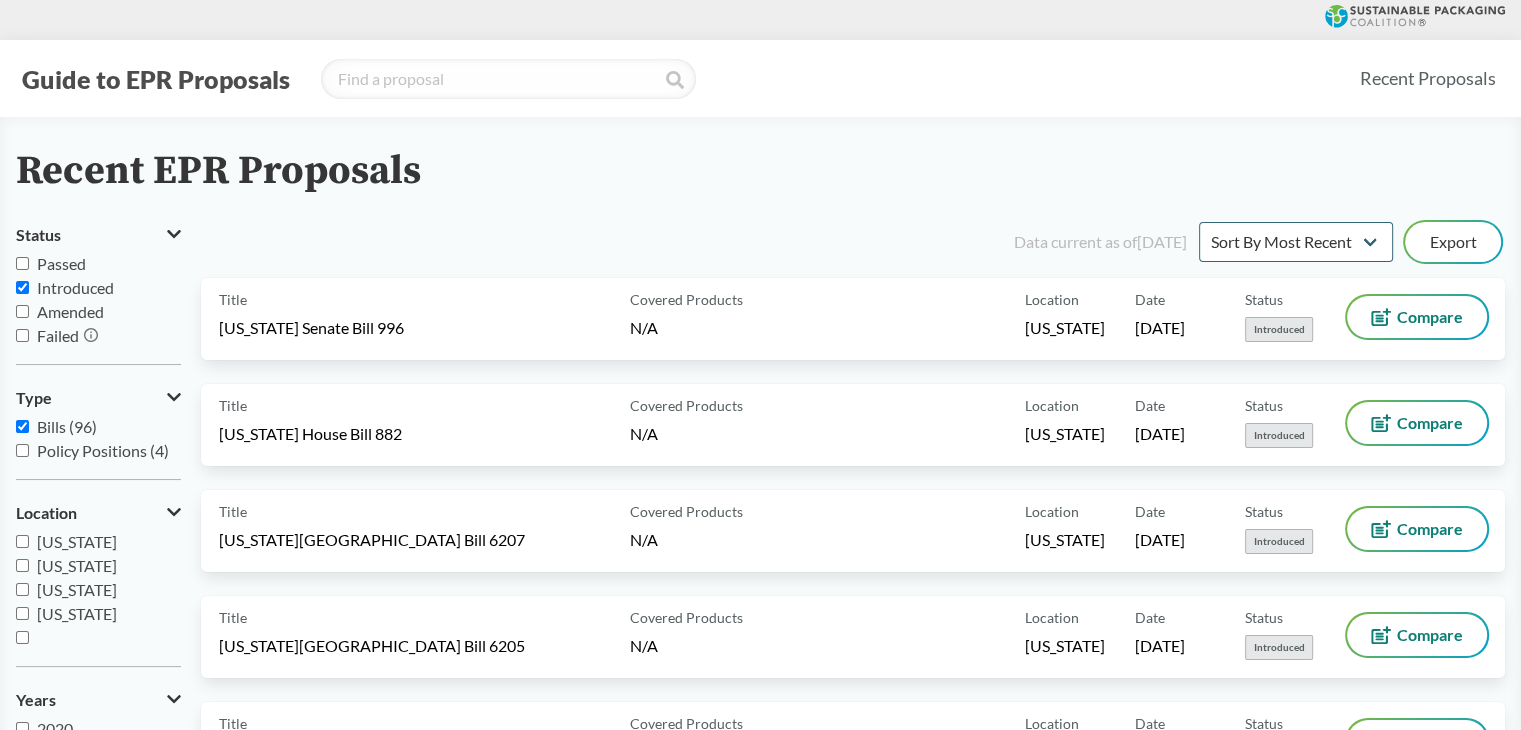 scroll, scrollTop: 32, scrollLeft: 0, axis: vertical 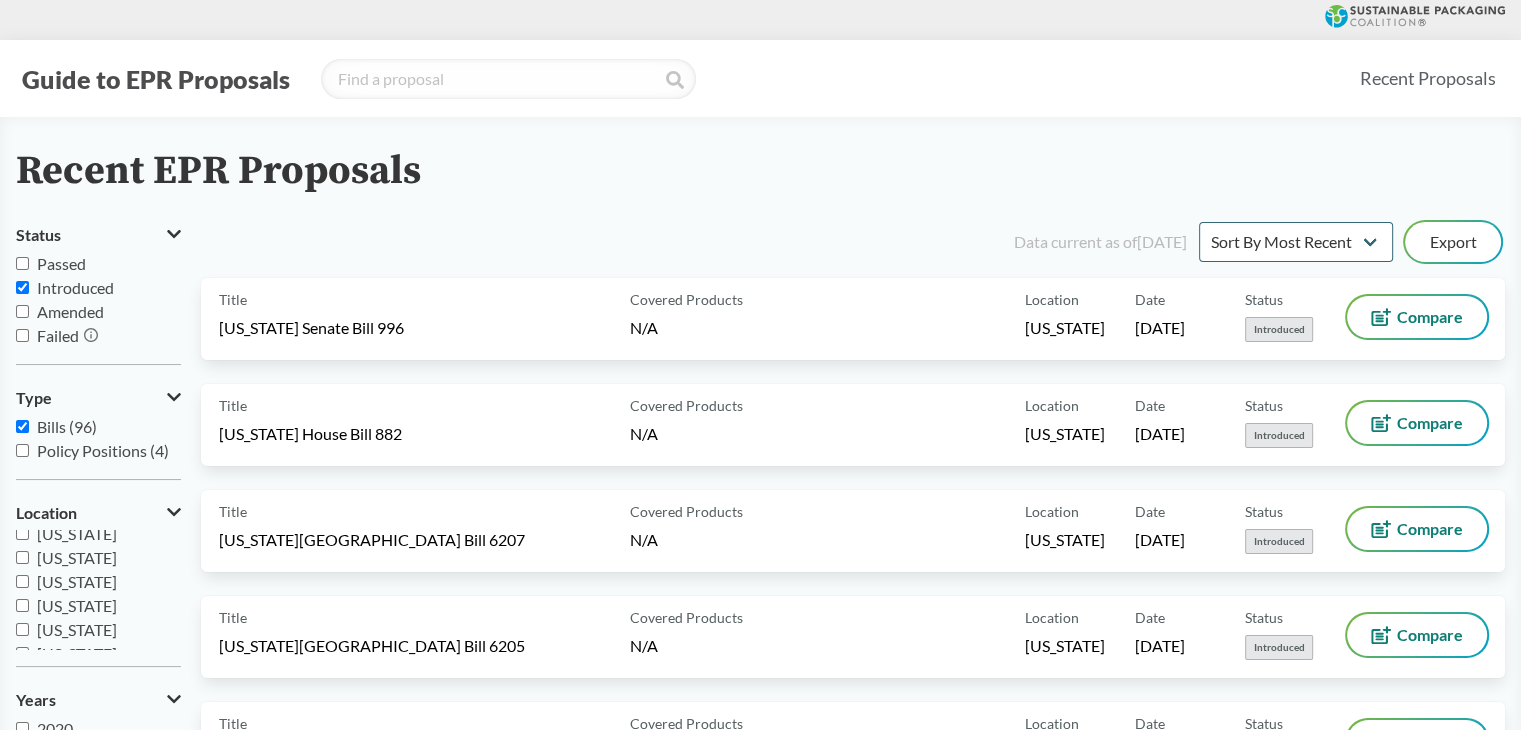 click on "Introduced" at bounding box center [22, 287] 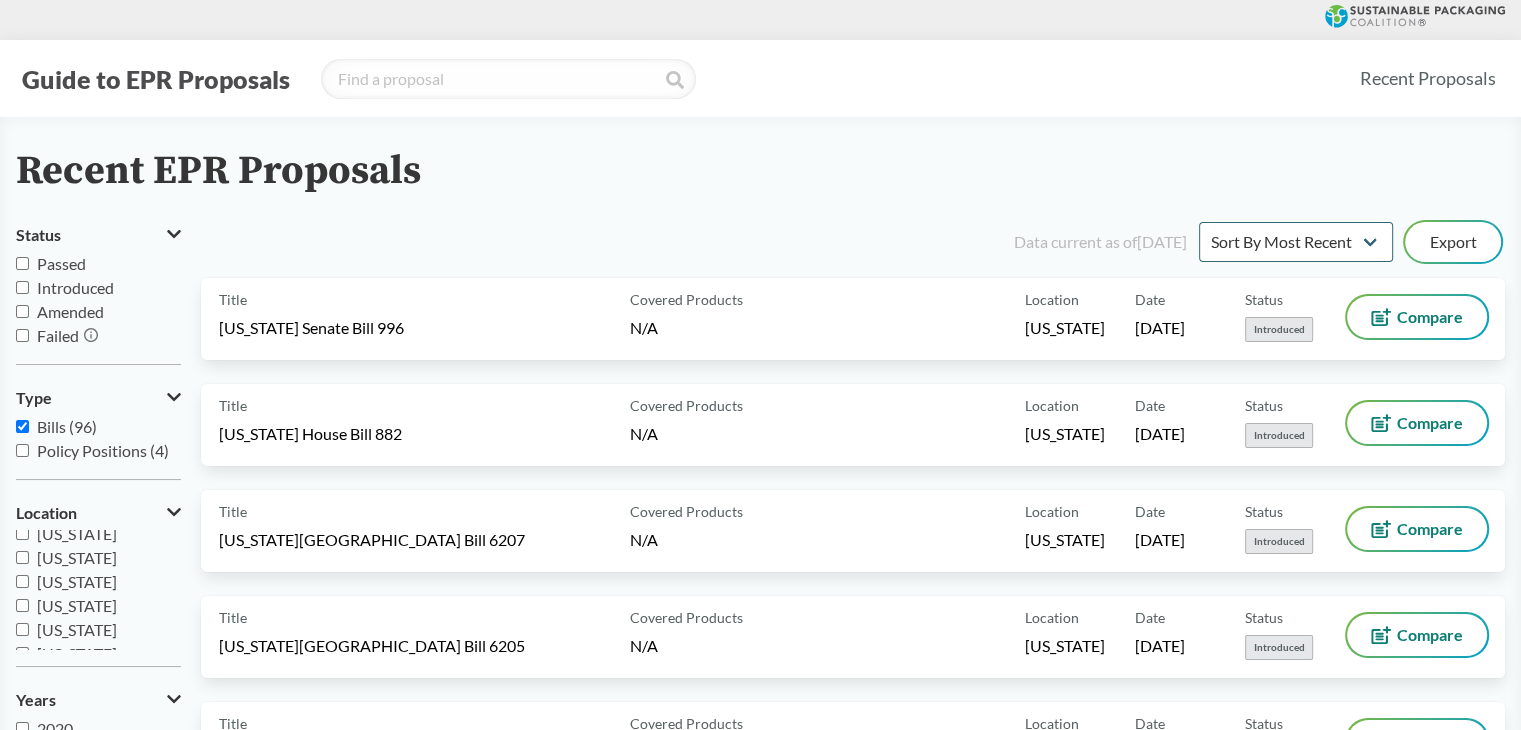 checkbox on "false" 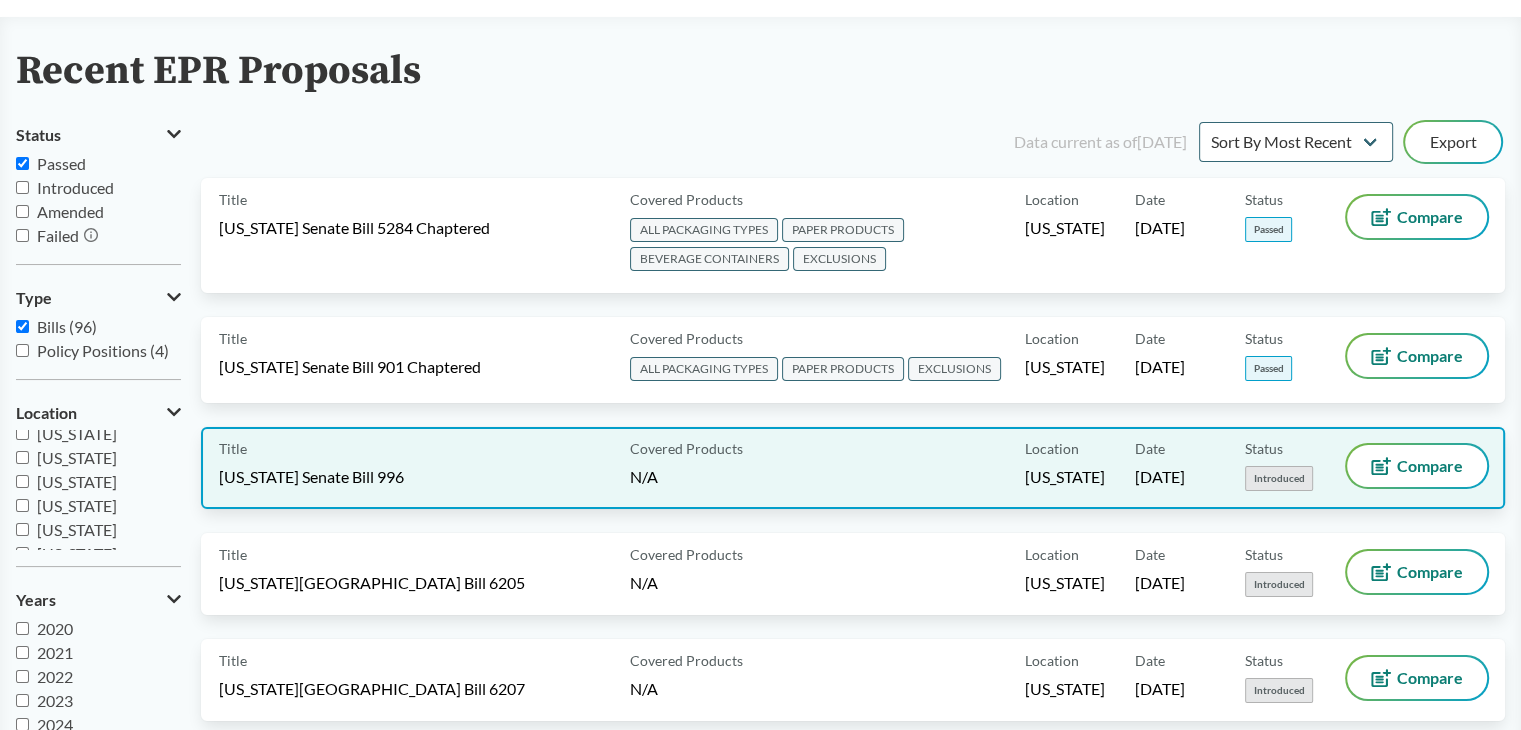 scroll, scrollTop: 300, scrollLeft: 0, axis: vertical 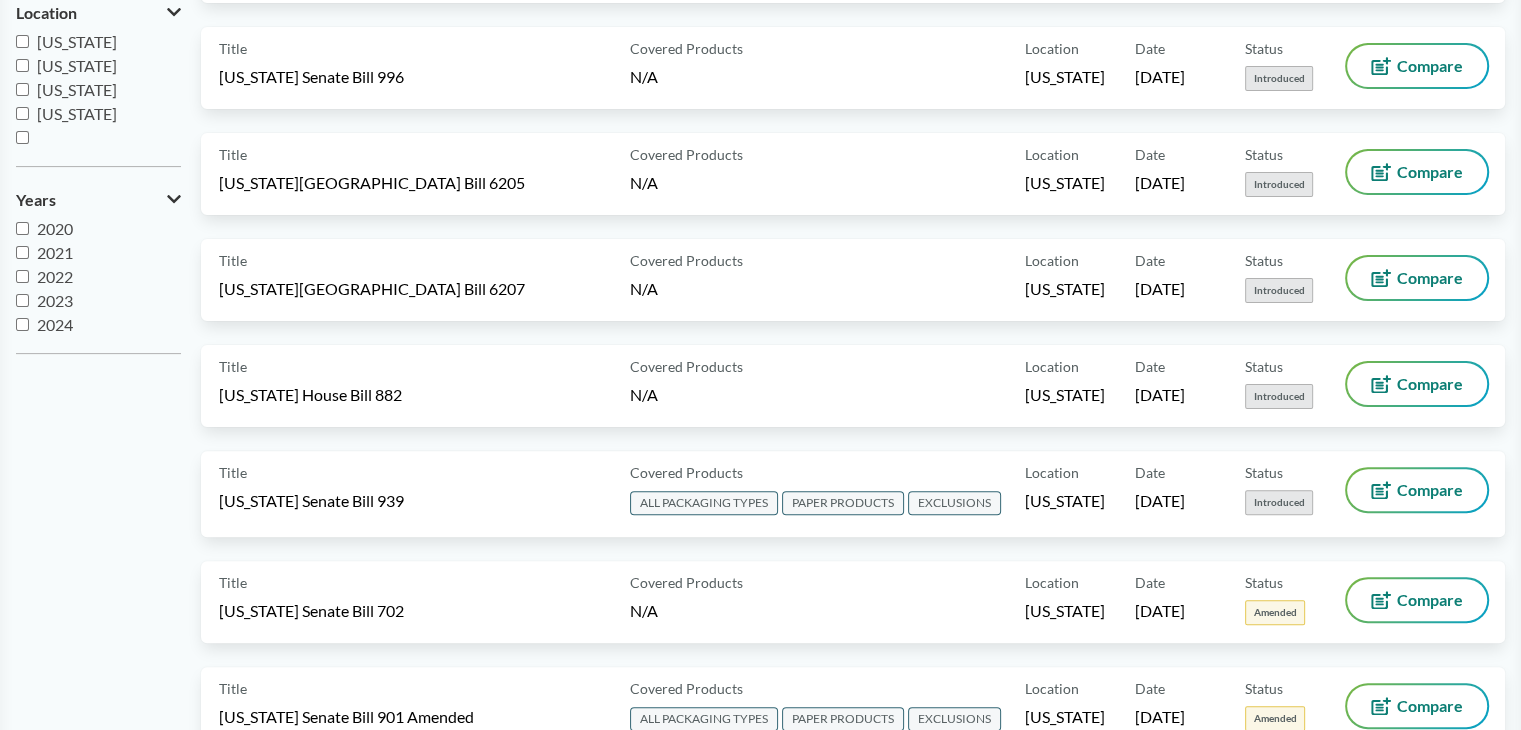 click on "Status Passed Introduced Amended Failed Type Bills (96) Policy Positions (4) Location [US_STATE] [US_STATE] [US_STATE] [US_STATE] [US_STATE] [US_STATE] [US_STATE] [US_STATE] [US_STATE] [US_STATE] [US_STATE] [US_STATE] [US_STATE] [US_STATE] [US_STATE] [US_STATE] [US_STATE] [US_STATE] [US_STATE] [US_STATE] [US_STATE] [US_STATE] [GEOGRAPHIC_DATA] Years 2020 2021 2022 2023 2024 2025" at bounding box center [108, 5398] 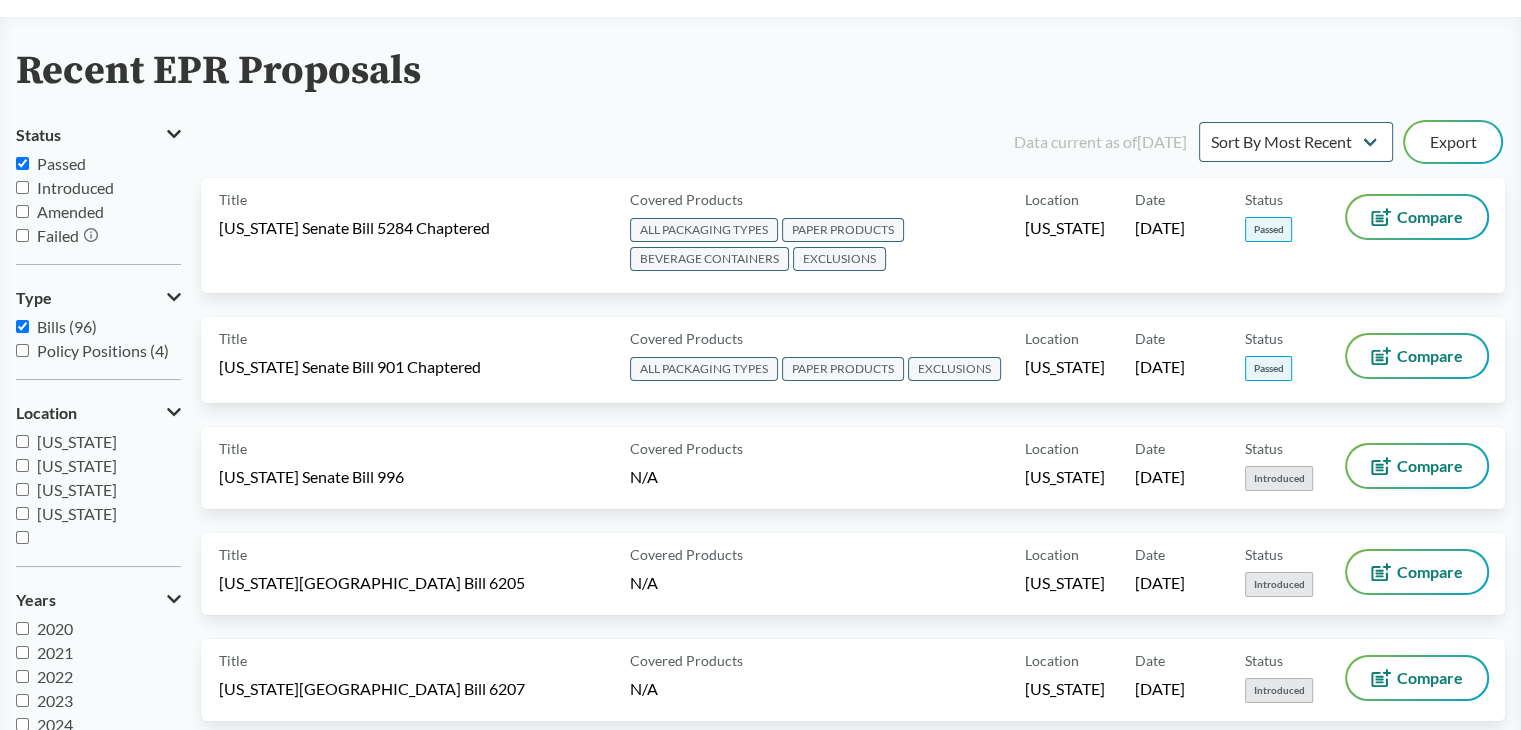 scroll, scrollTop: 0, scrollLeft: 0, axis: both 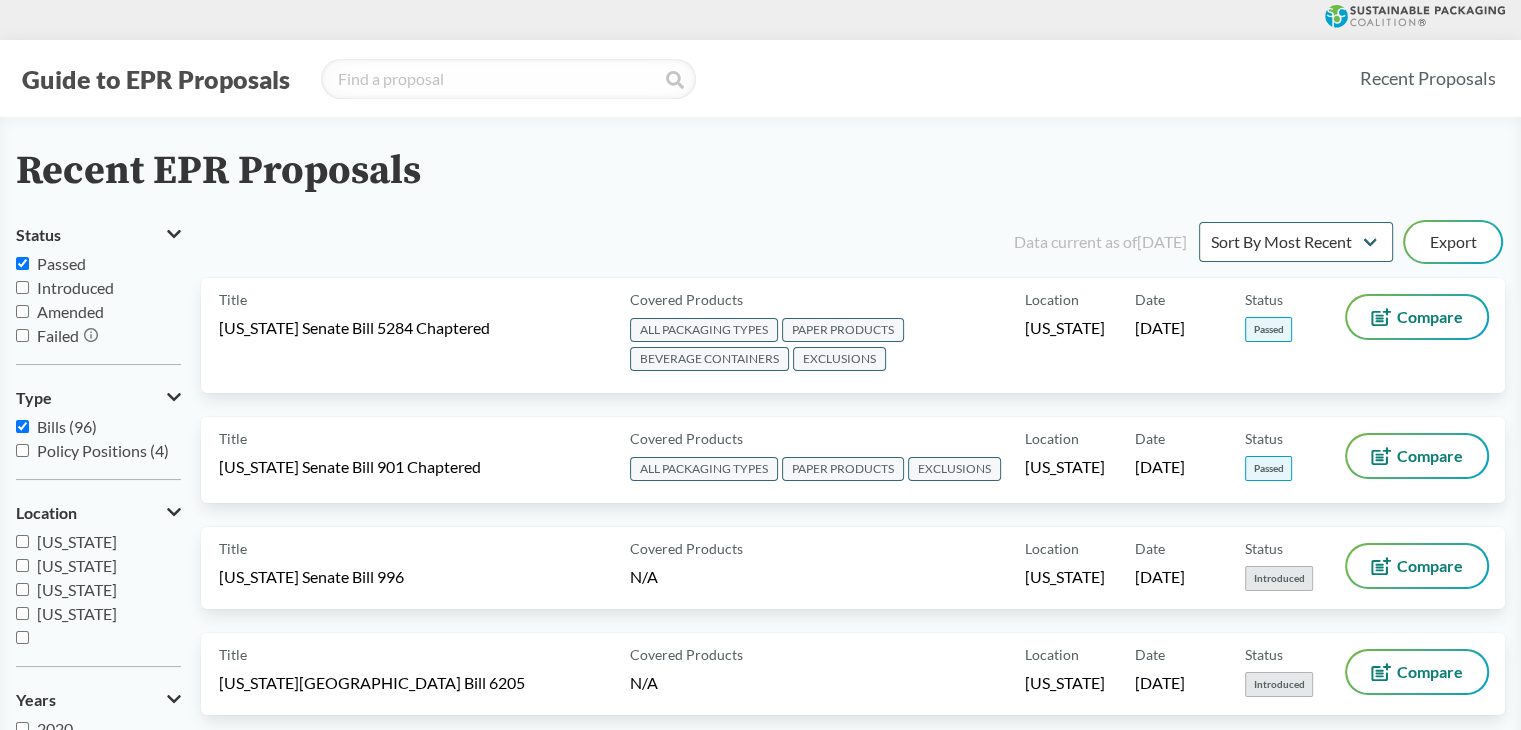 click on "Passed" at bounding box center (22, 263) 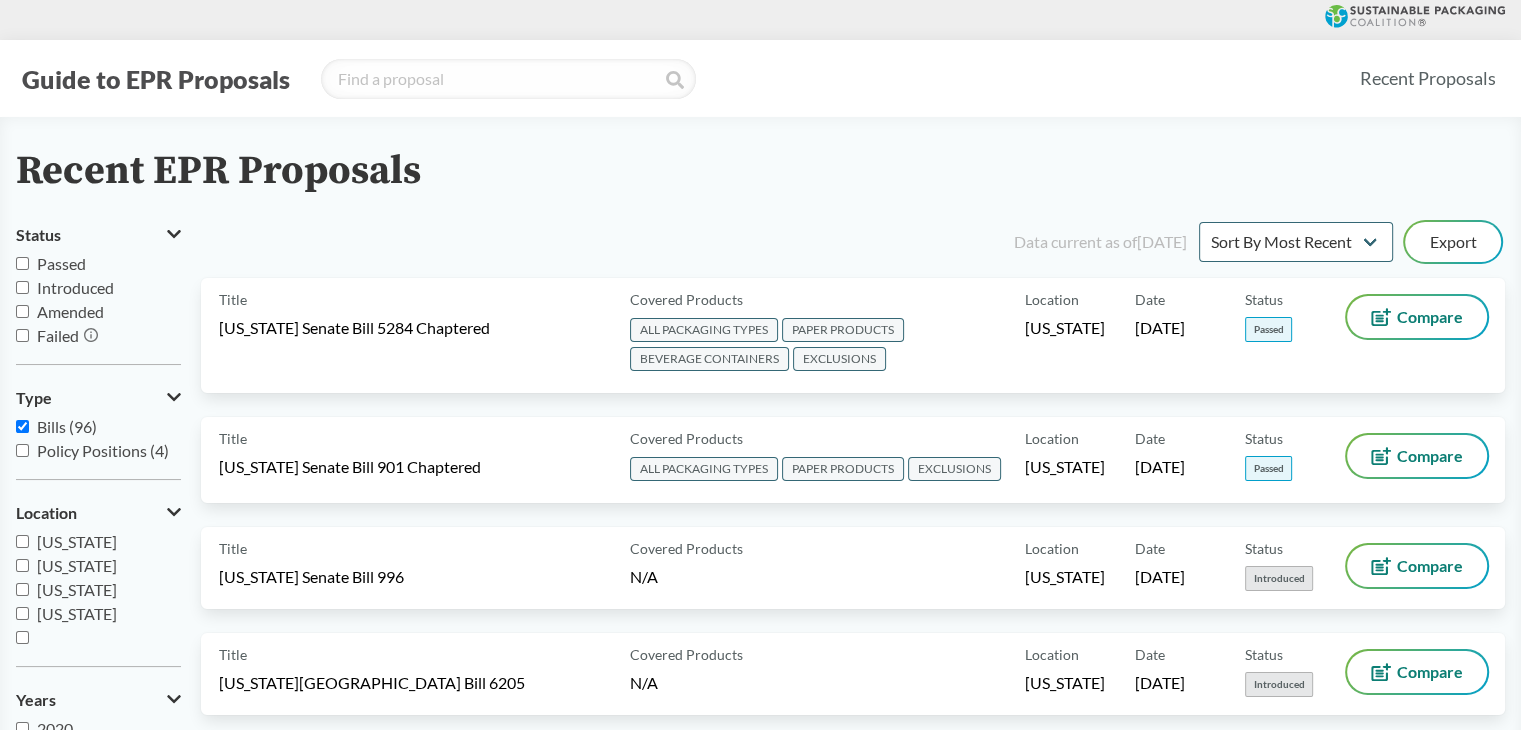checkbox on "false" 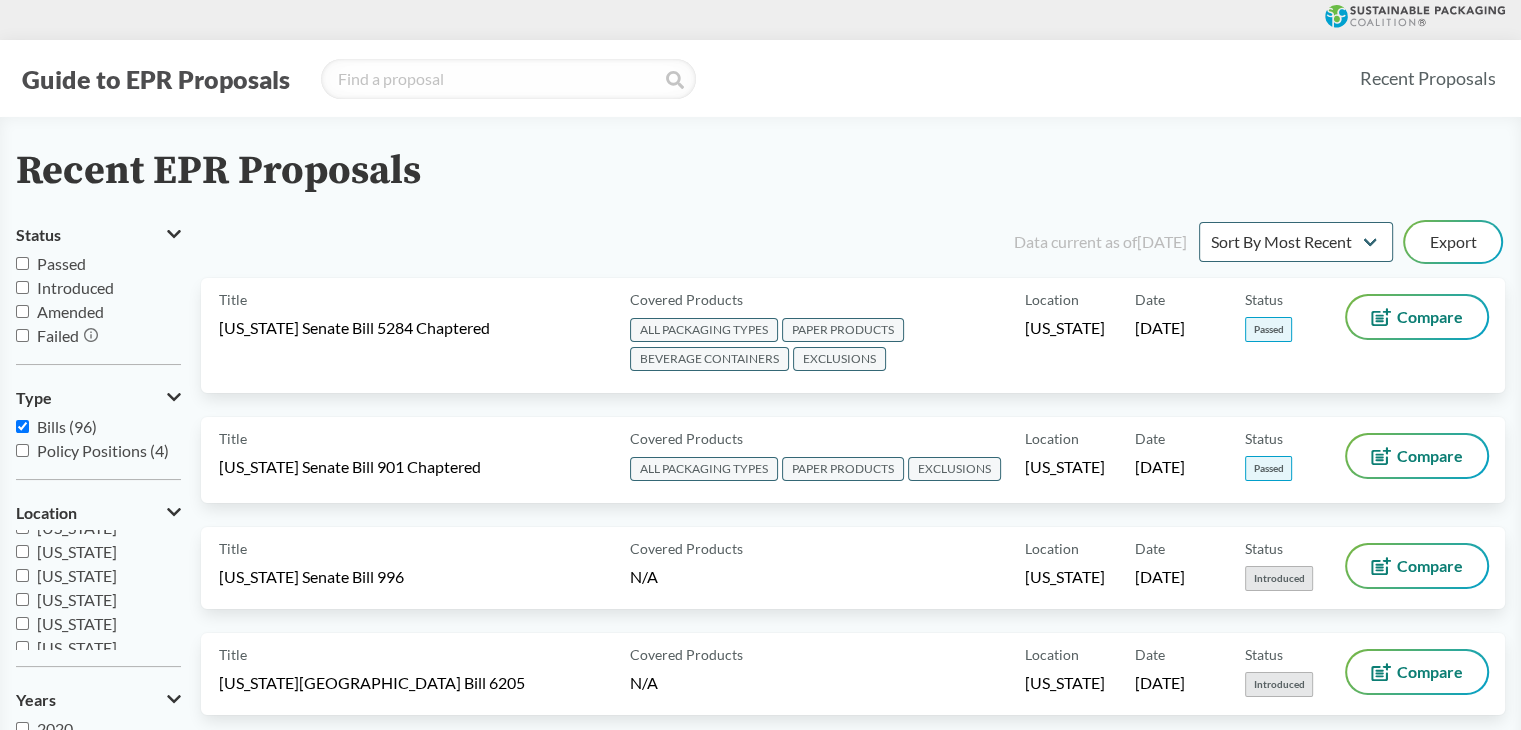 scroll, scrollTop: 0, scrollLeft: 0, axis: both 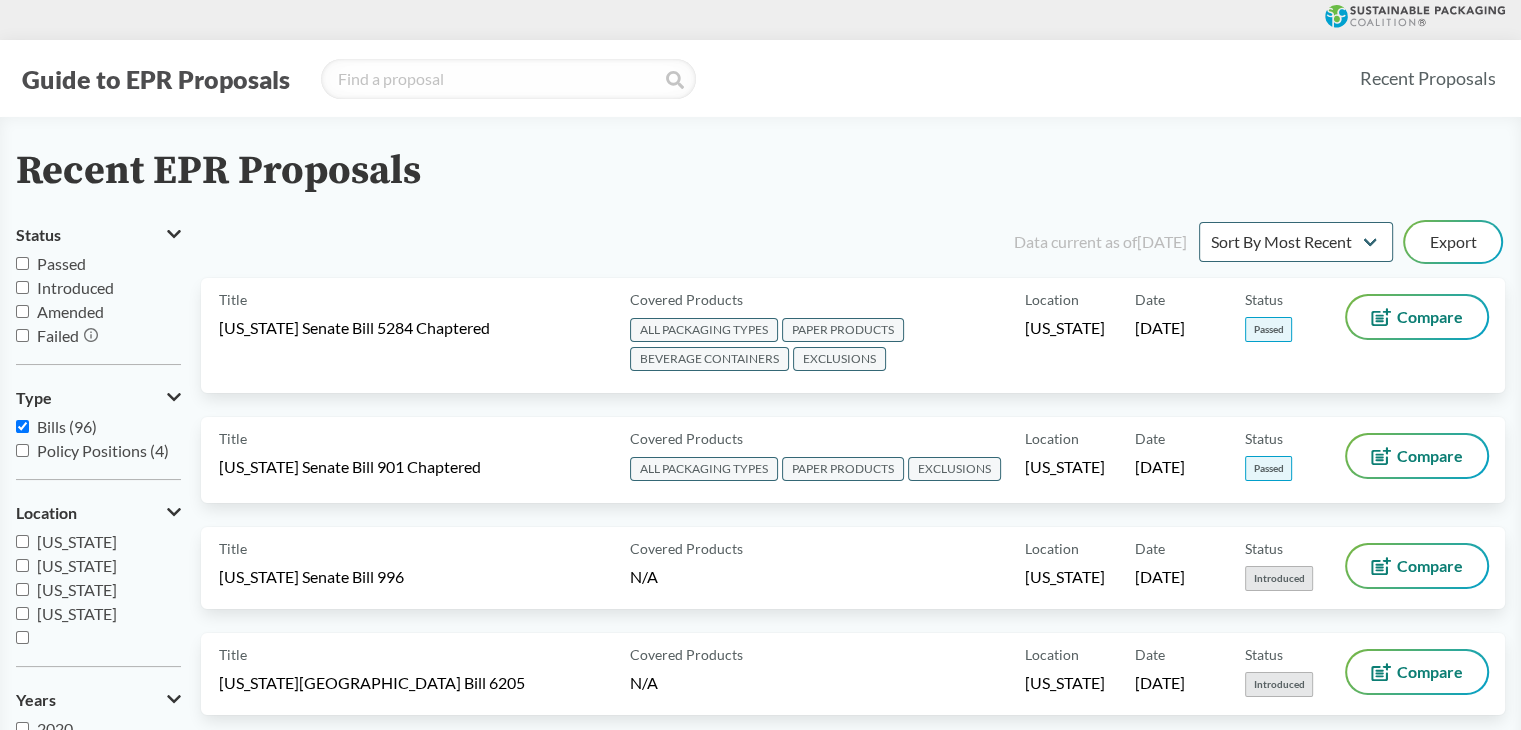 click on "[GEOGRAPHIC_DATA]" at bounding box center (22, 637) 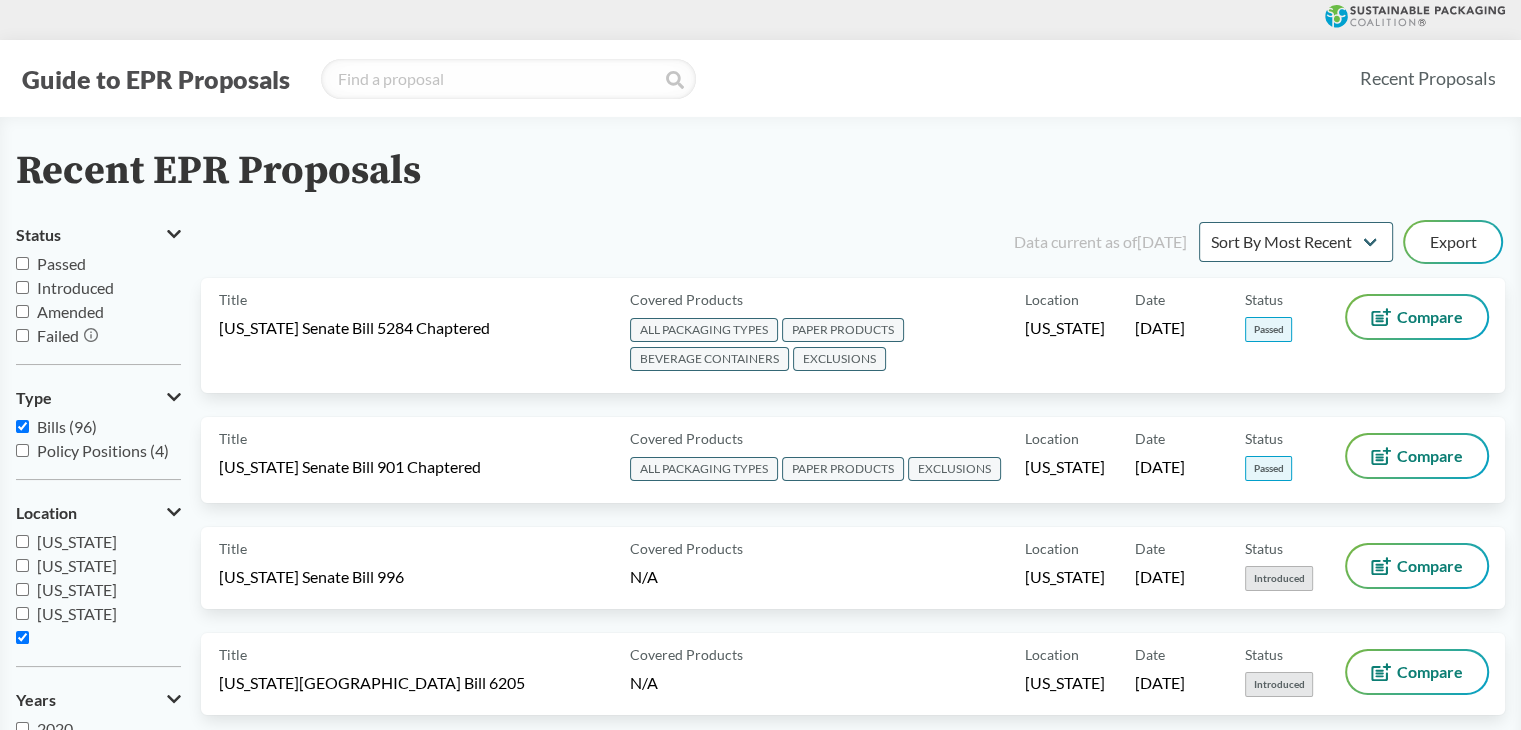checkbox on "true" 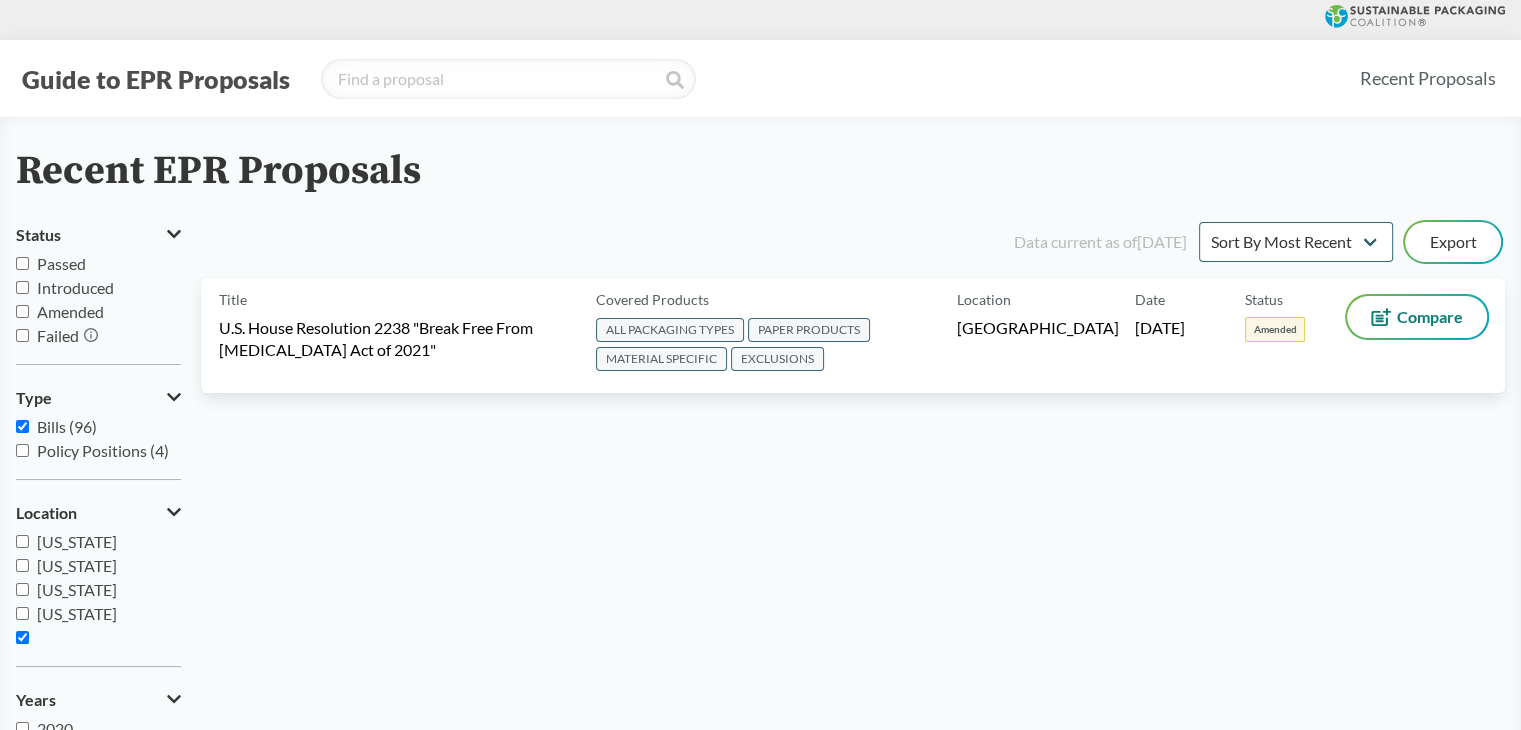 click on "Passed" at bounding box center [22, 263] 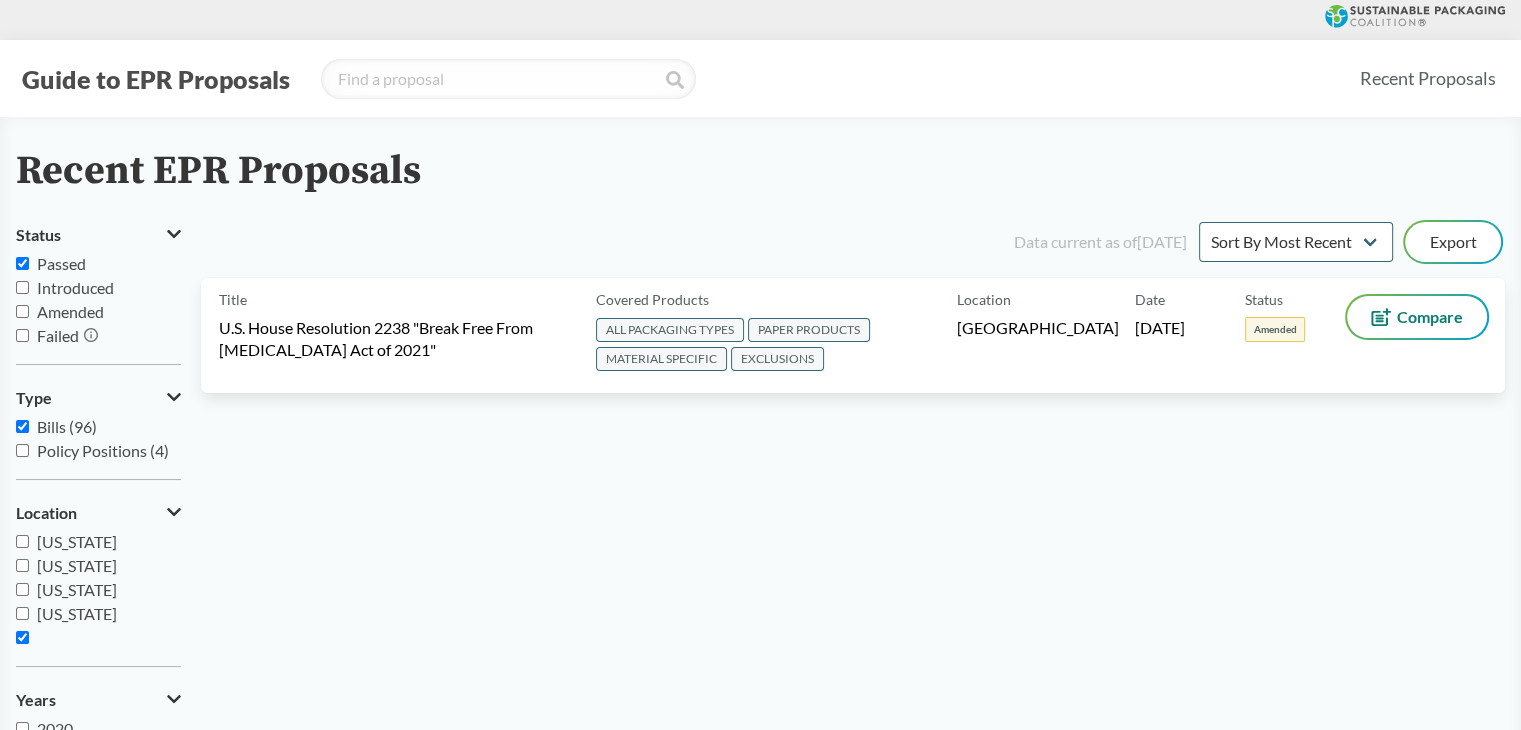 checkbox on "true" 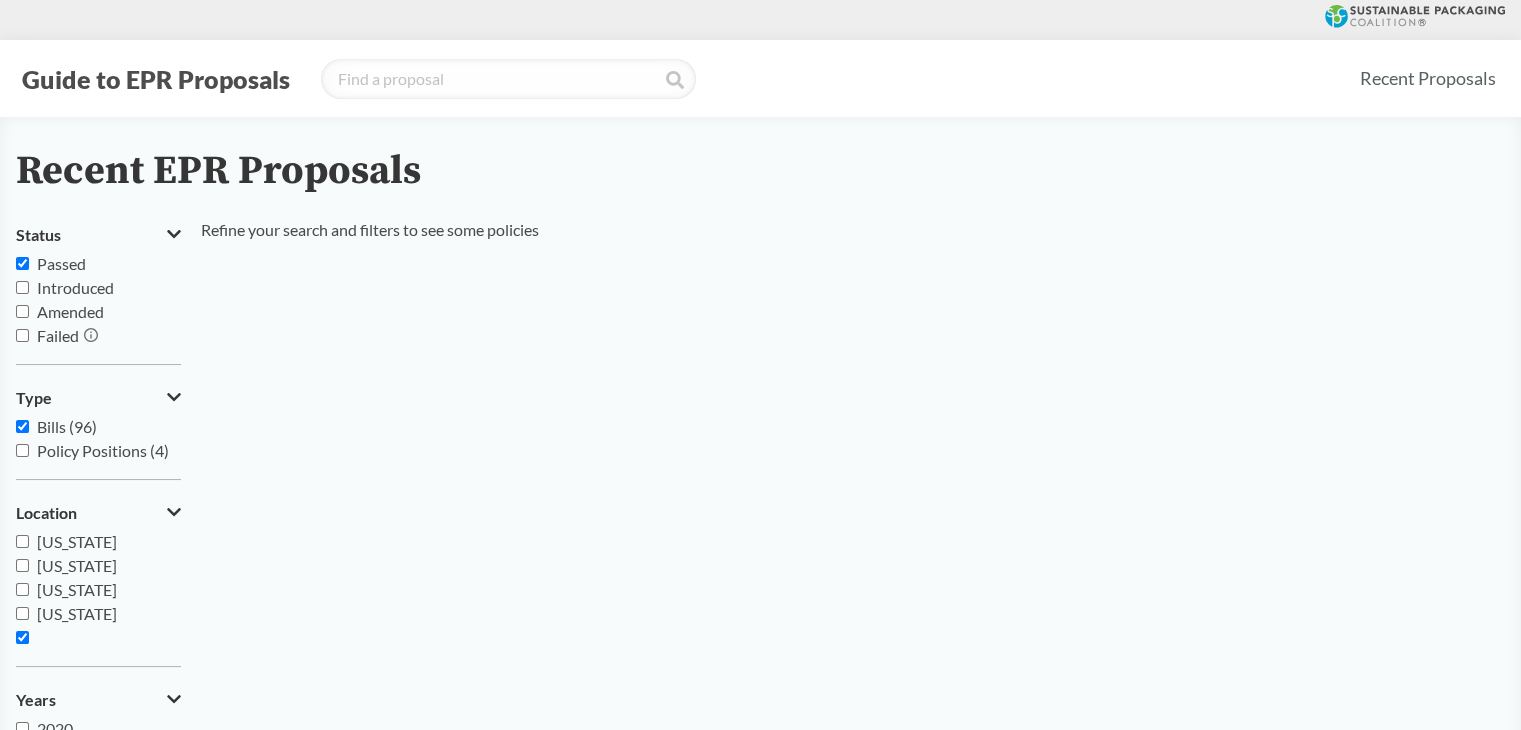 click on "[GEOGRAPHIC_DATA]" at bounding box center (22, 637) 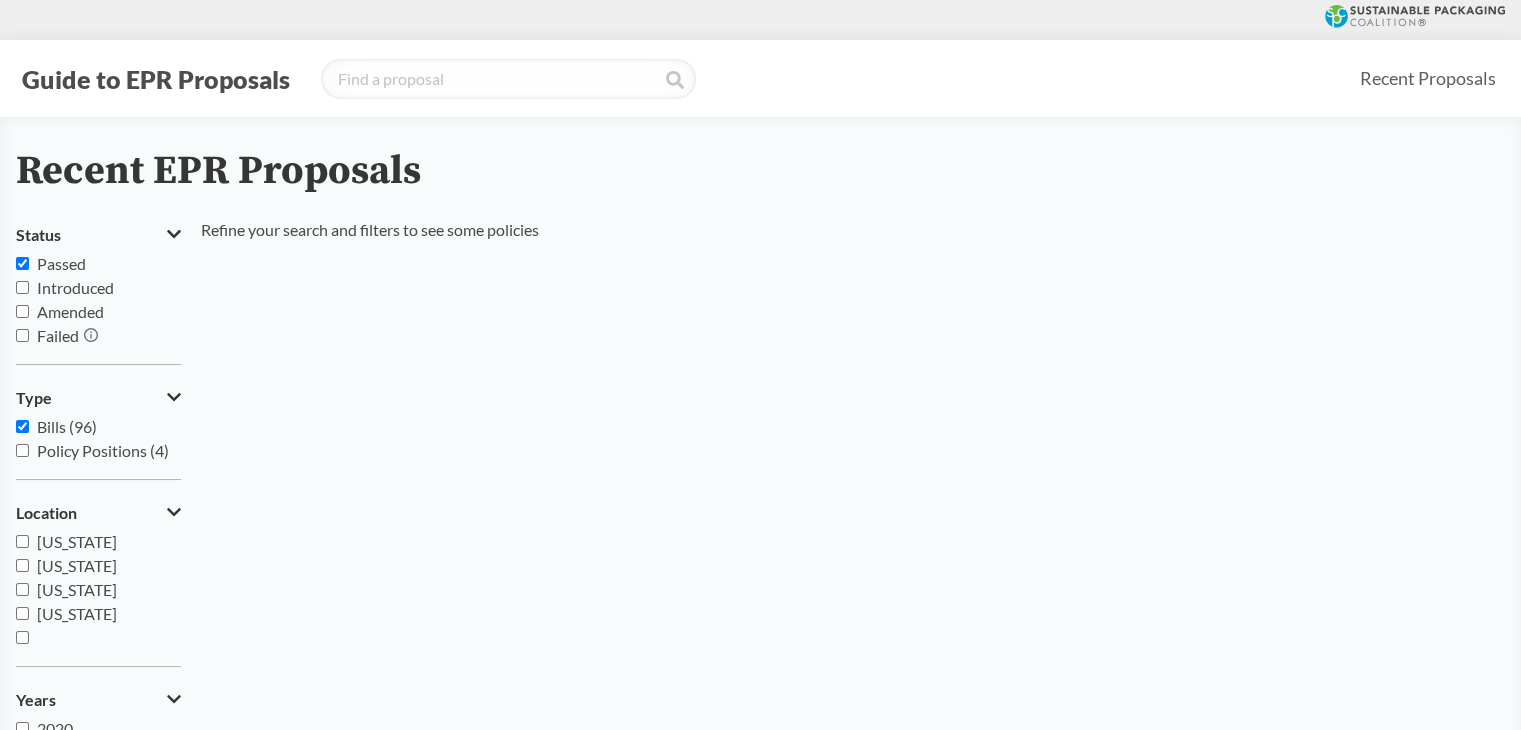 checkbox on "false" 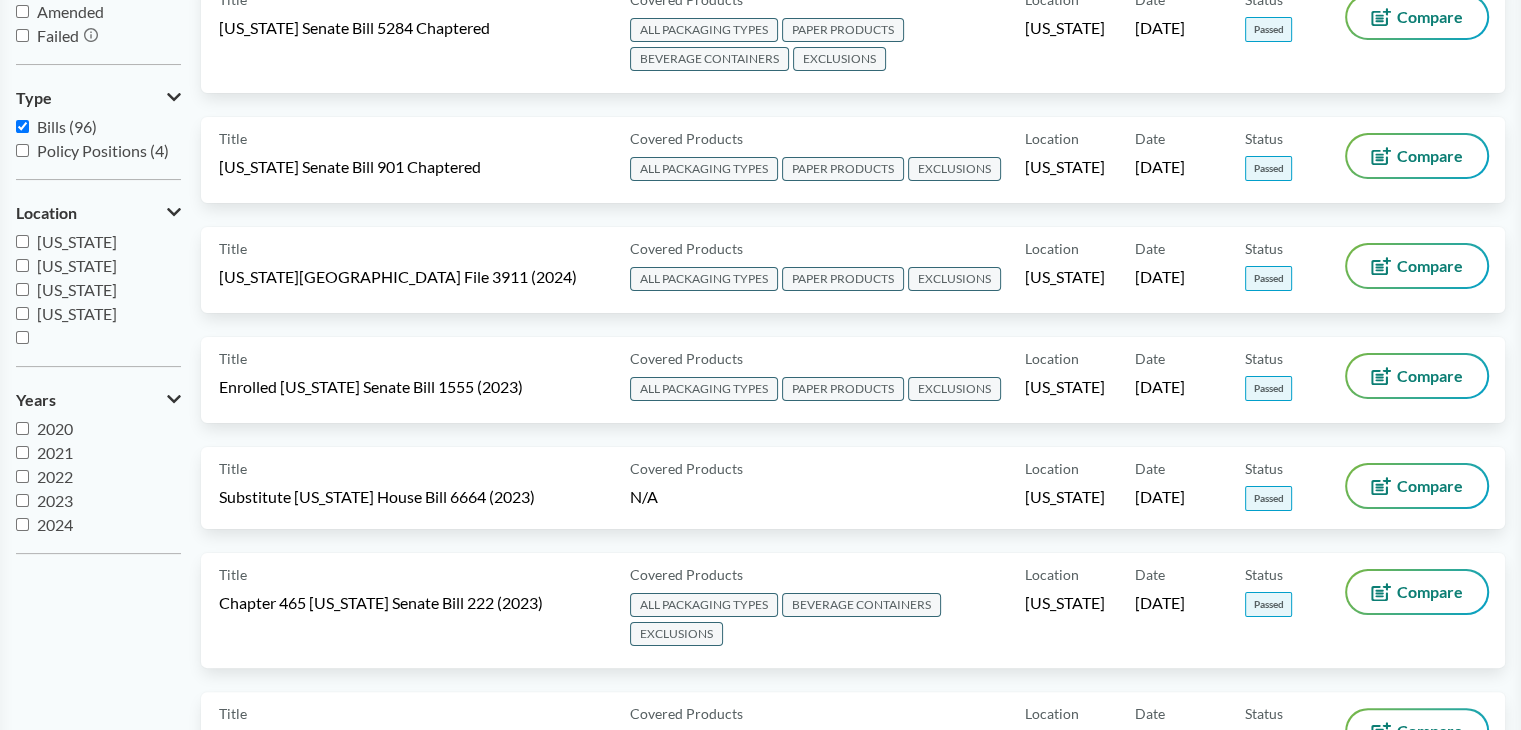 scroll, scrollTop: 200, scrollLeft: 0, axis: vertical 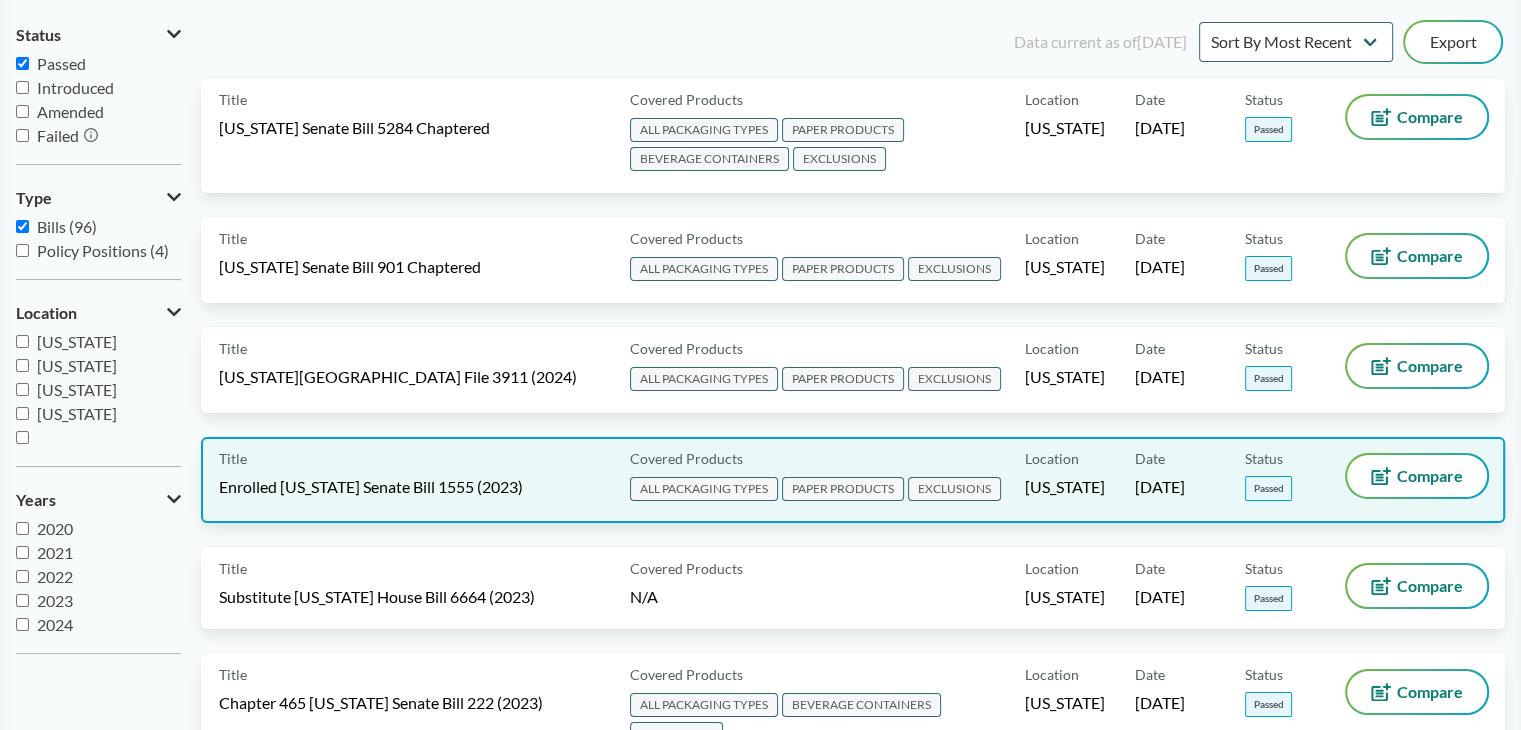 click on "Title Enrolled [US_STATE] Senate Bill 1555 (2023) Covered Products ALL PACKAGING TYPES PAPER PRODUCTS EXCLUSIONS Location [US_STATE] Date [DATE] Status Passed Compare" at bounding box center (853, 480) 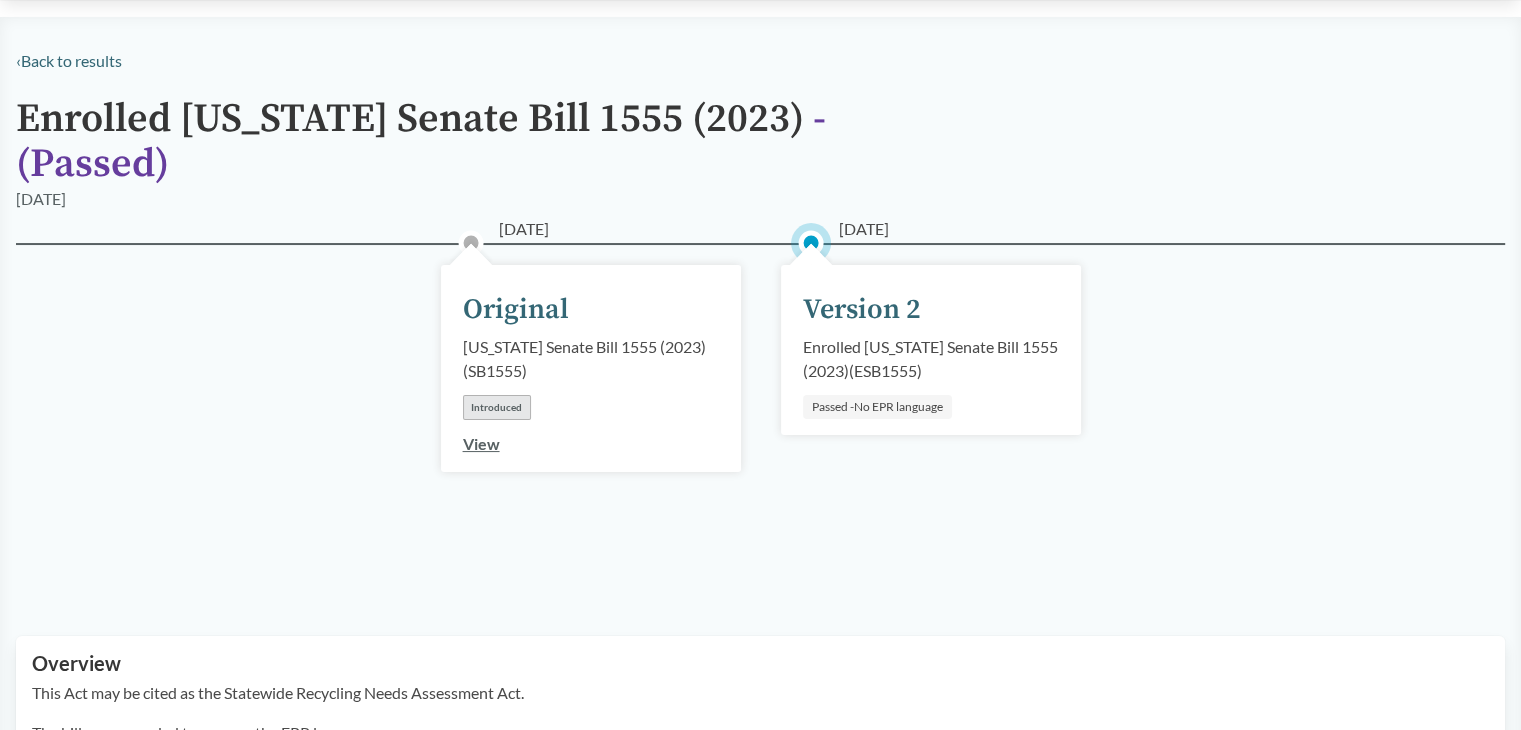 scroll, scrollTop: 300, scrollLeft: 0, axis: vertical 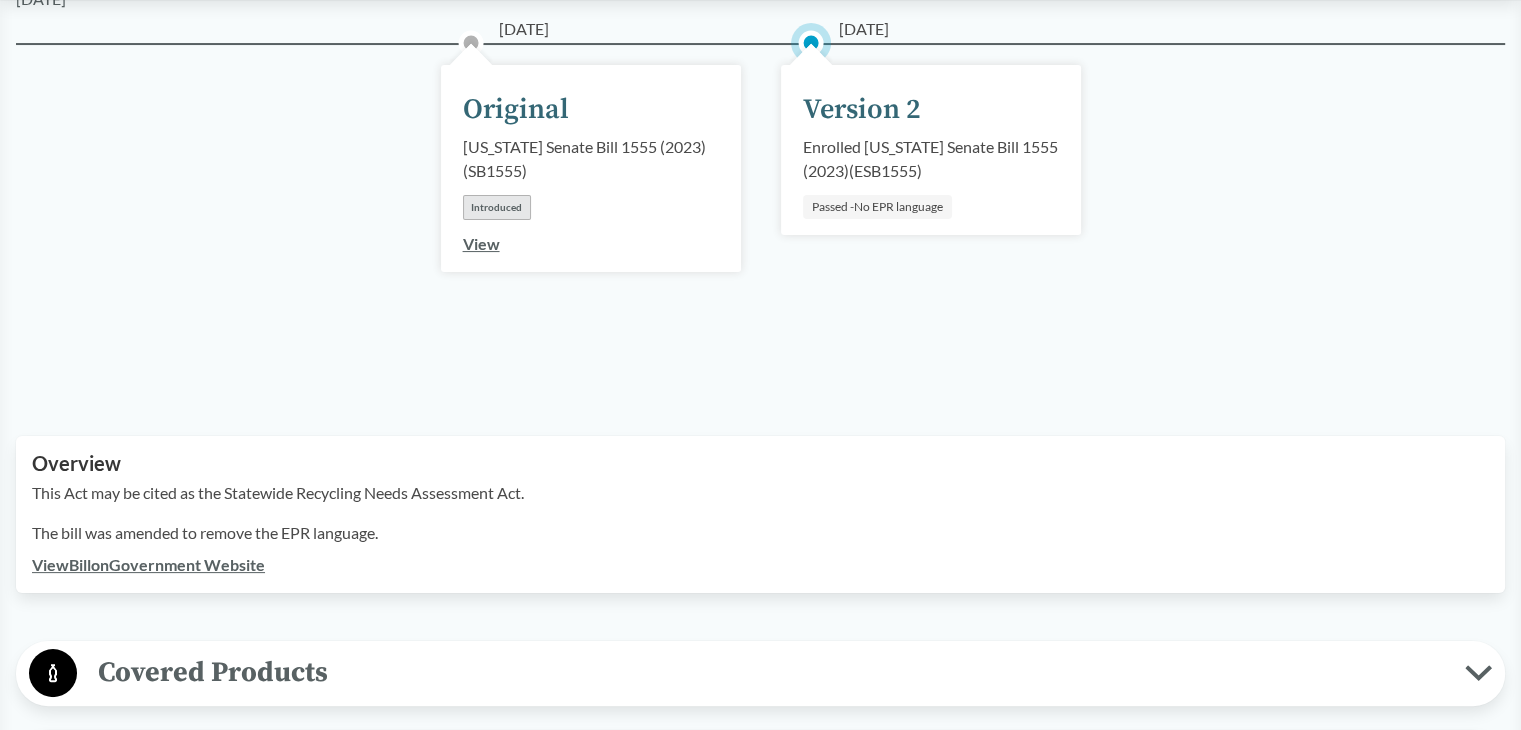 click on "[DATE] Version 2 Enrolled [US_STATE] Senate Bill 1555 (2023)  ( ESB1555 ) Passed -No EPR language" at bounding box center [931, 150] 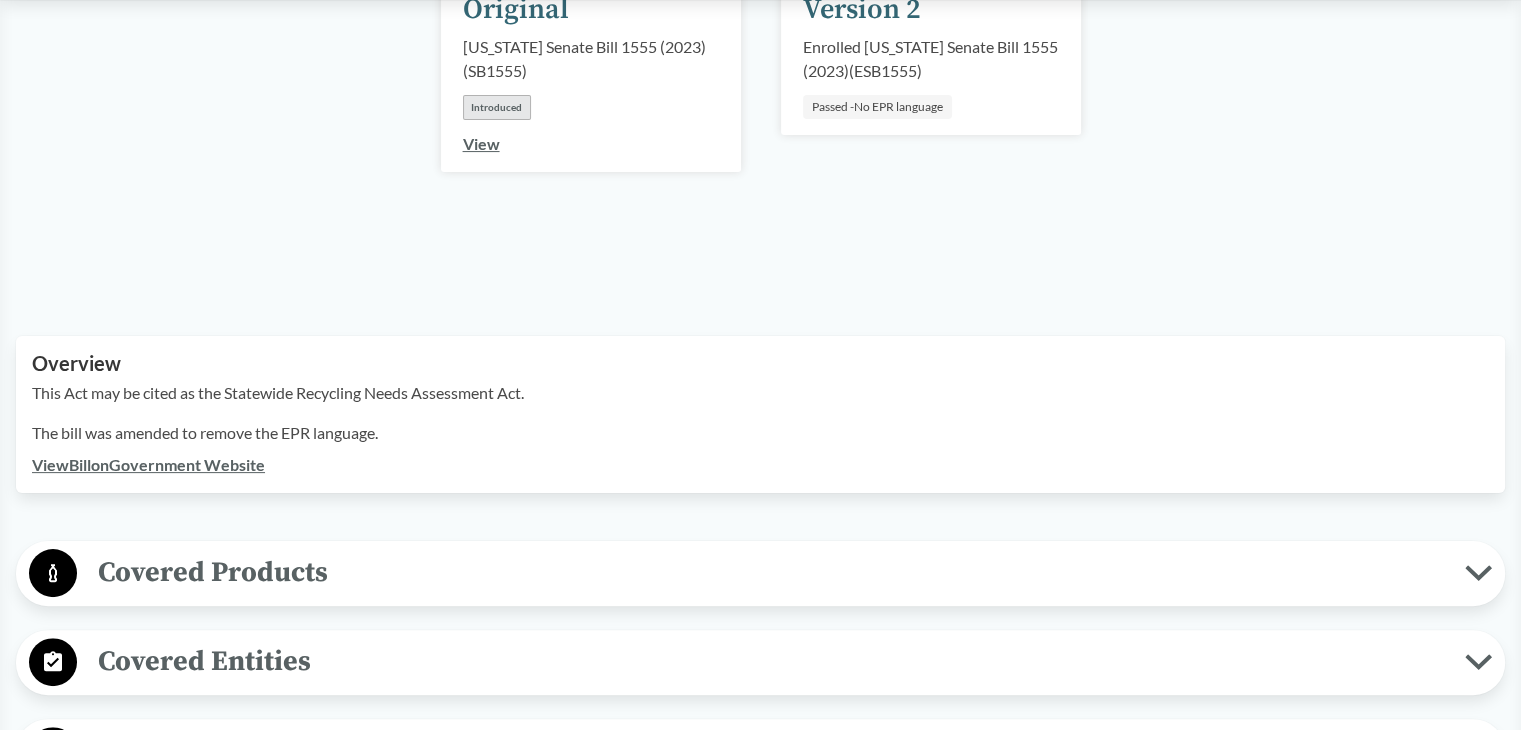 scroll, scrollTop: 500, scrollLeft: 0, axis: vertical 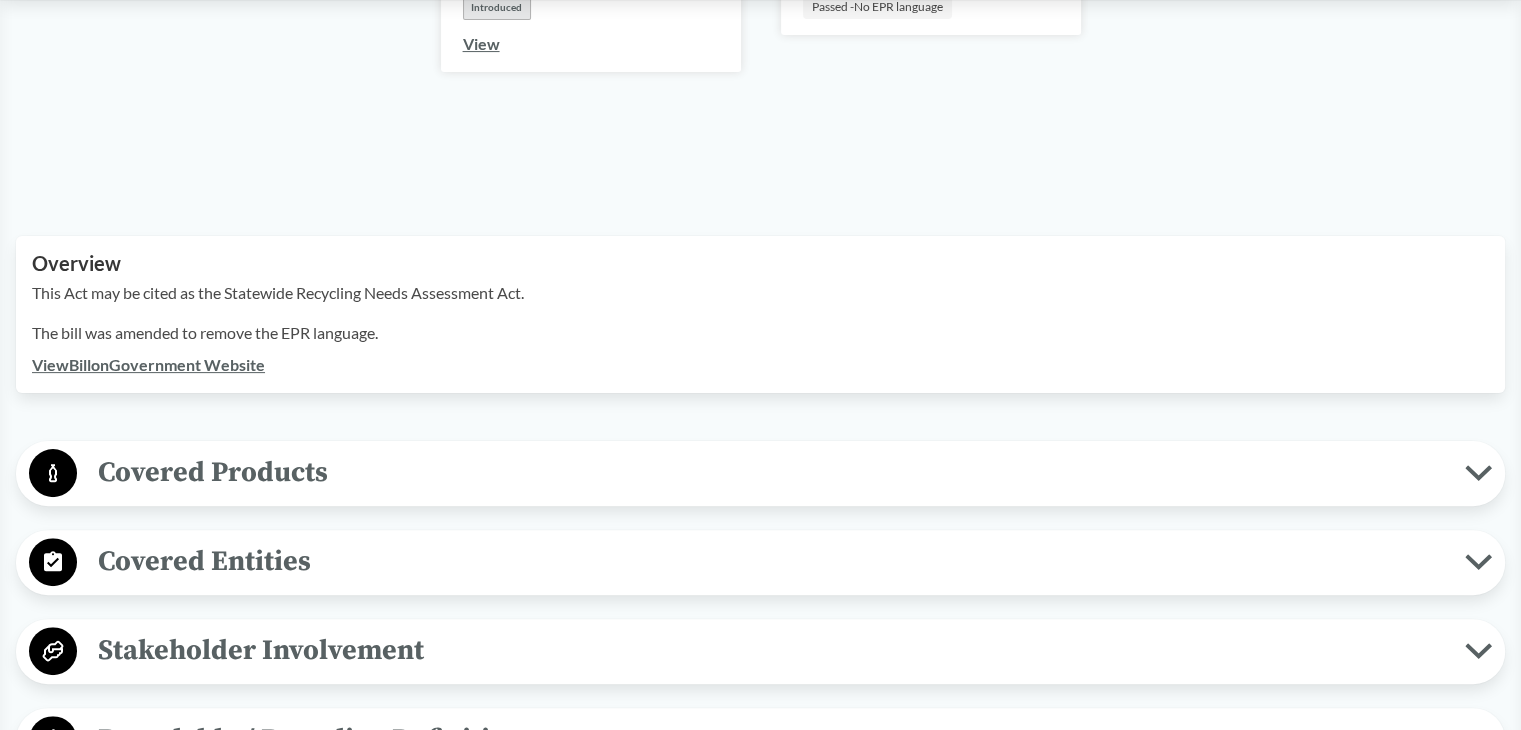 click on "Covered Products" at bounding box center [771, 472] 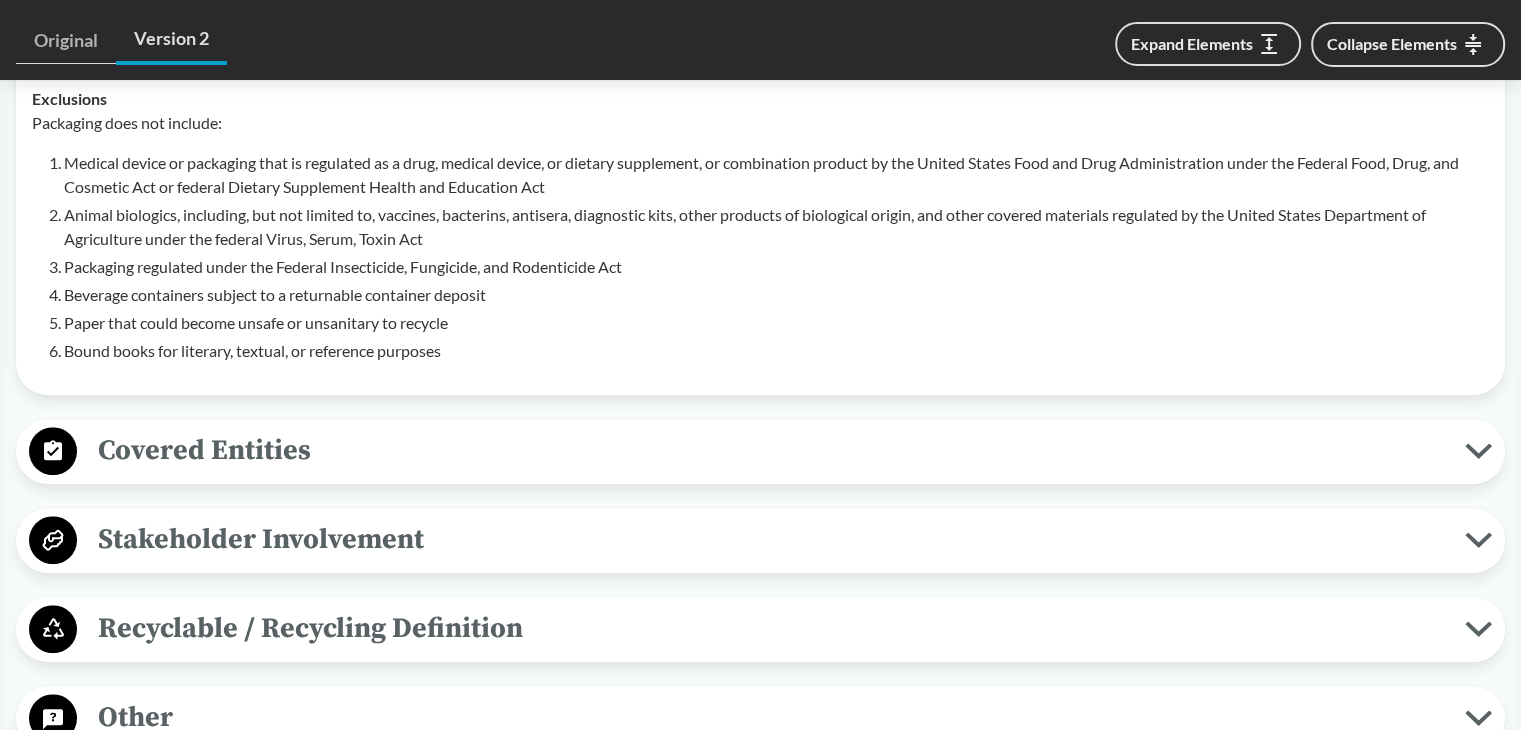 scroll, scrollTop: 1300, scrollLeft: 0, axis: vertical 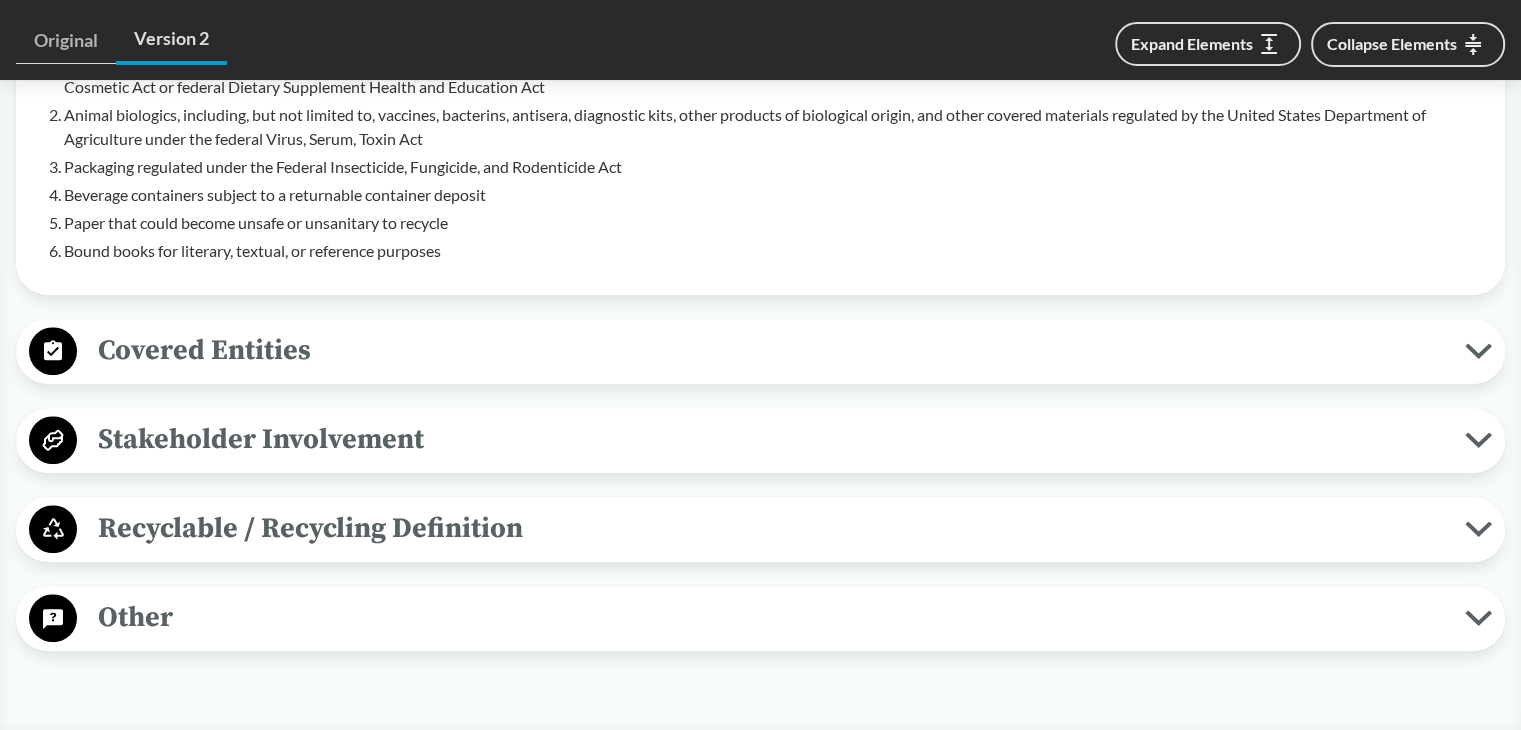 click on "Covered Entities" at bounding box center [771, 350] 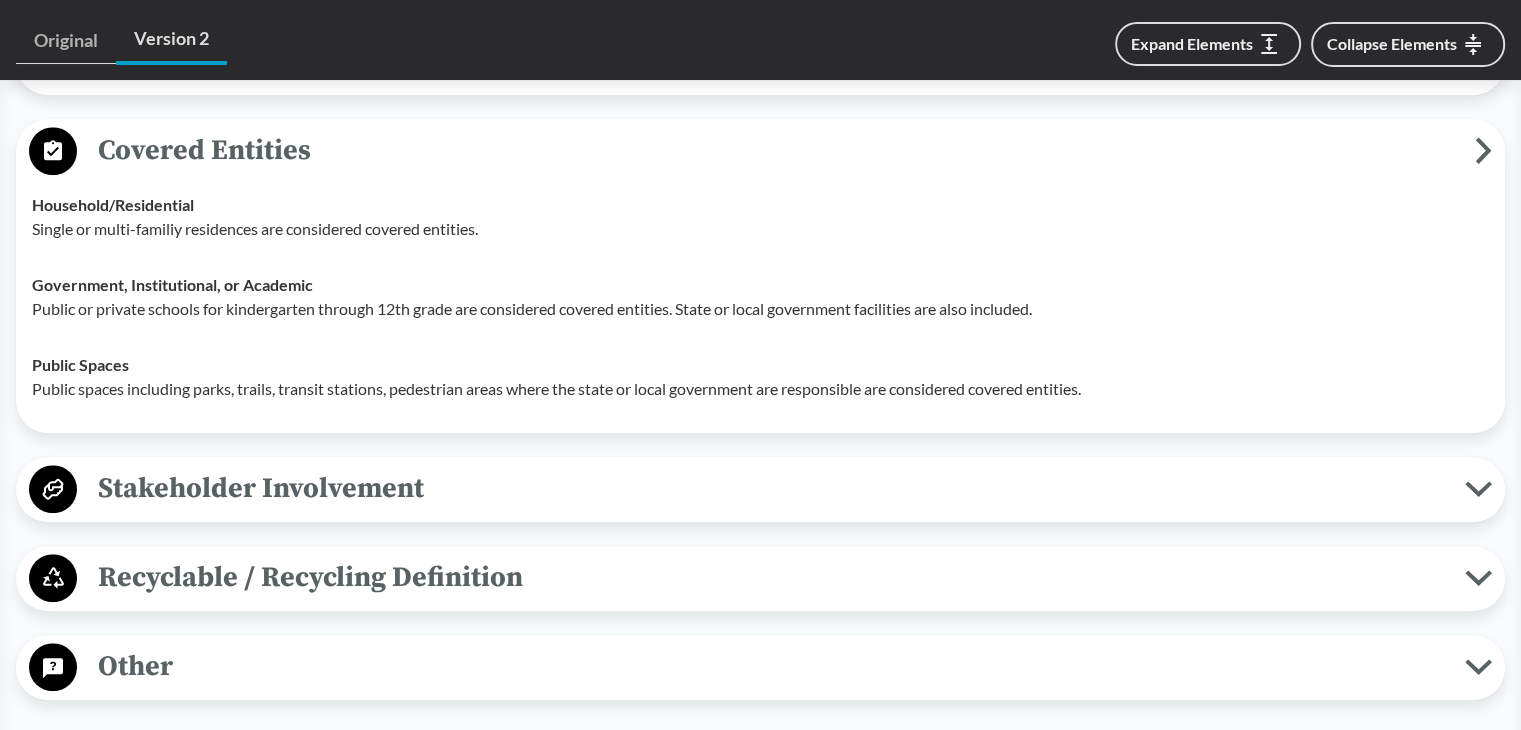 scroll, scrollTop: 1600, scrollLeft: 0, axis: vertical 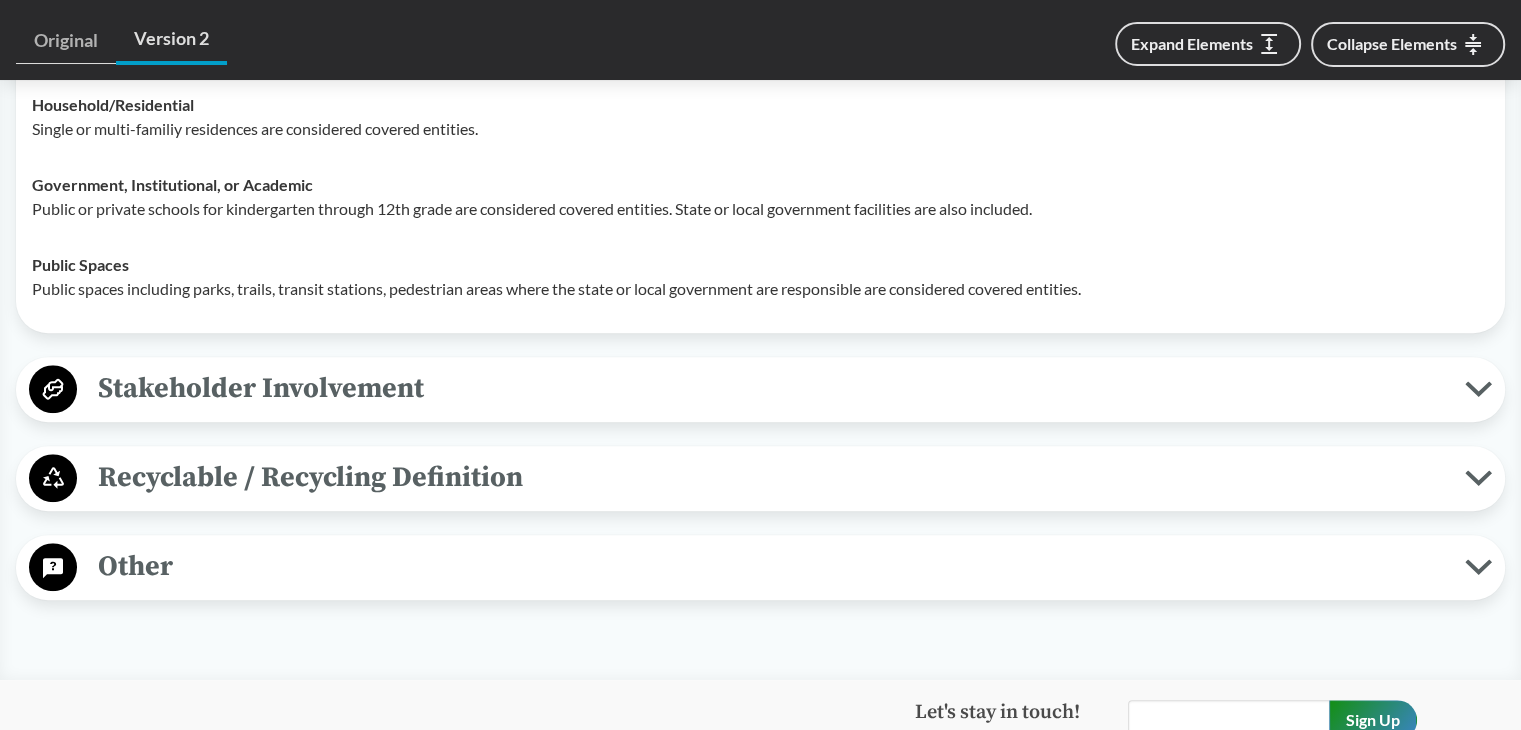 click on "Stakeholder Involvement" at bounding box center (771, 388) 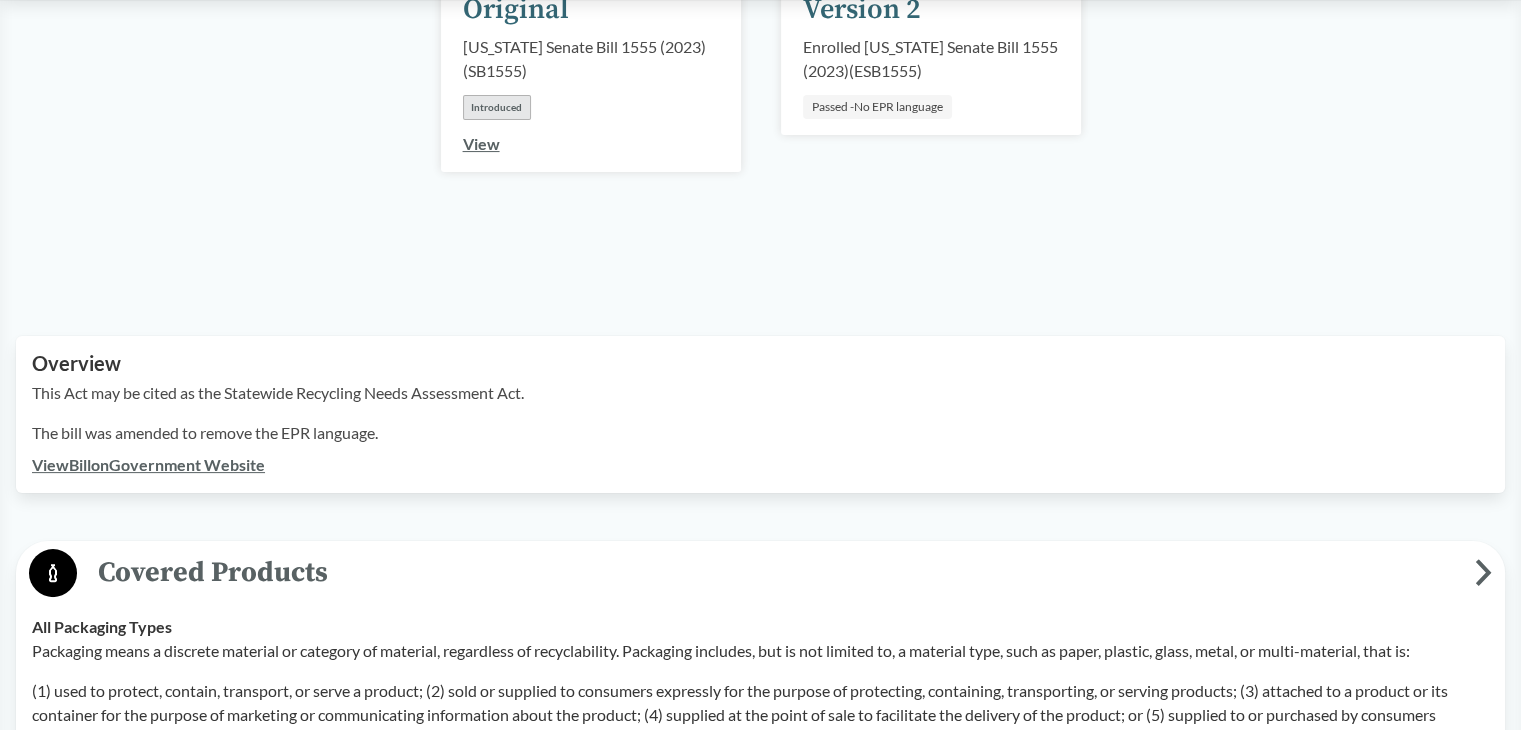 scroll, scrollTop: 100, scrollLeft: 0, axis: vertical 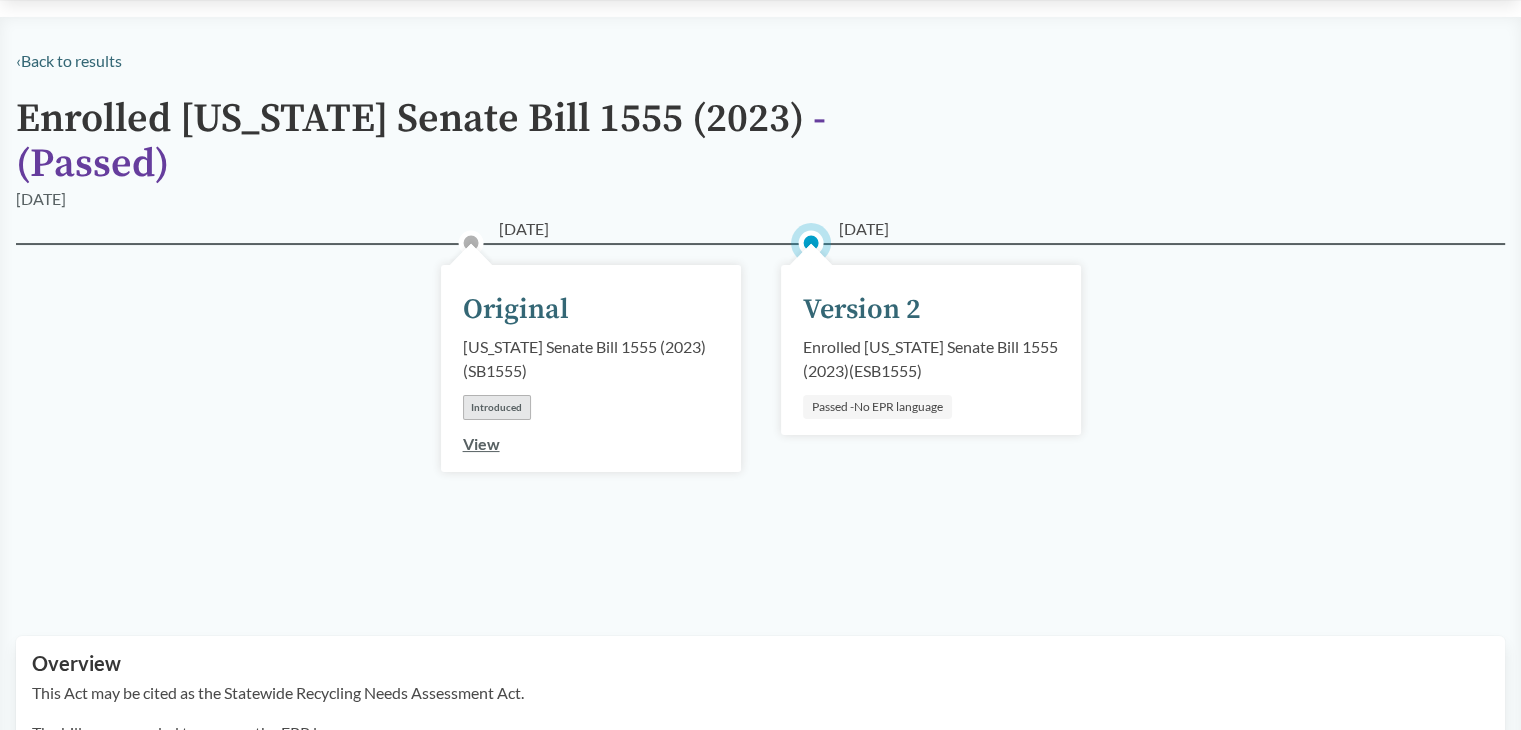 click on "View" at bounding box center (481, 443) 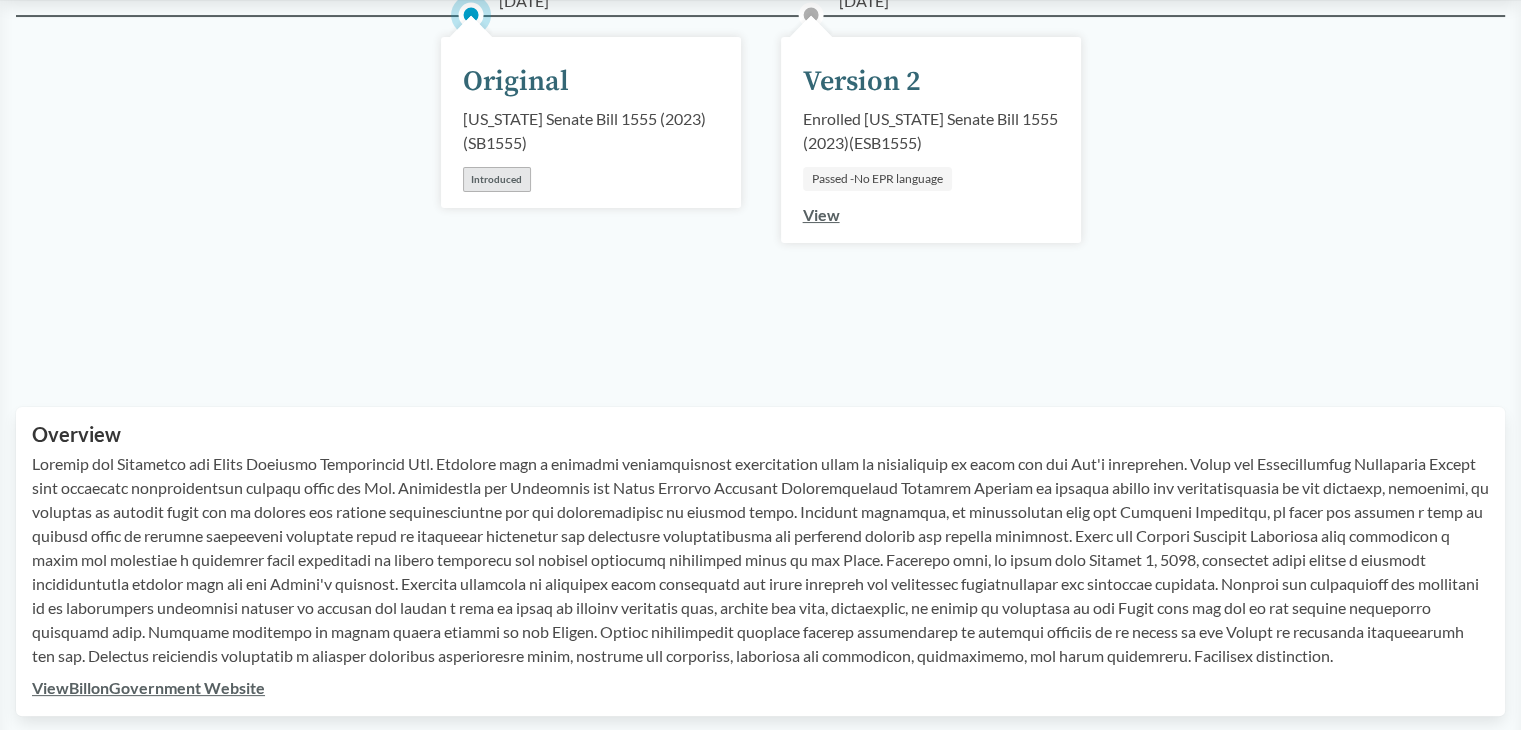 scroll, scrollTop: 400, scrollLeft: 0, axis: vertical 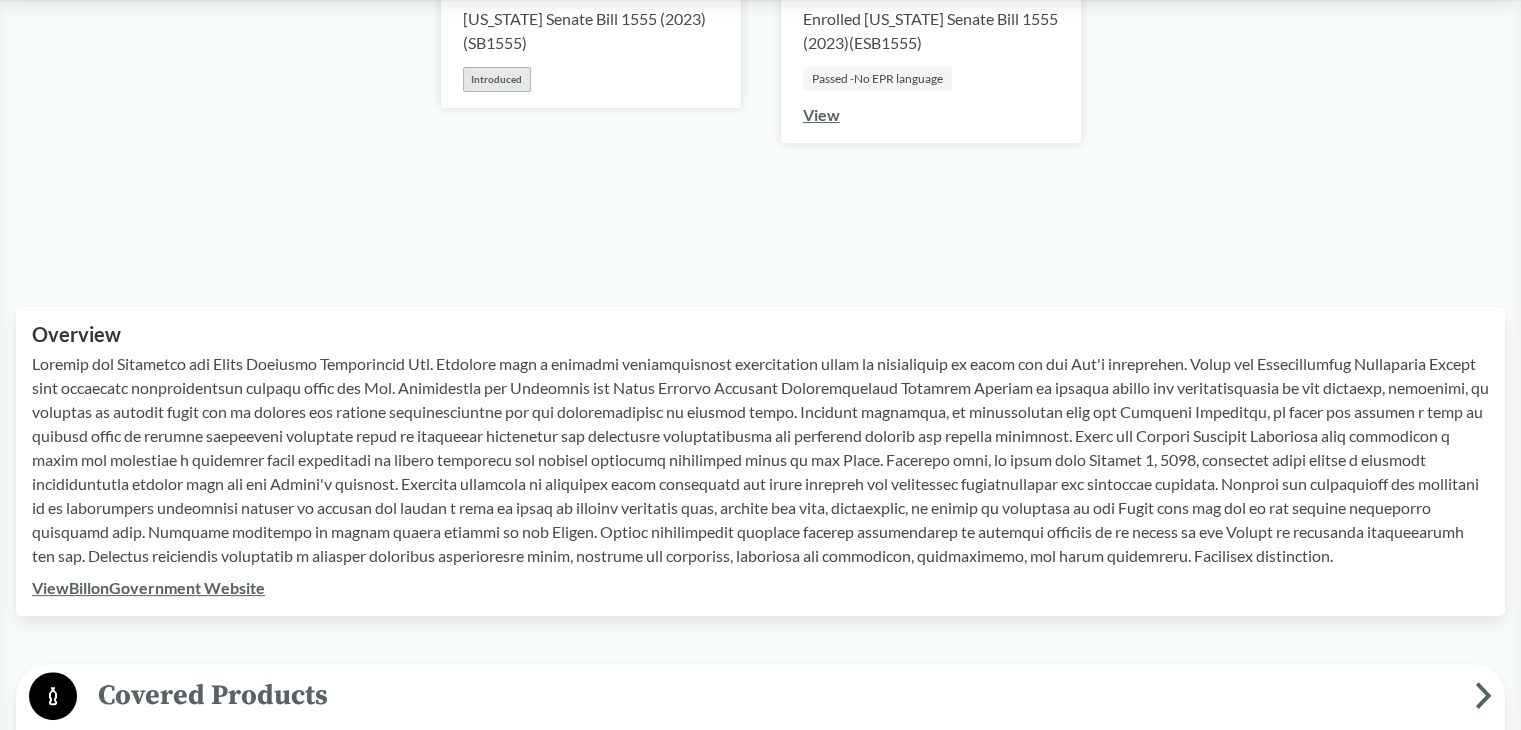 click on "View" at bounding box center (821, 114) 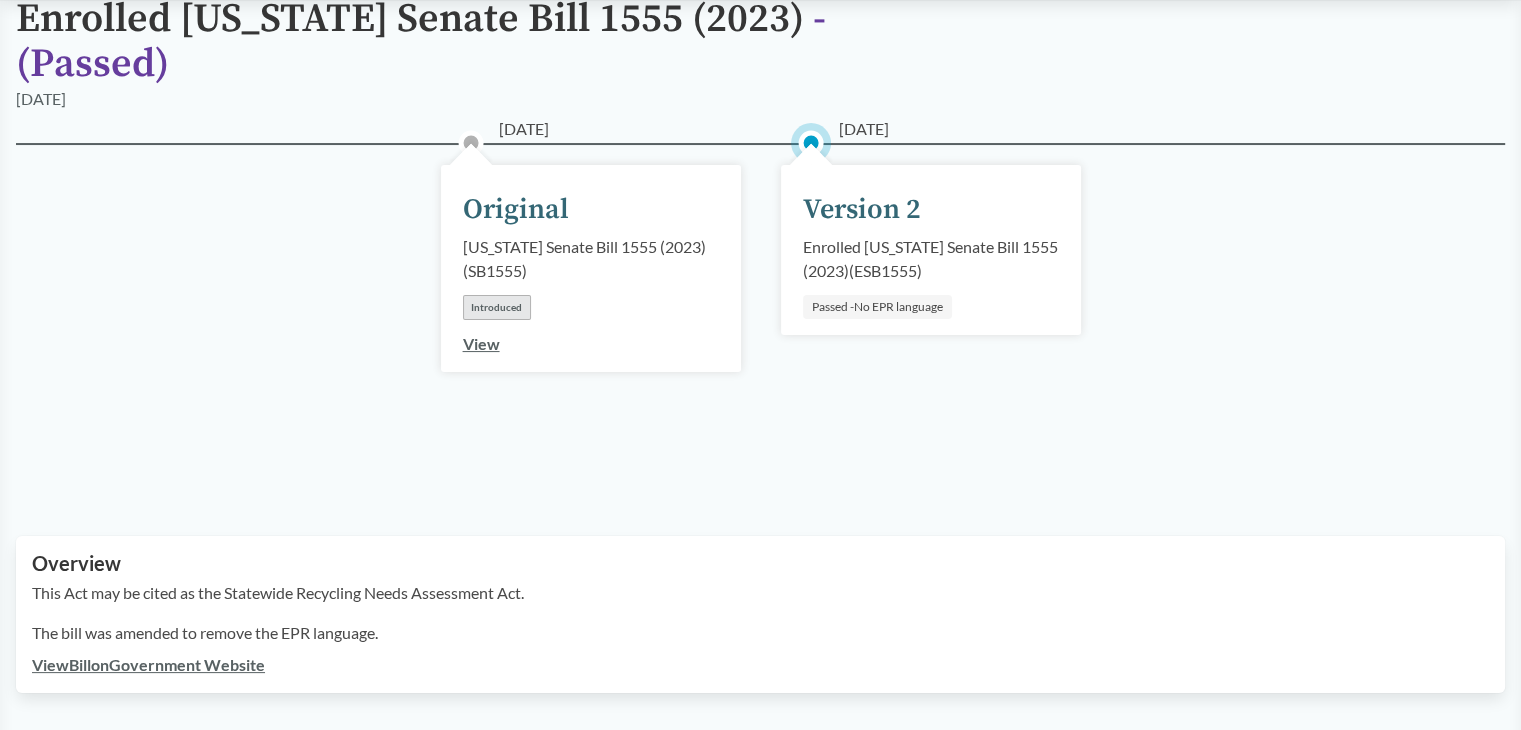 scroll, scrollTop: 300, scrollLeft: 0, axis: vertical 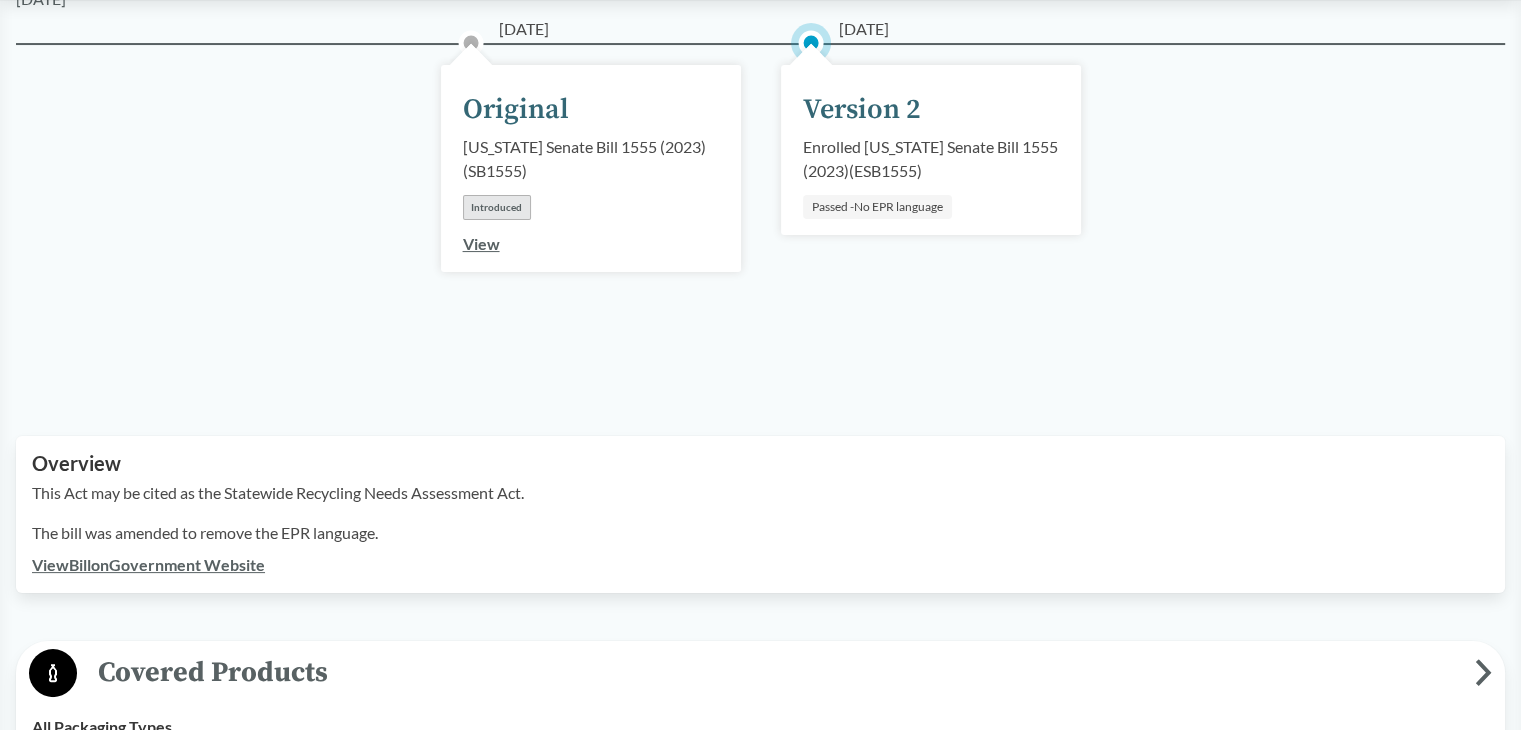click on "View  Bill  on  Government Website" at bounding box center [148, 564] 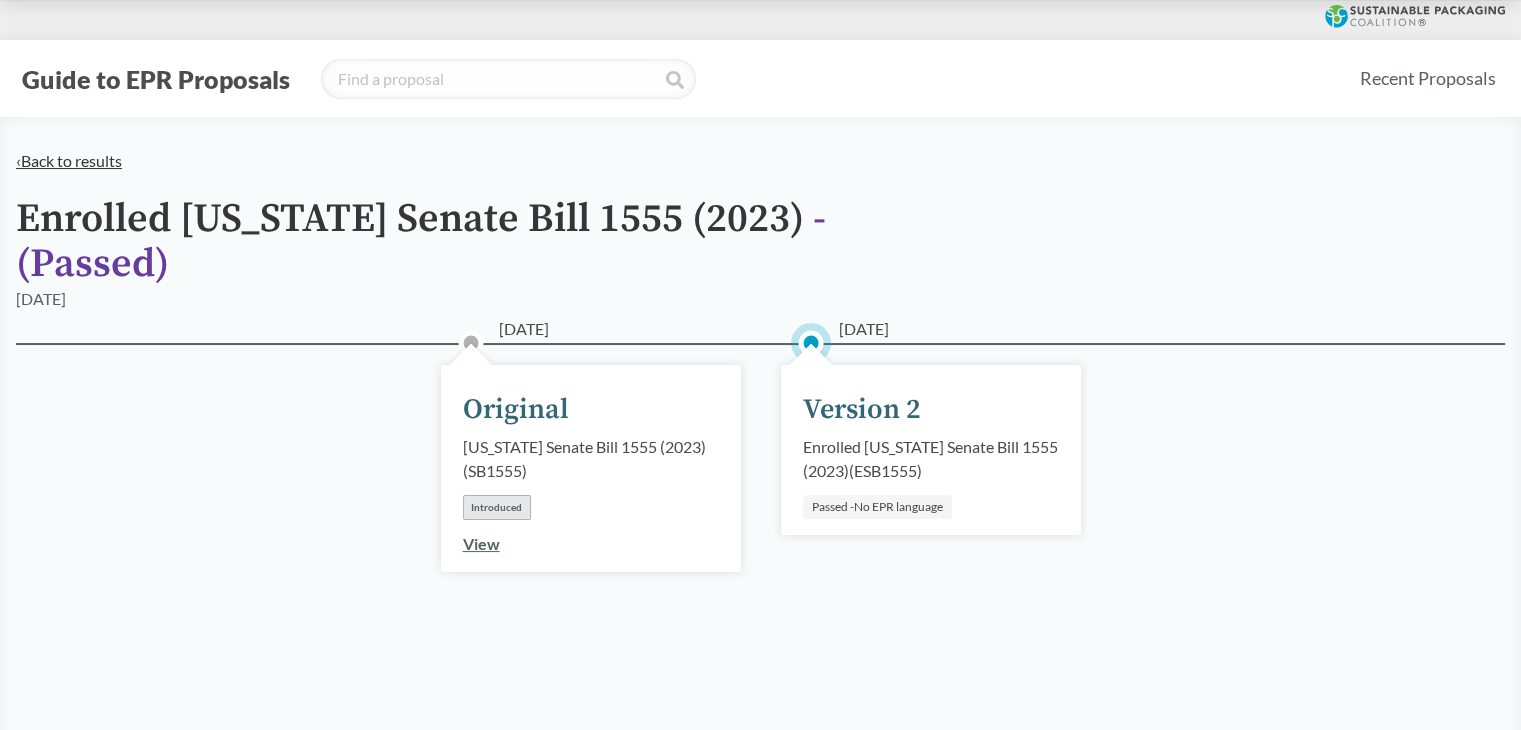 click on "‹  Back to results" at bounding box center (69, 160) 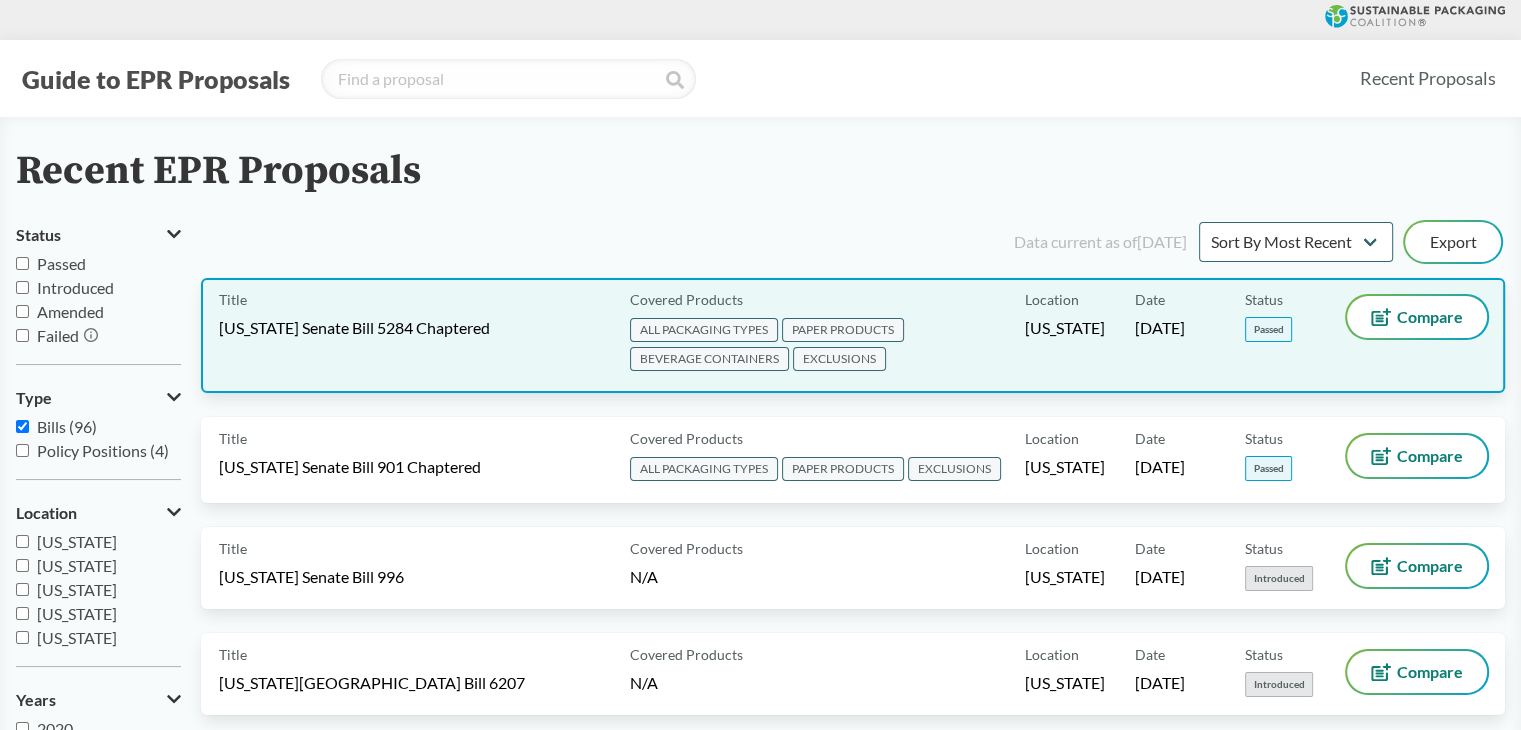 click on "Passed" at bounding box center [1268, 329] 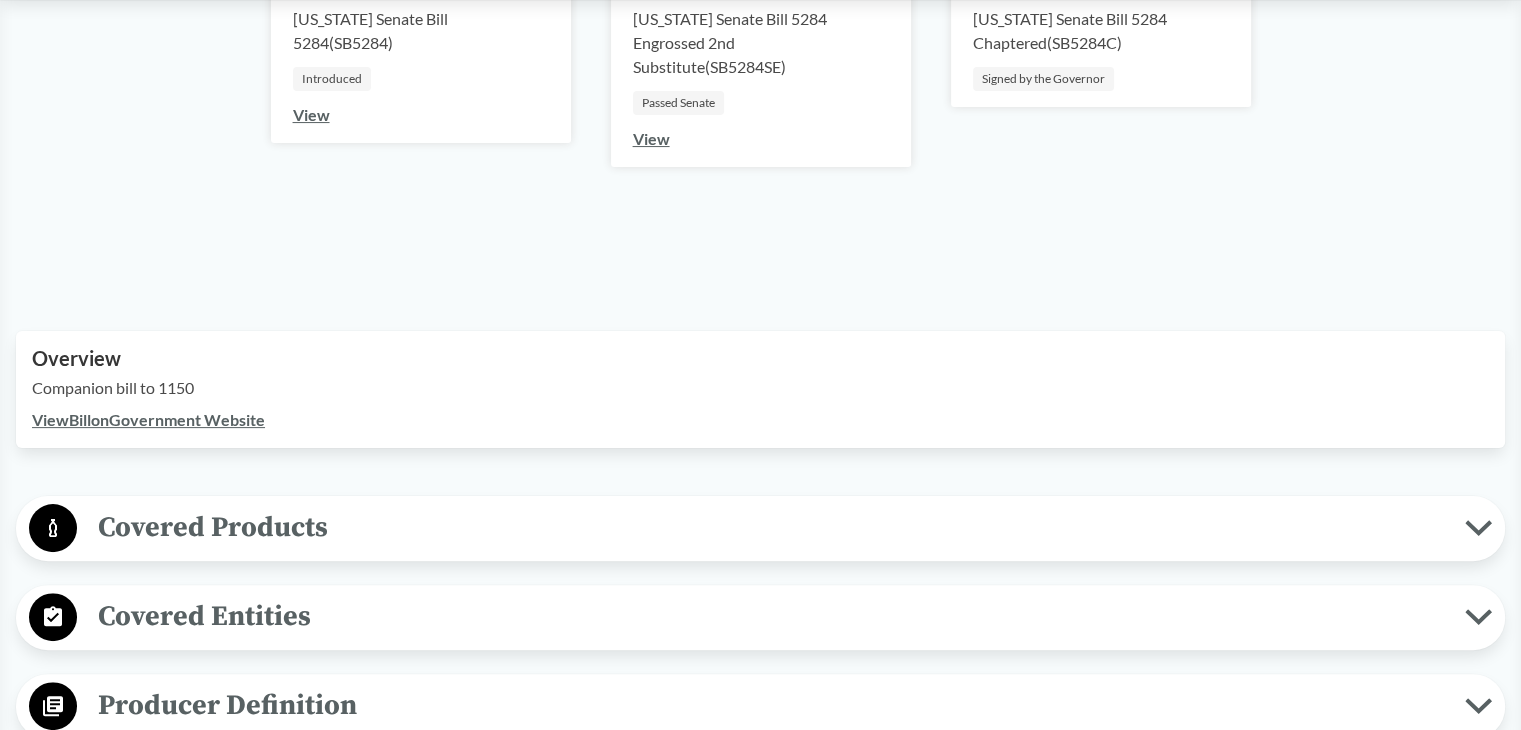 scroll, scrollTop: 600, scrollLeft: 0, axis: vertical 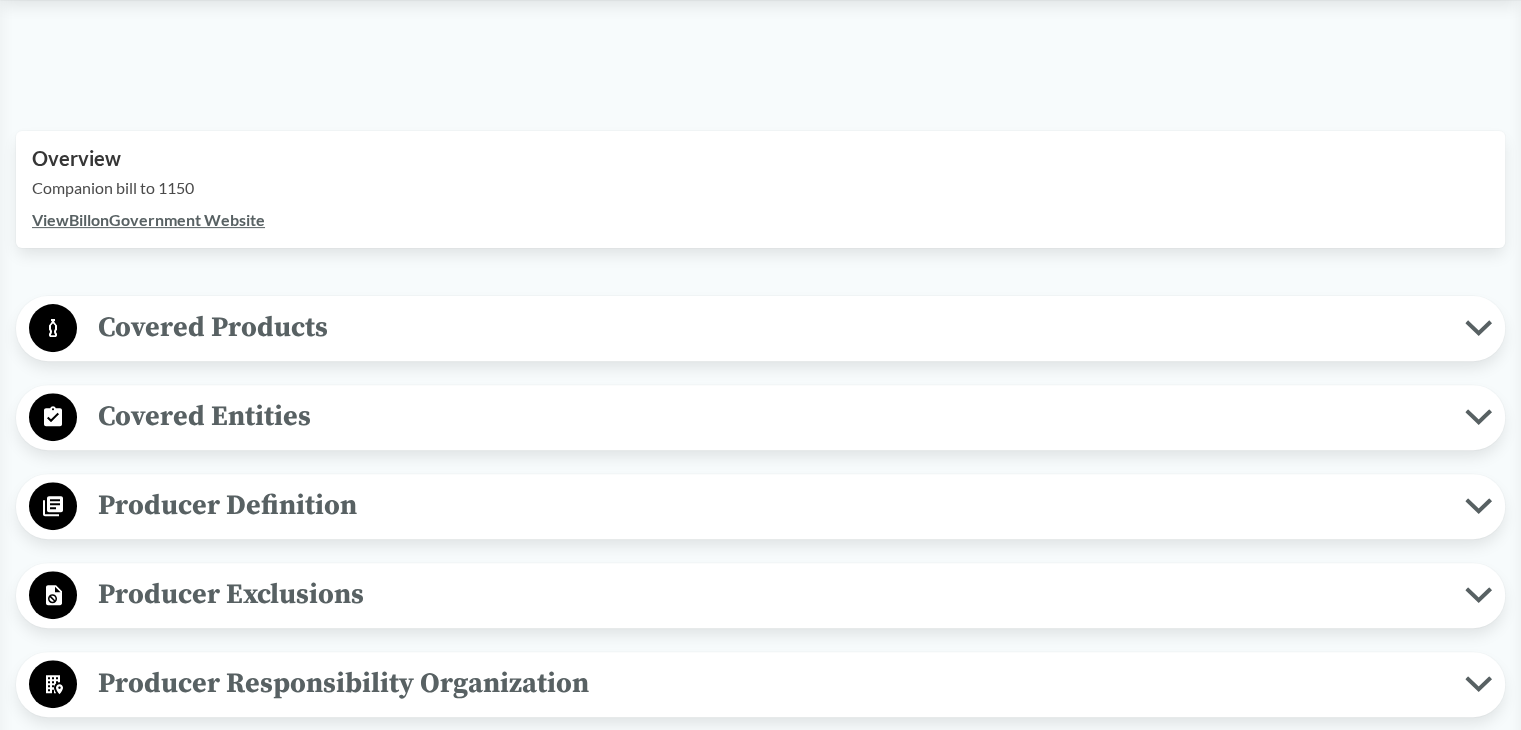 click on "Covered Products" at bounding box center [771, 327] 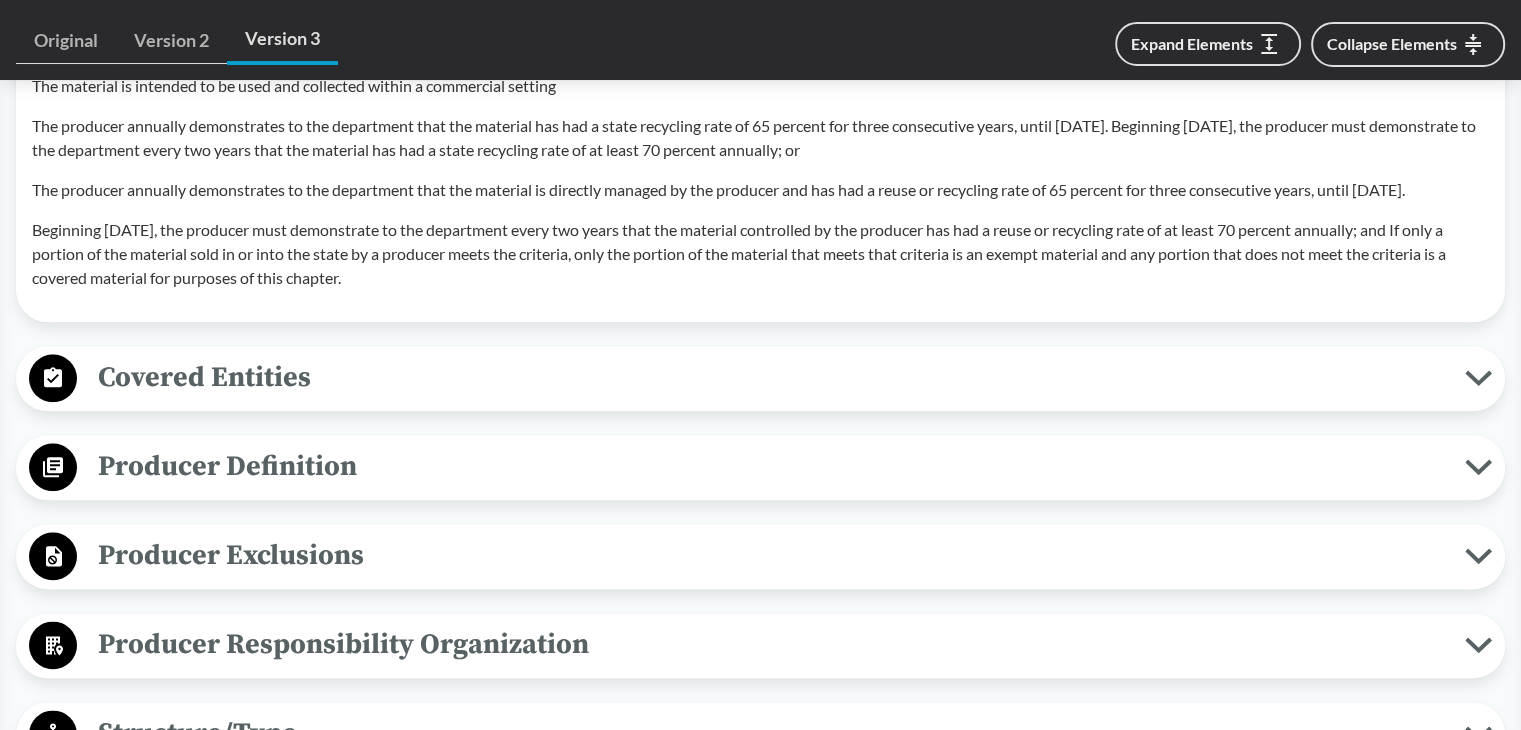 scroll, scrollTop: 2600, scrollLeft: 0, axis: vertical 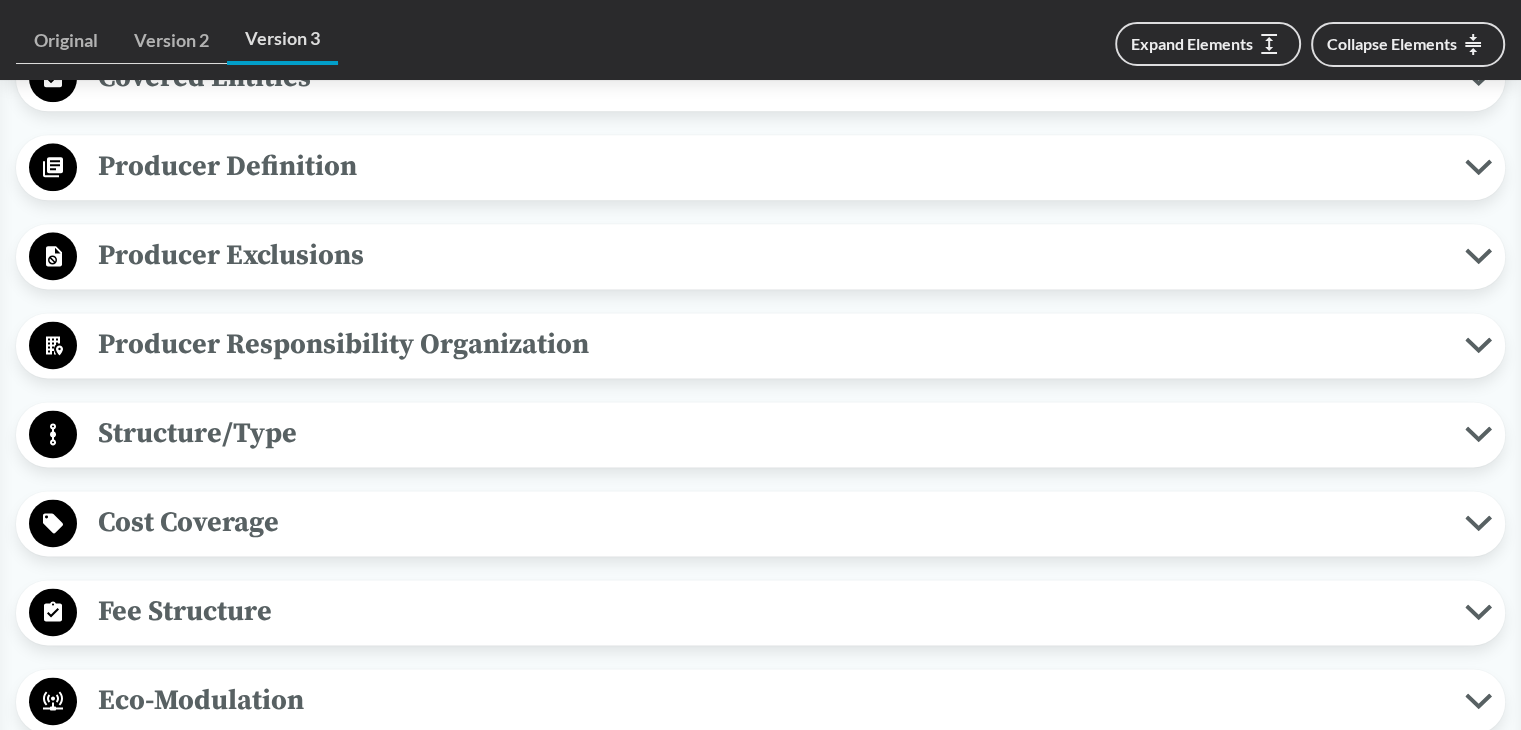 click on "Producer Responsibility Organization" at bounding box center (771, 344) 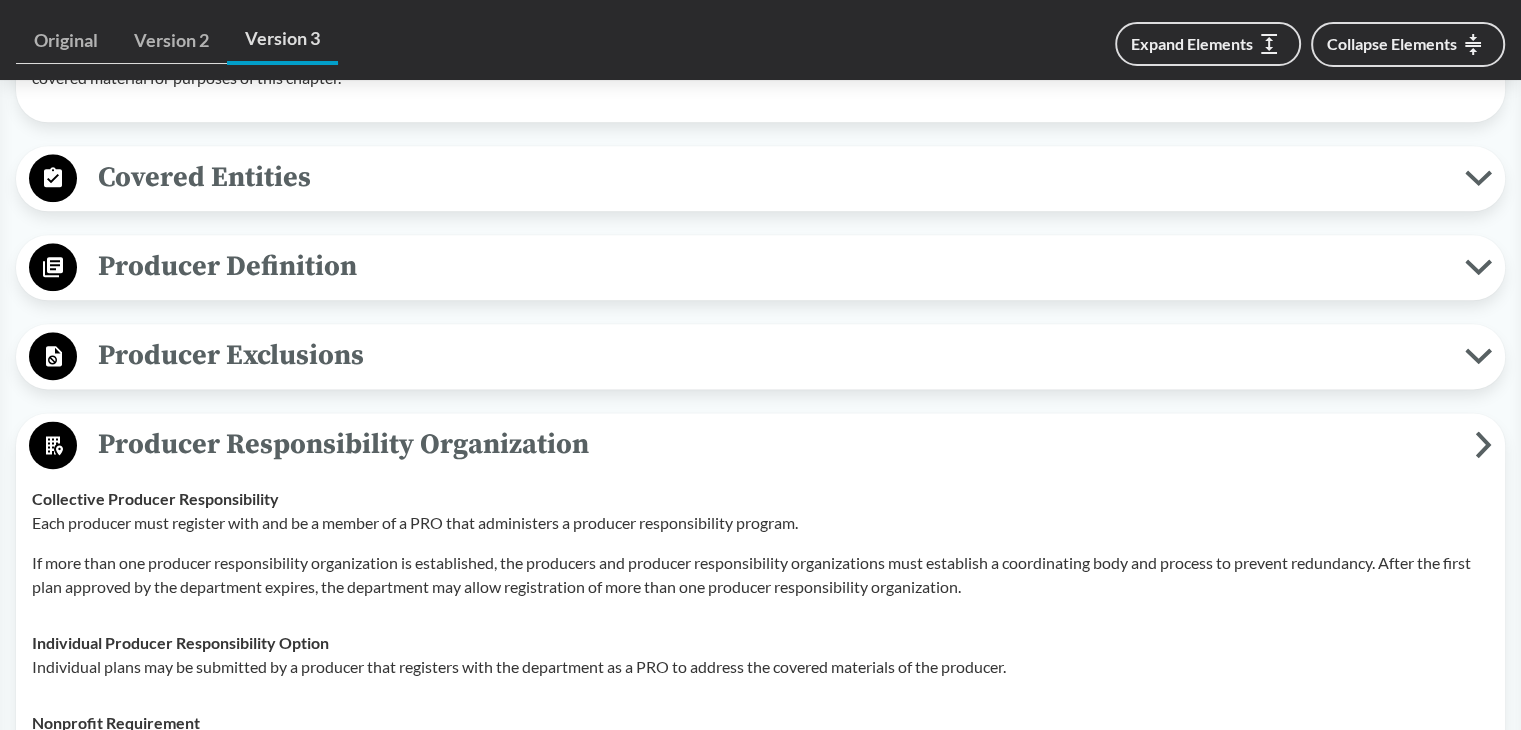 scroll, scrollTop: 2400, scrollLeft: 0, axis: vertical 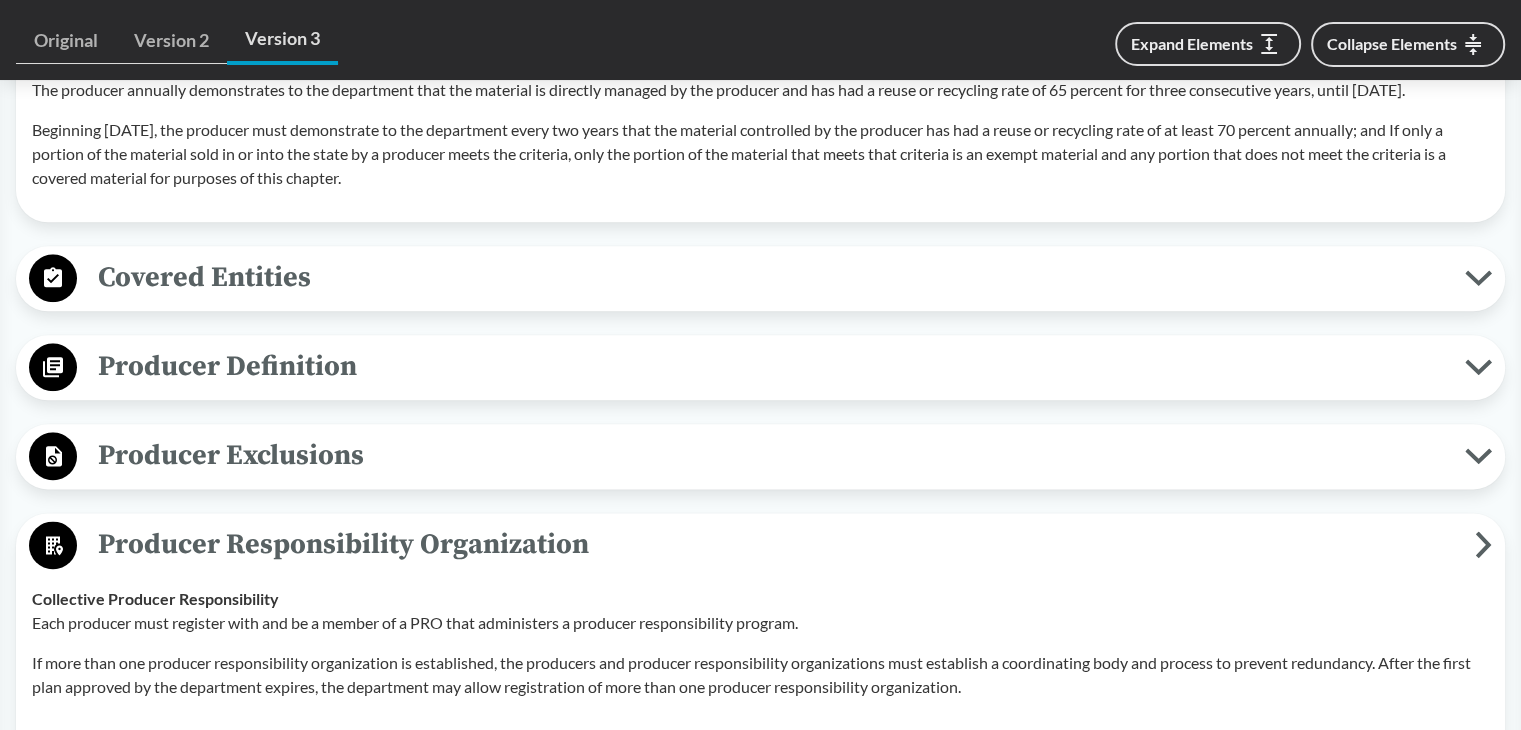 click on "Covered Entities" at bounding box center (771, 277) 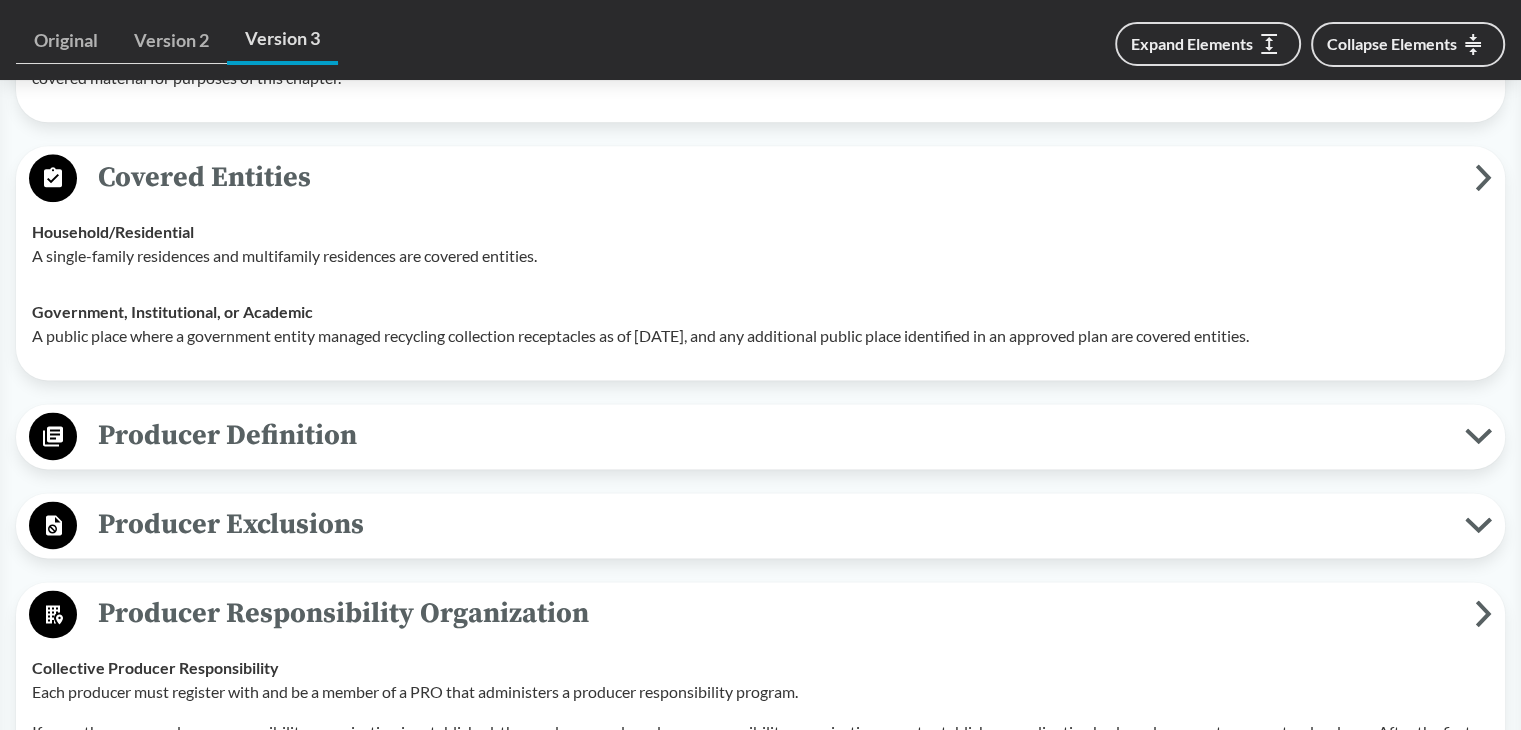 scroll, scrollTop: 2600, scrollLeft: 0, axis: vertical 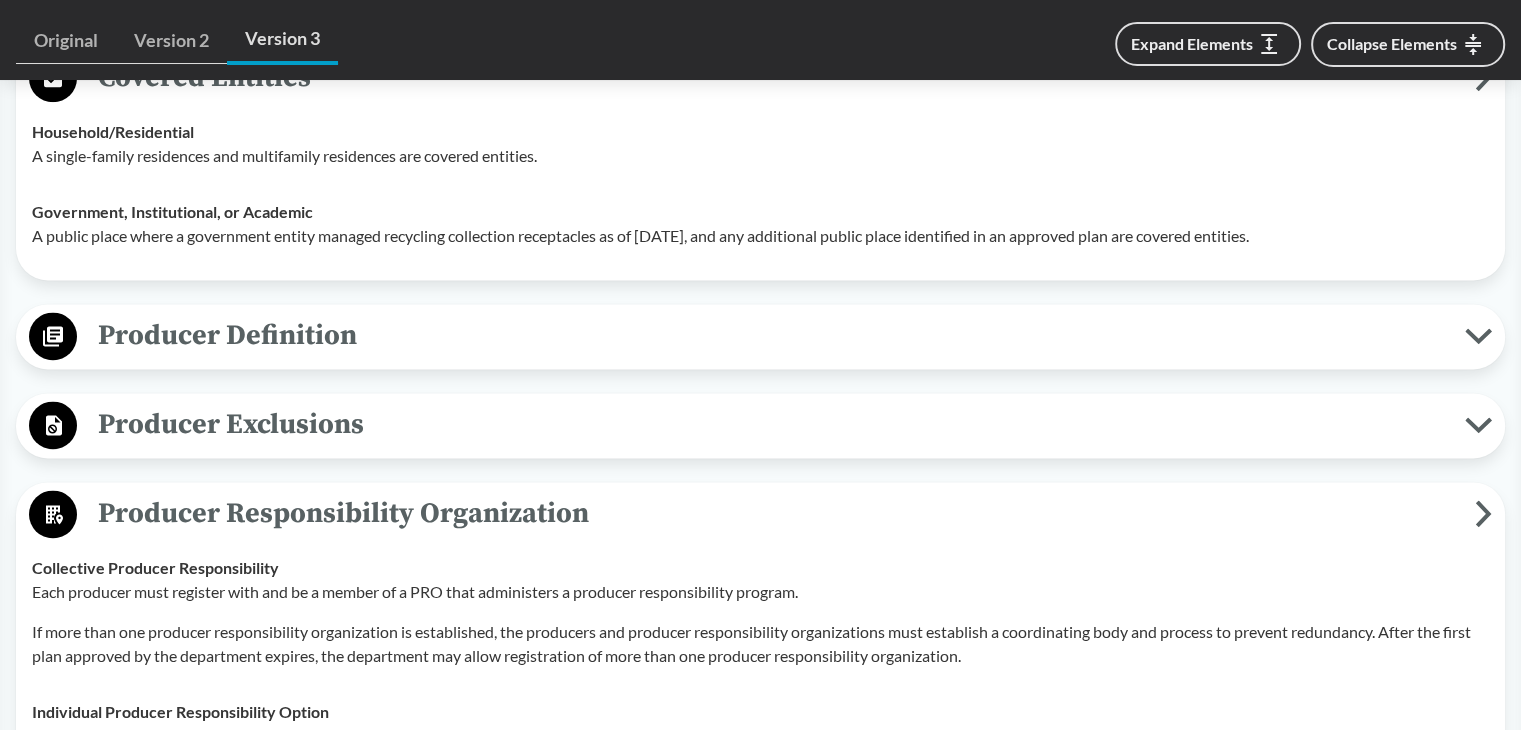 click on "Producer Exclusions" at bounding box center [771, 424] 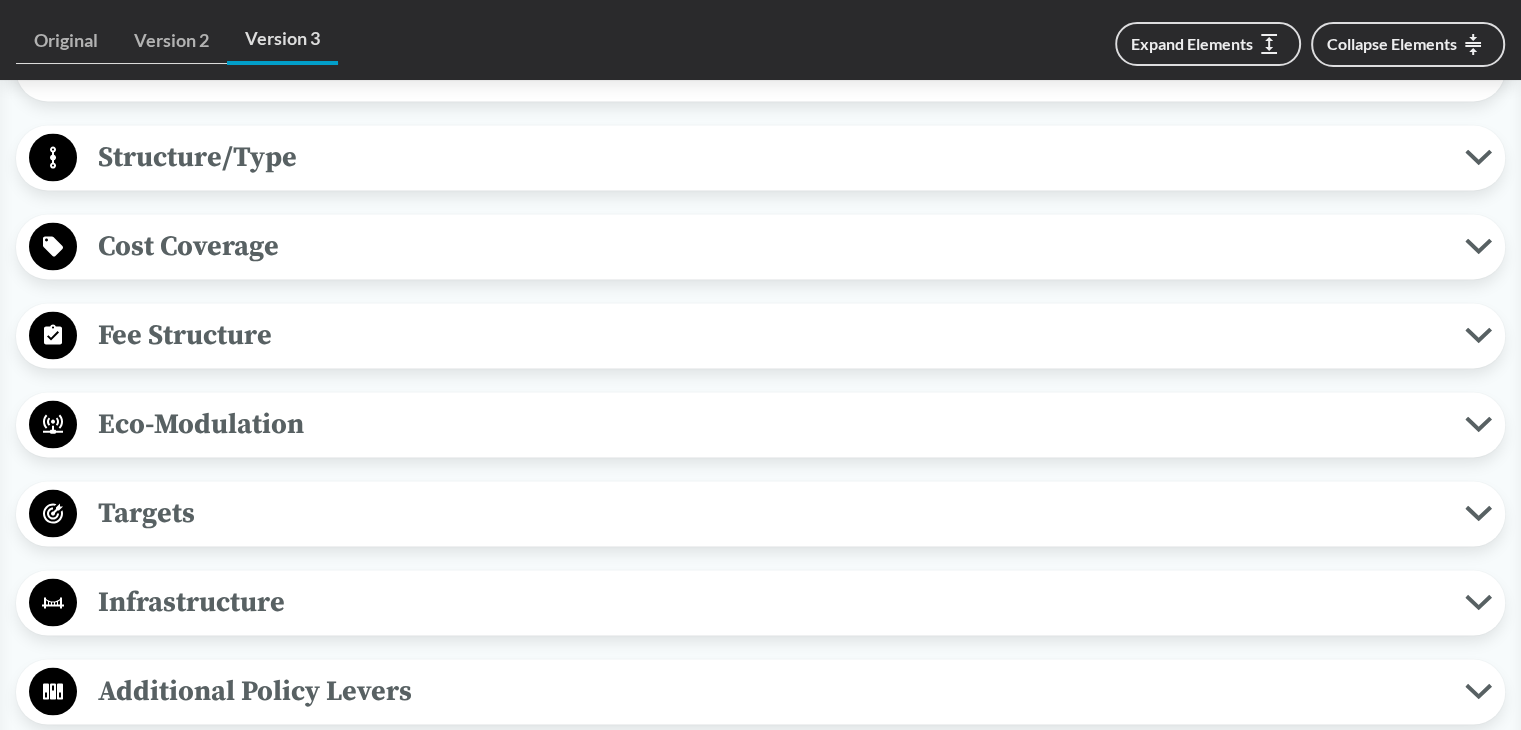 scroll, scrollTop: 3900, scrollLeft: 0, axis: vertical 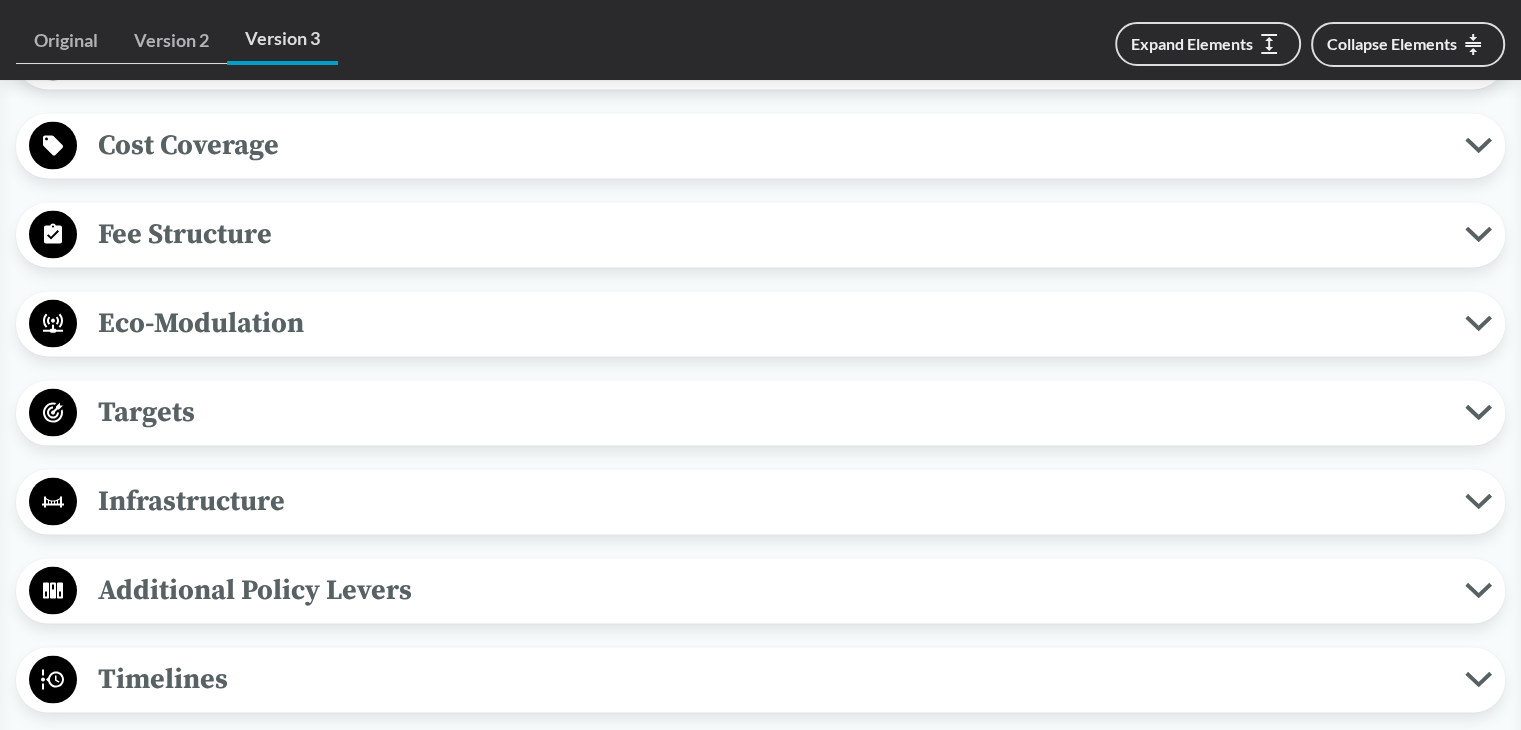 click on "Targets" at bounding box center [771, 412] 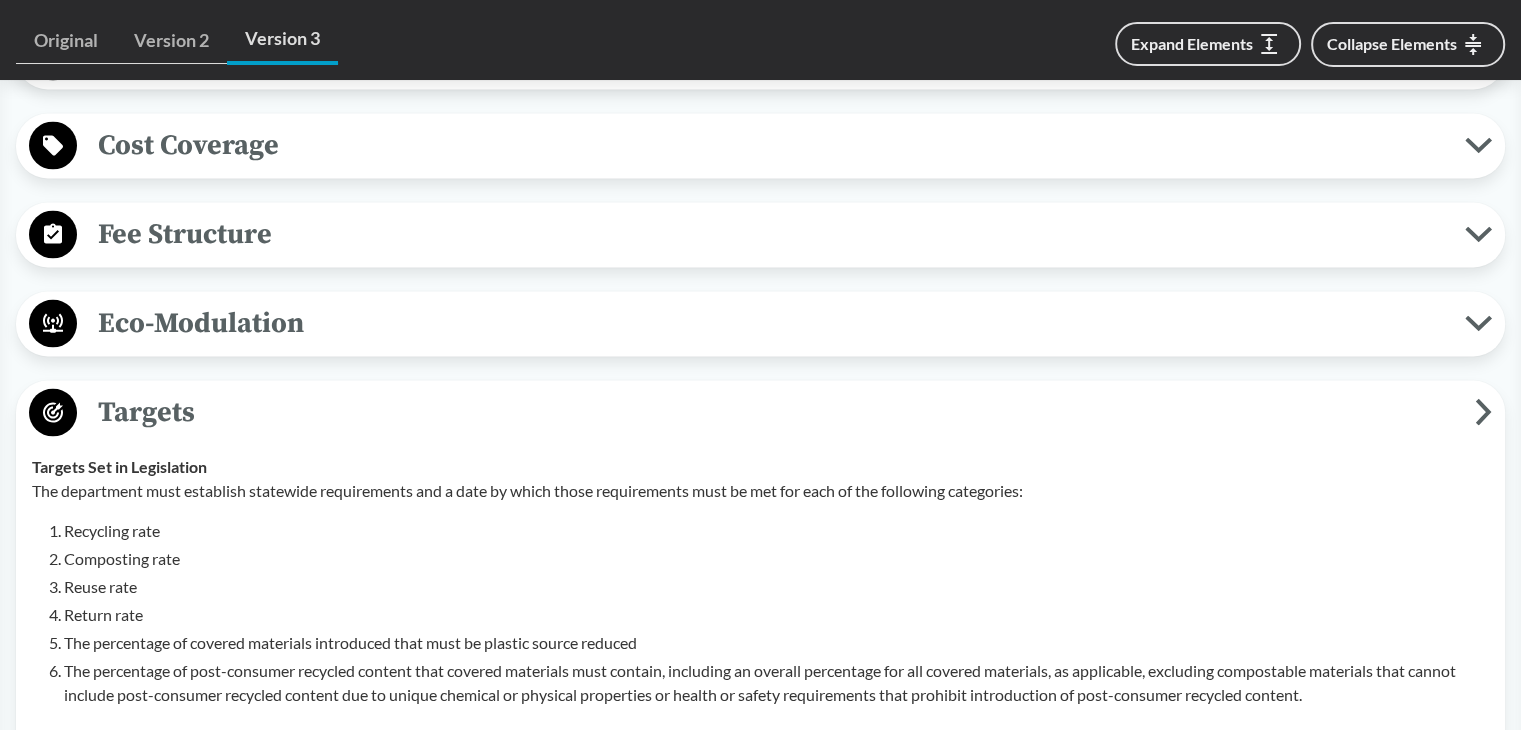 scroll, scrollTop: 4000, scrollLeft: 0, axis: vertical 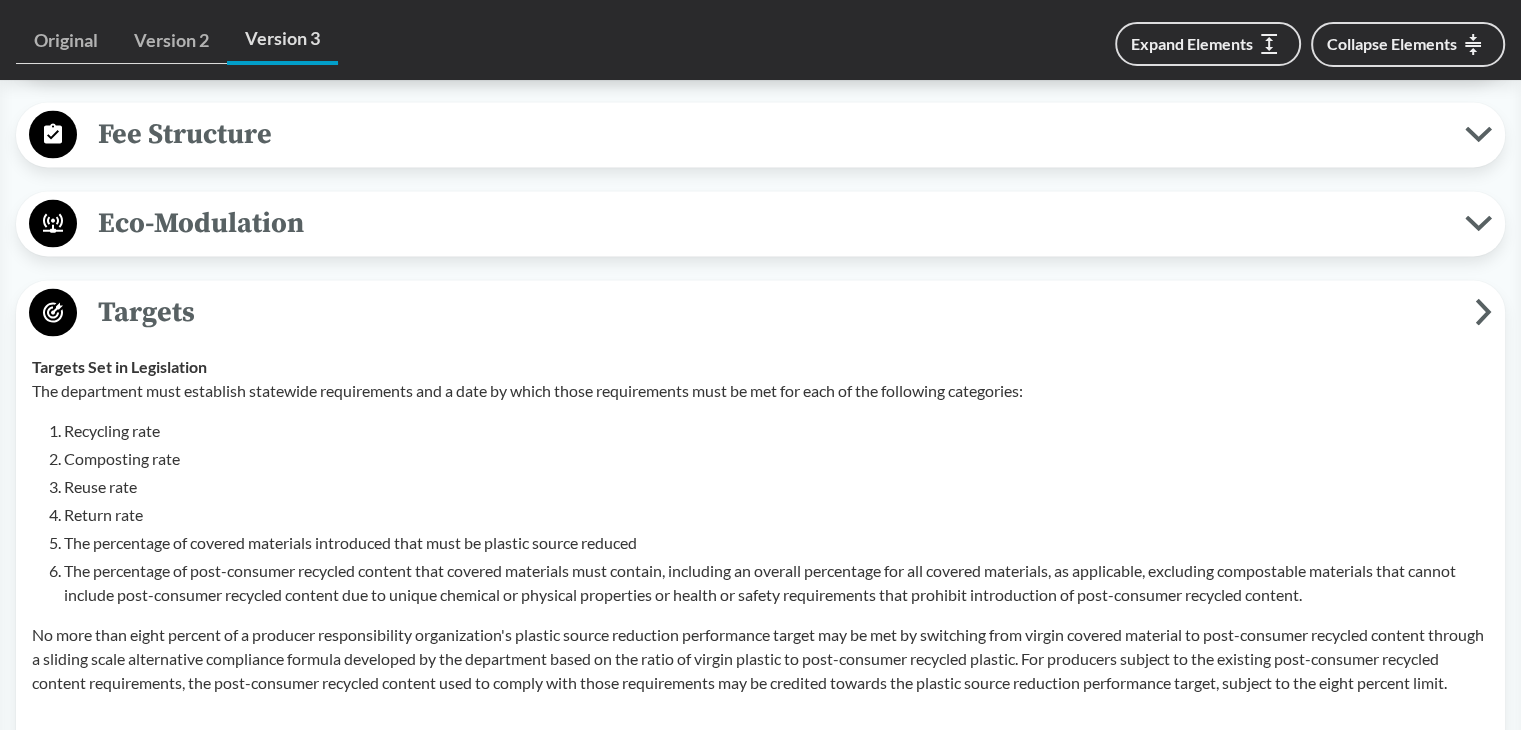 click on "Targets" at bounding box center (776, 312) 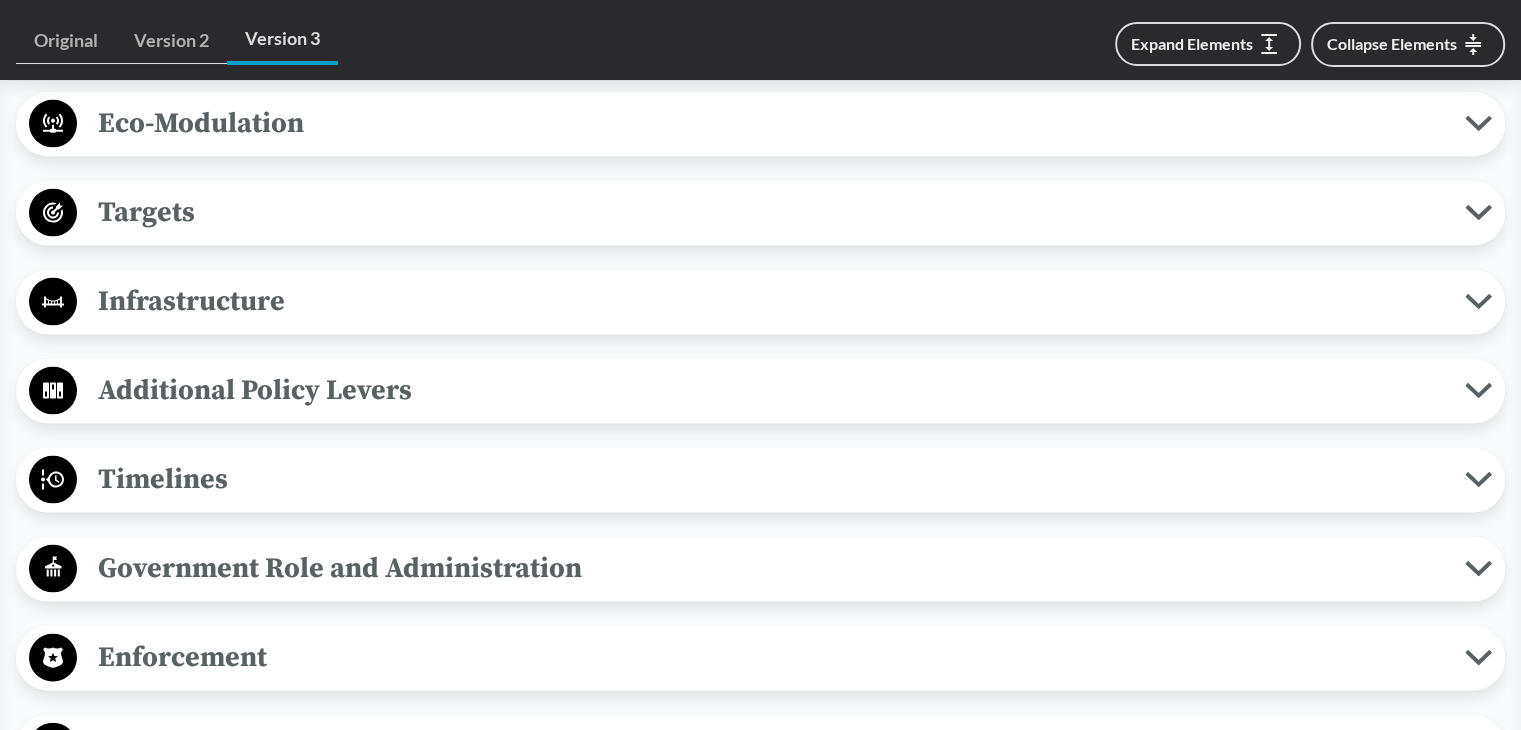 scroll, scrollTop: 4200, scrollLeft: 0, axis: vertical 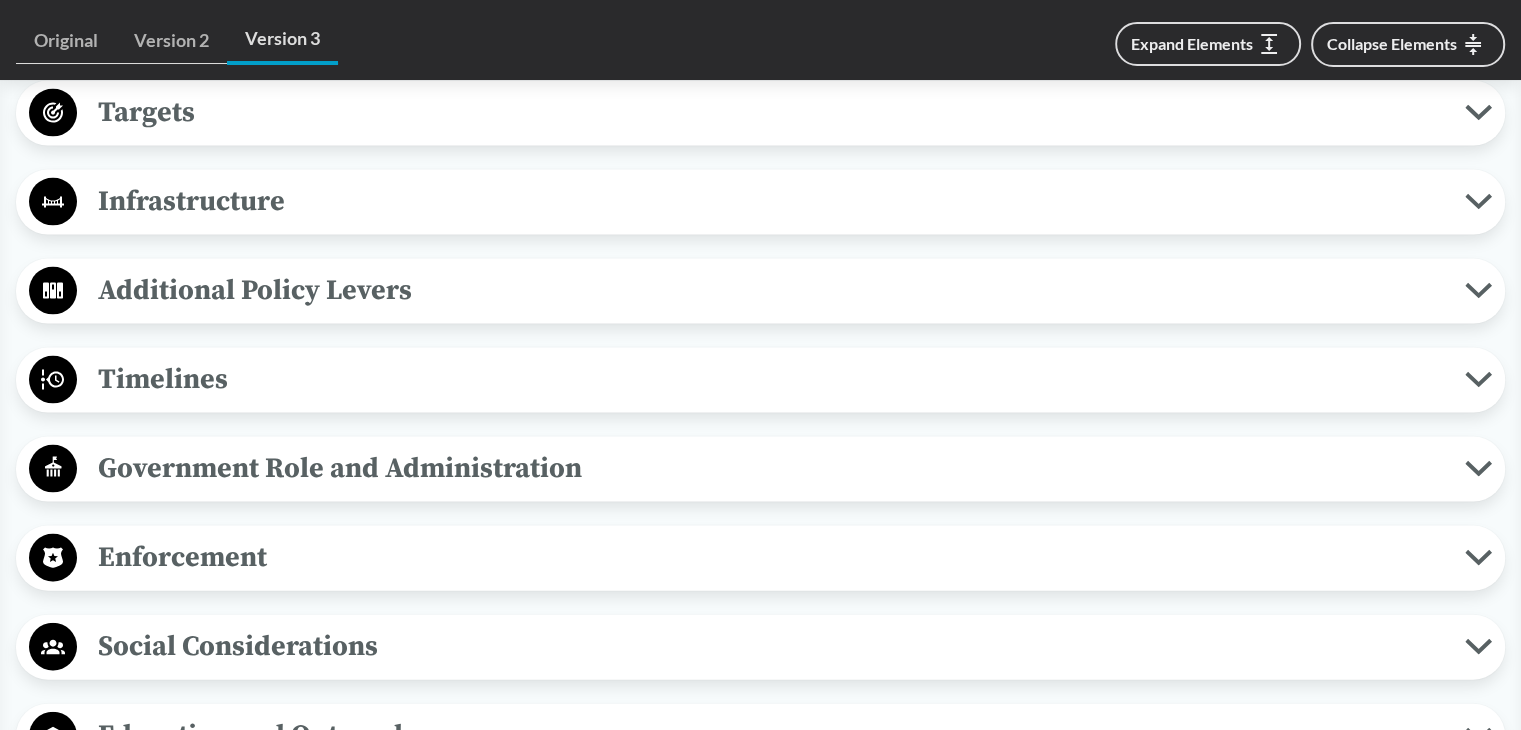 click on "Timelines" at bounding box center (771, 379) 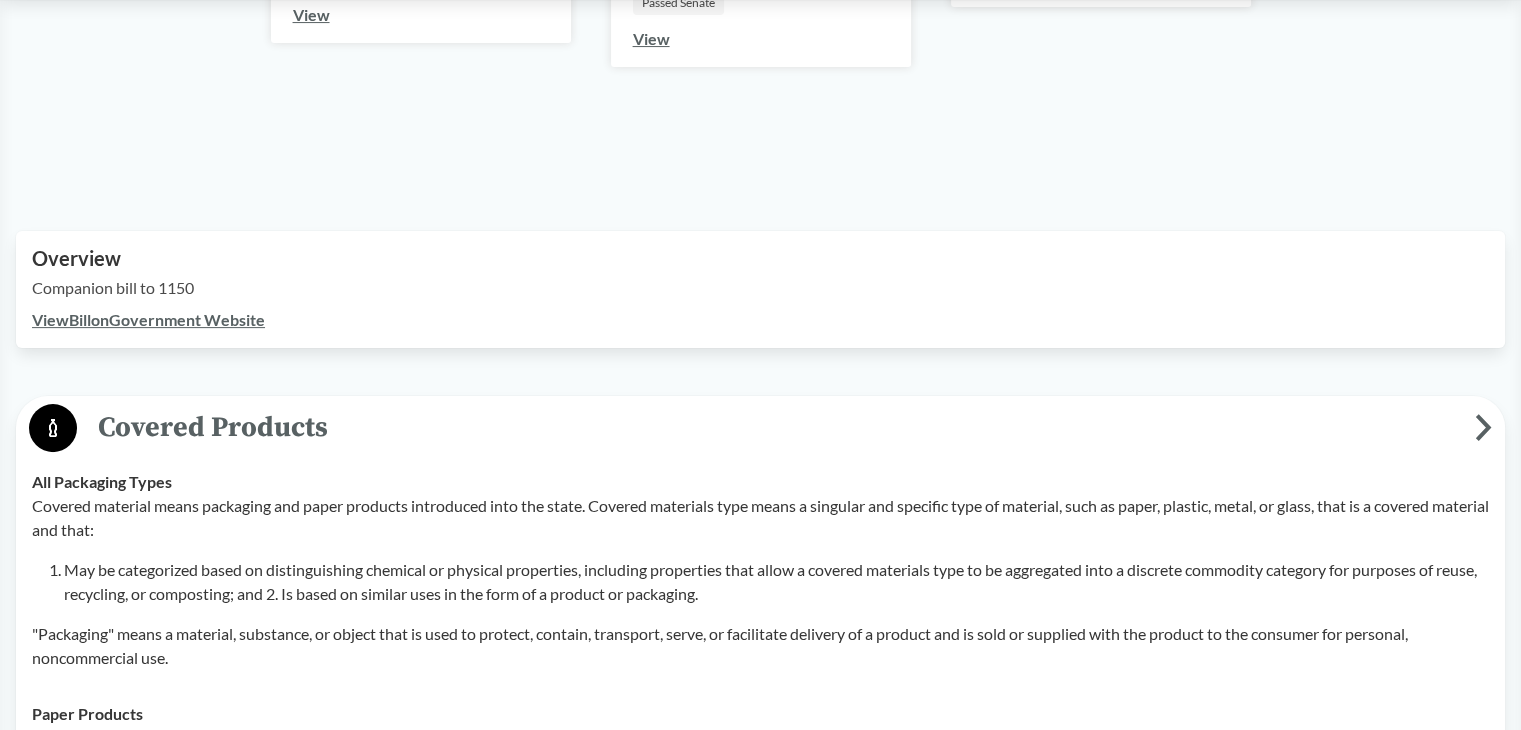 scroll, scrollTop: 0, scrollLeft: 0, axis: both 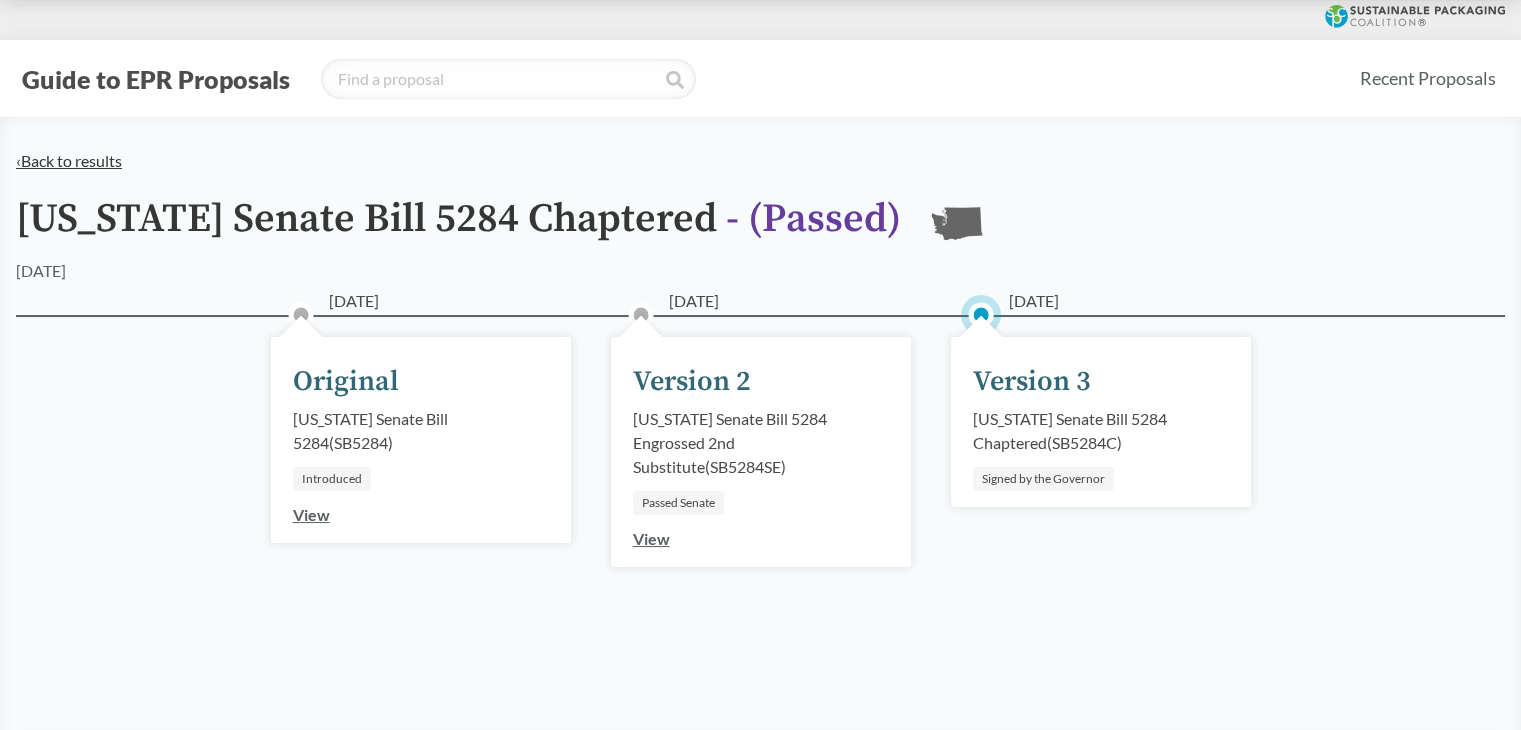 click on "‹  Back to results" at bounding box center [69, 160] 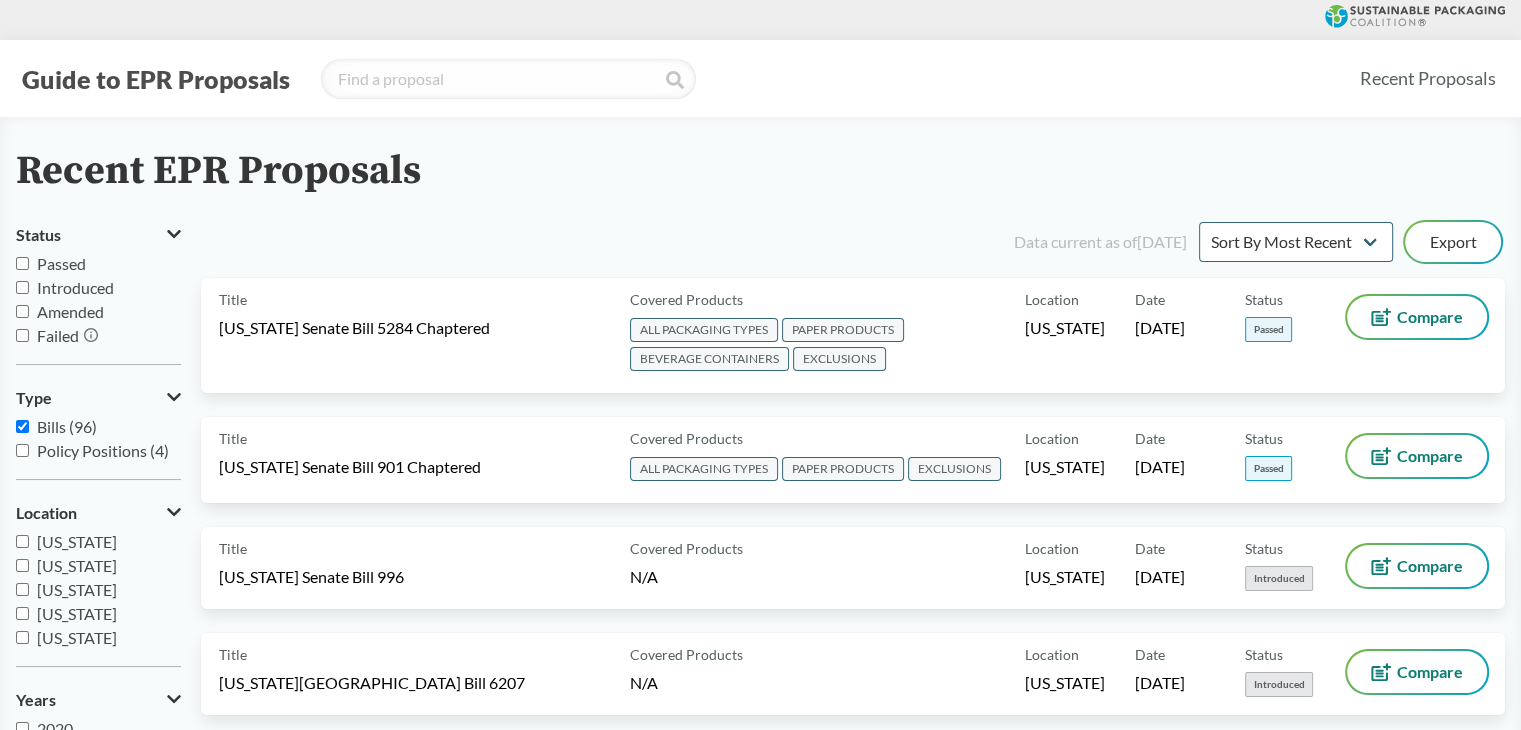 scroll, scrollTop: 200, scrollLeft: 0, axis: vertical 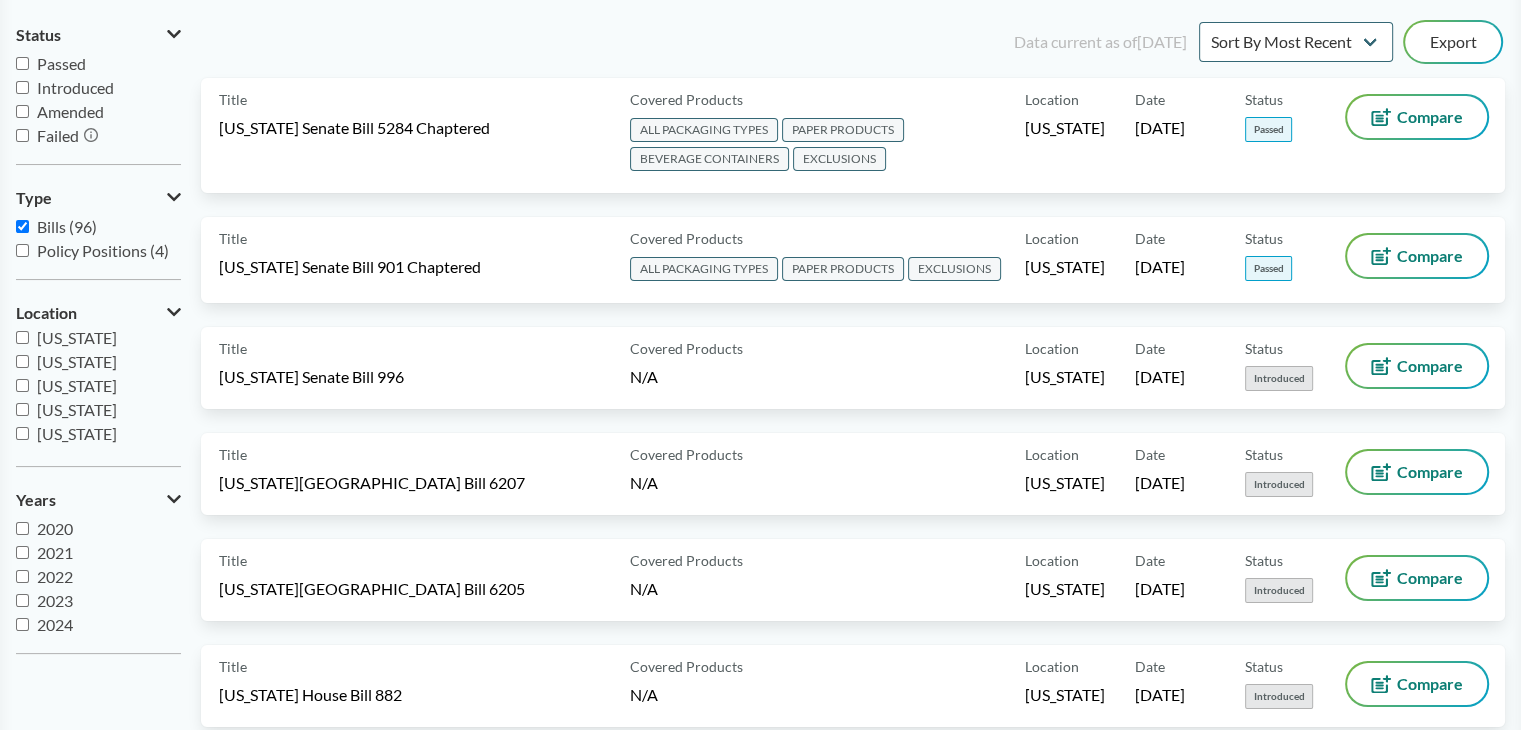 click on "[US_STATE]" at bounding box center [22, 409] 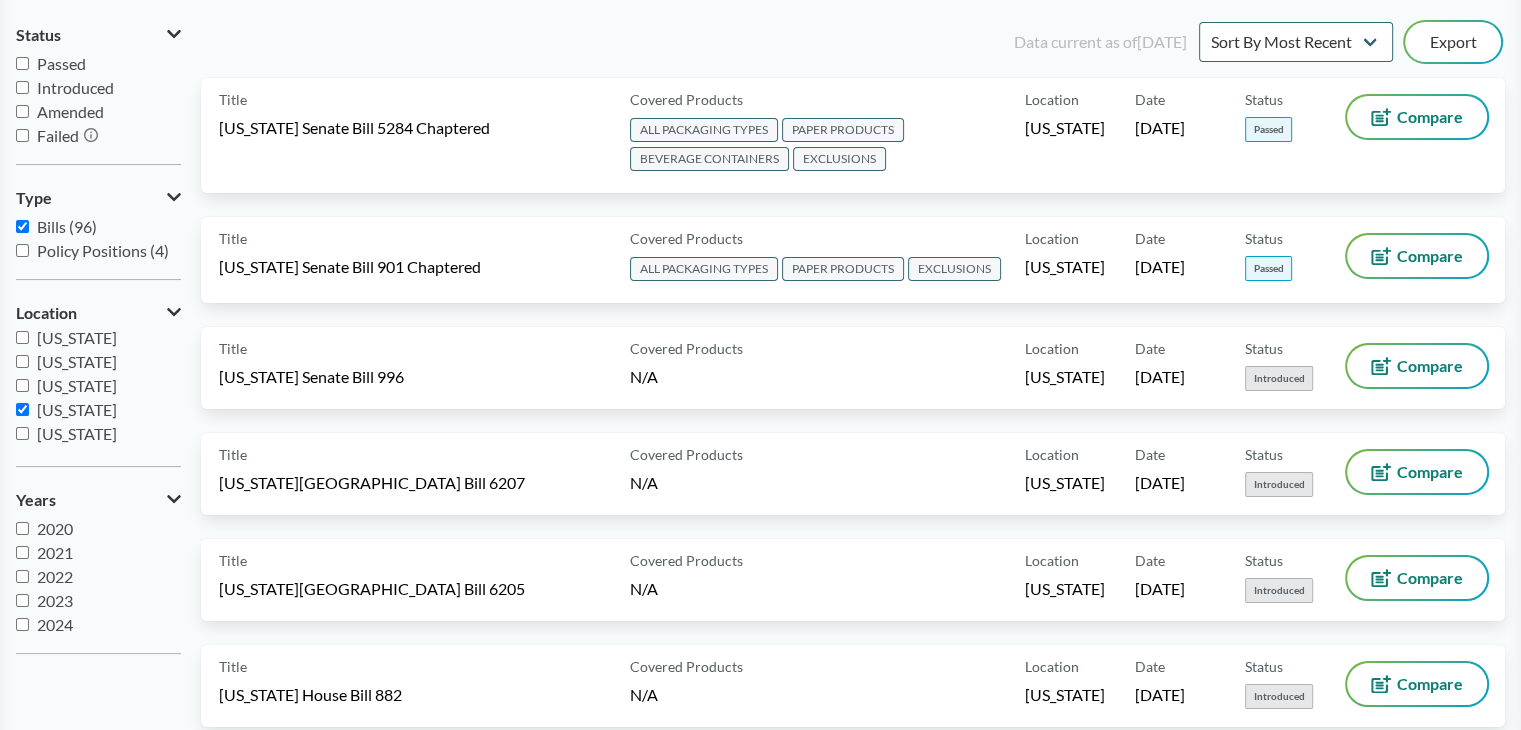 checkbox on "true" 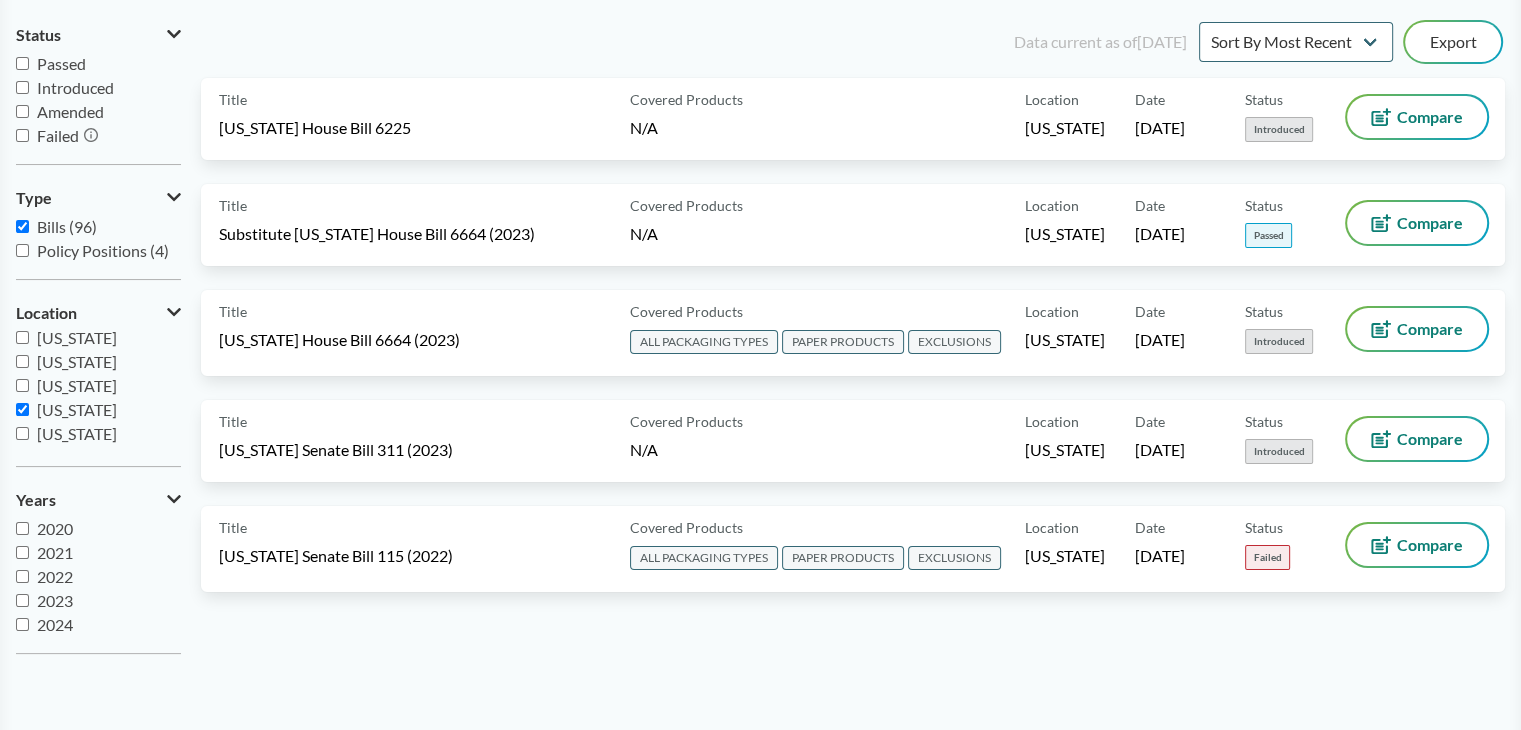 click on "Passed" at bounding box center [22, 63] 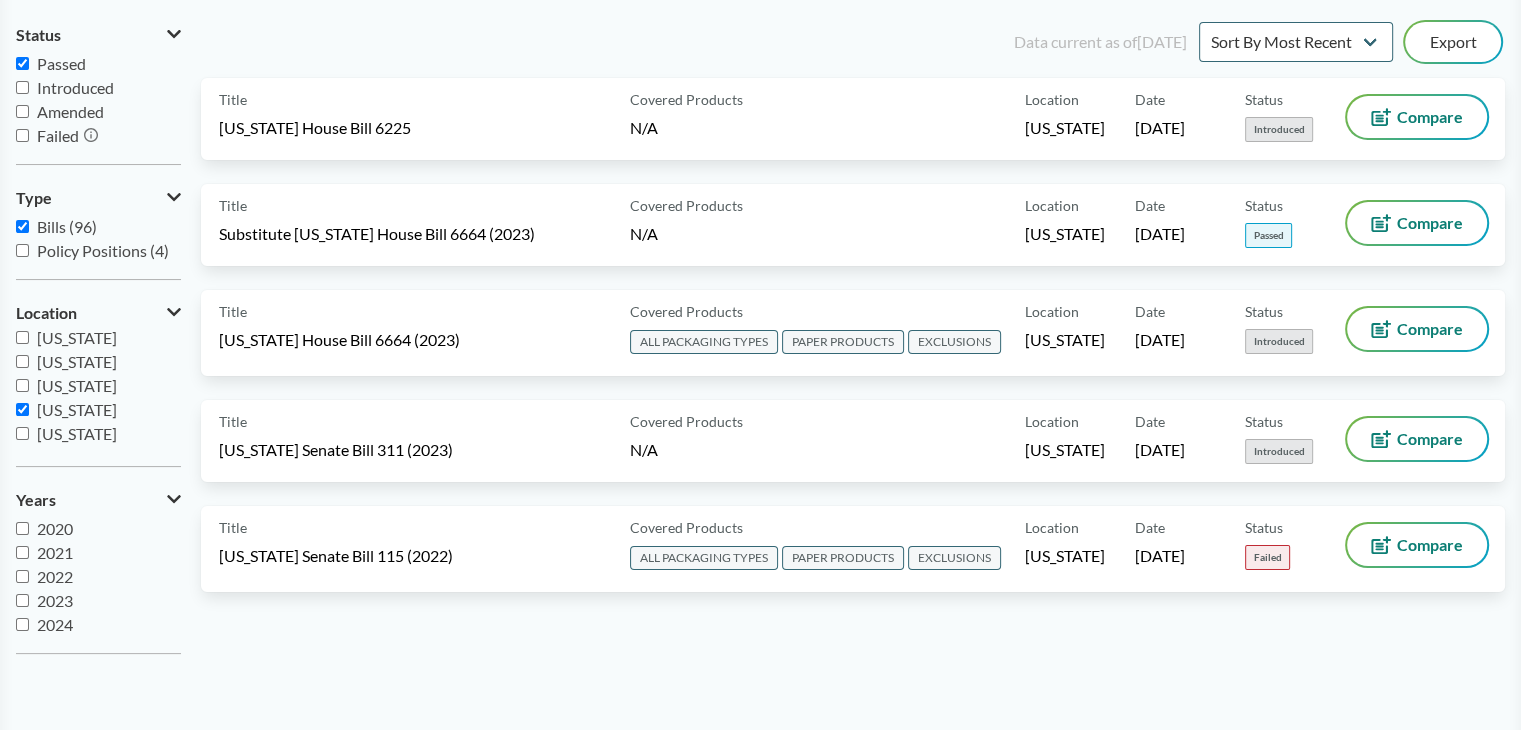 checkbox on "true" 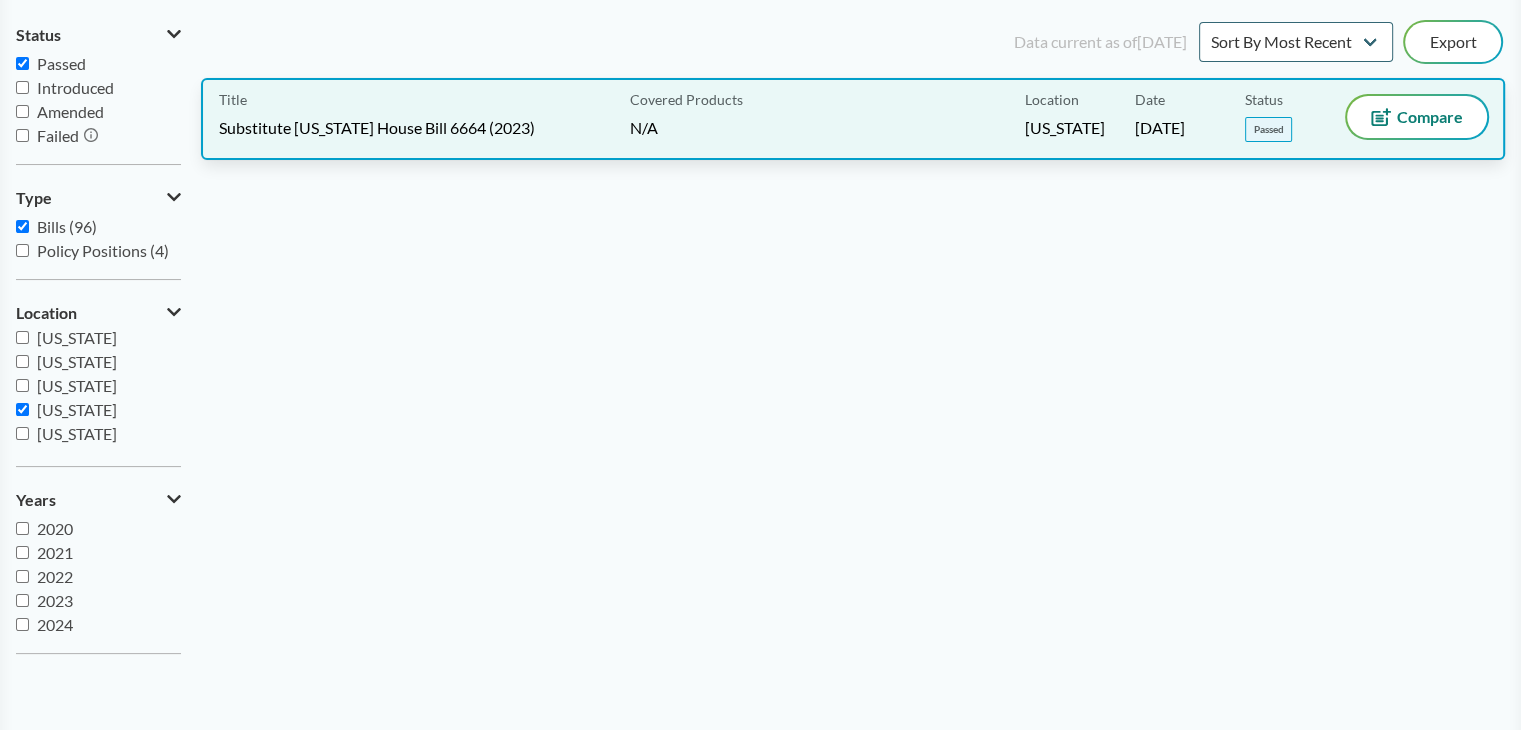 click on "Covered Products N/A" at bounding box center [823, 119] 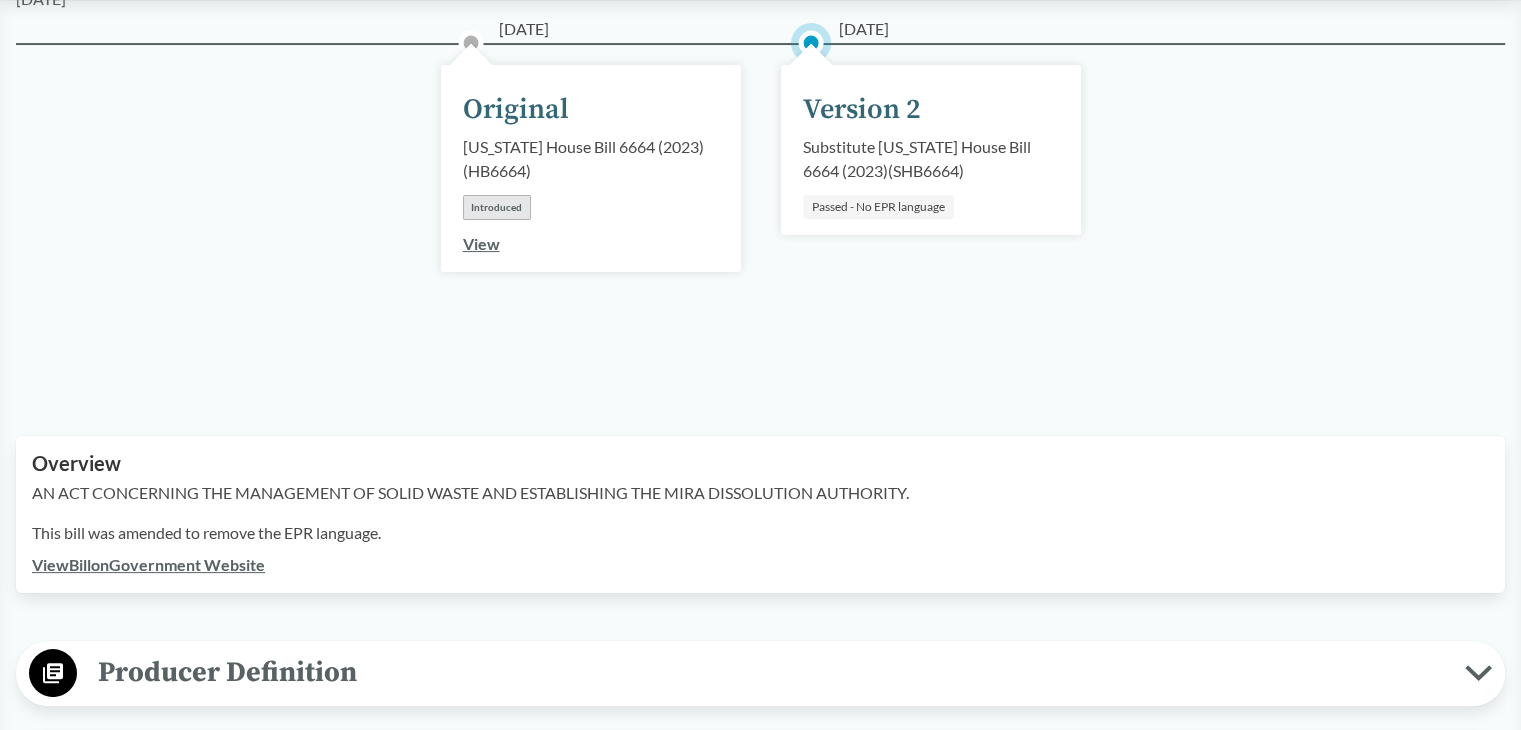 scroll, scrollTop: 400, scrollLeft: 0, axis: vertical 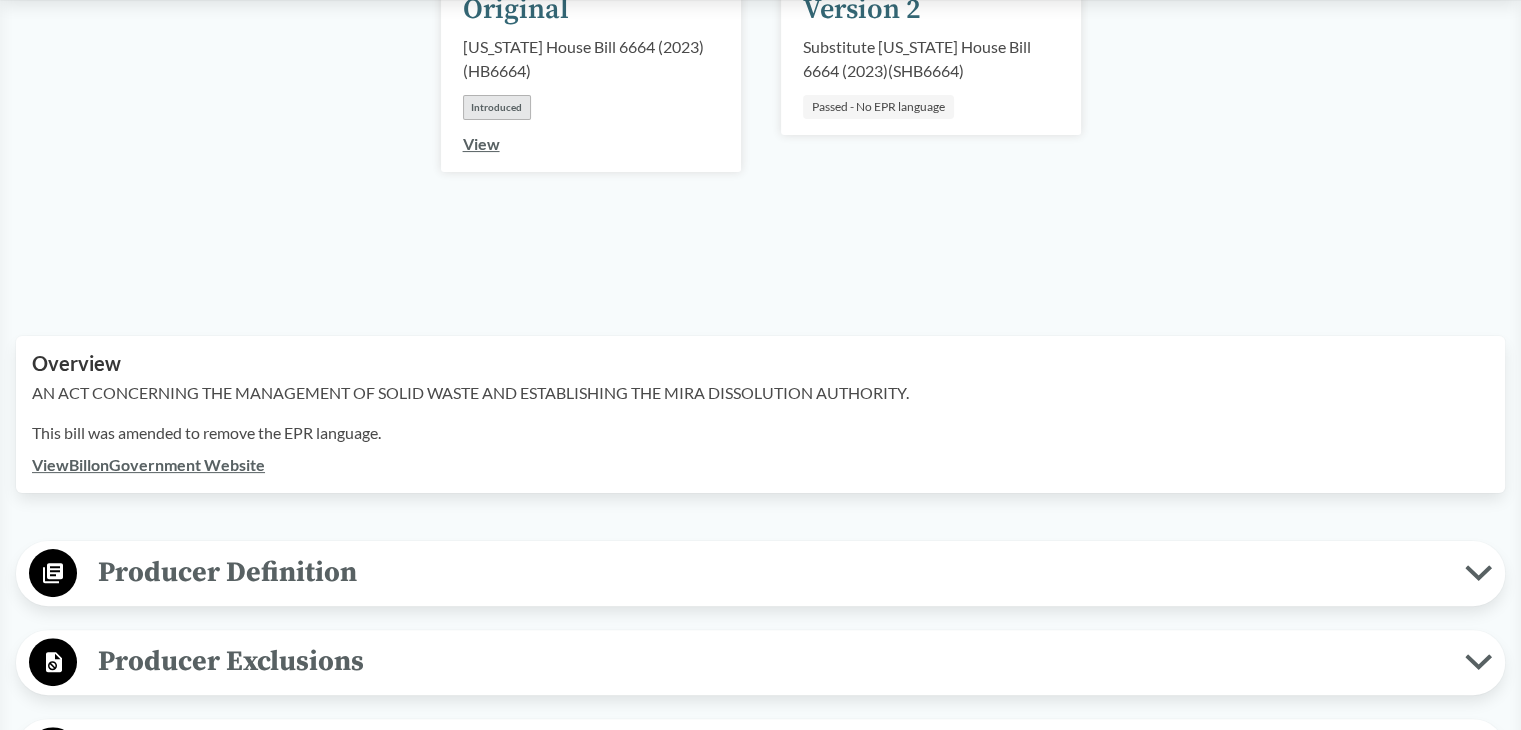 click on "View" at bounding box center (481, 143) 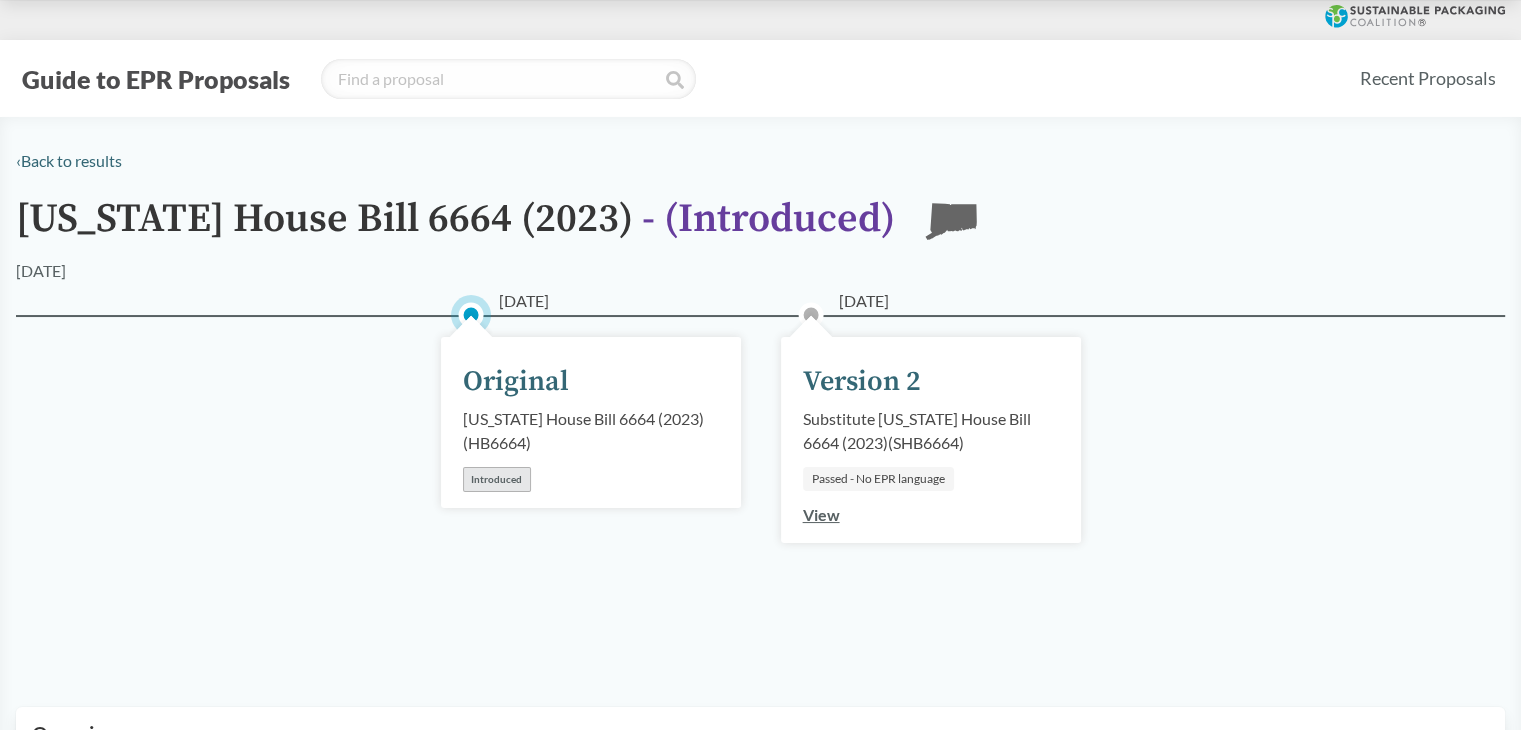 click on "View" at bounding box center [821, 514] 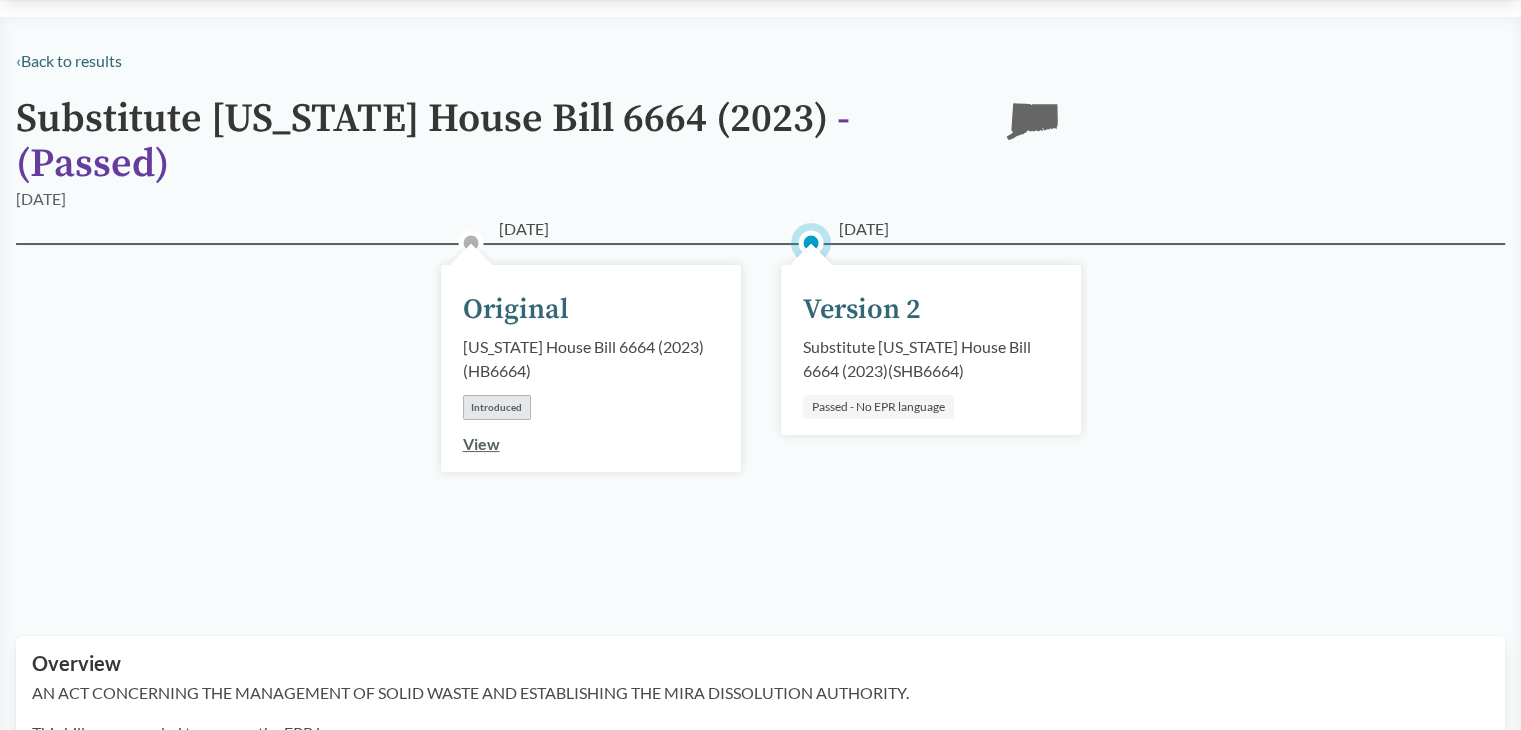 scroll, scrollTop: 0, scrollLeft: 0, axis: both 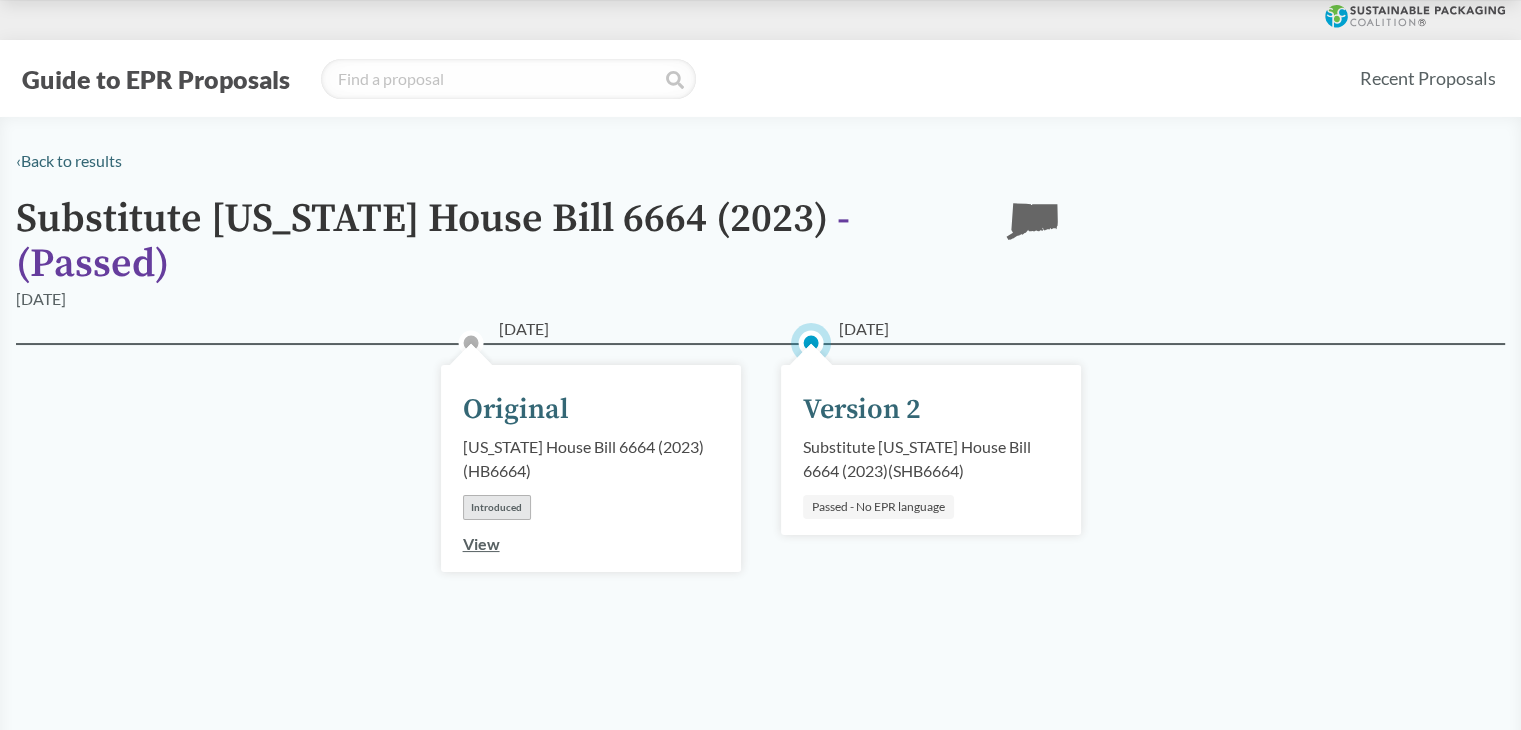 click on "View" at bounding box center (481, 543) 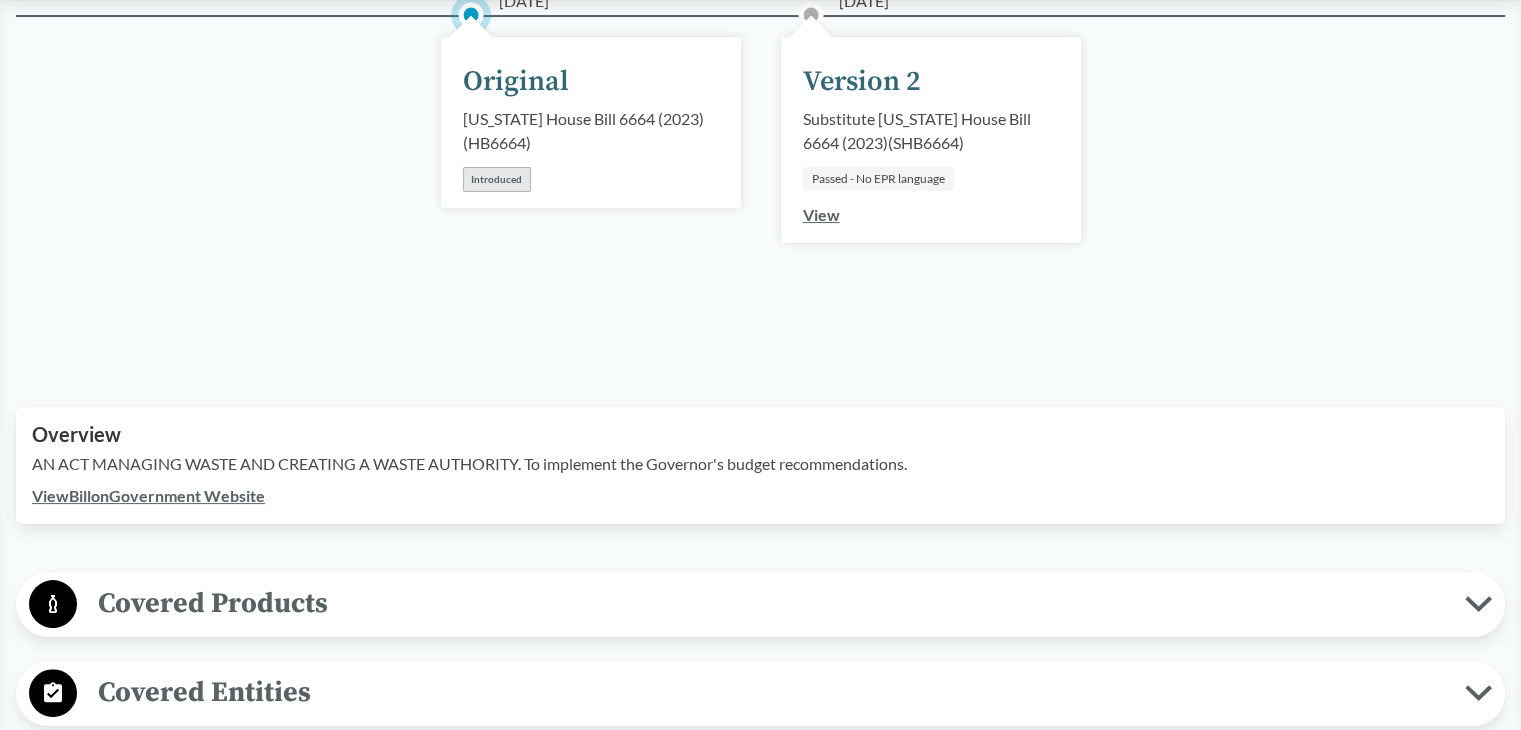 scroll, scrollTop: 400, scrollLeft: 0, axis: vertical 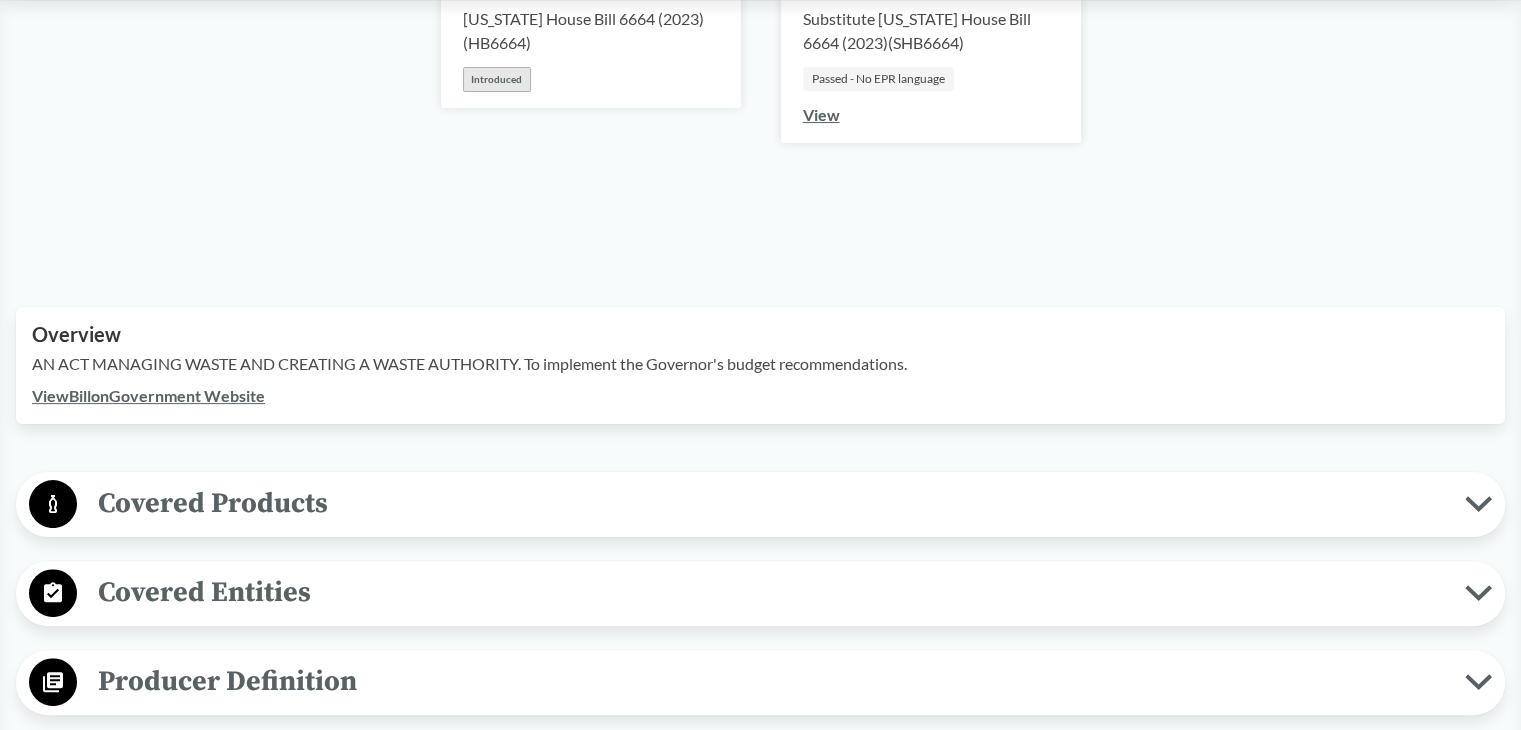 click on "Covered Products" at bounding box center (771, 503) 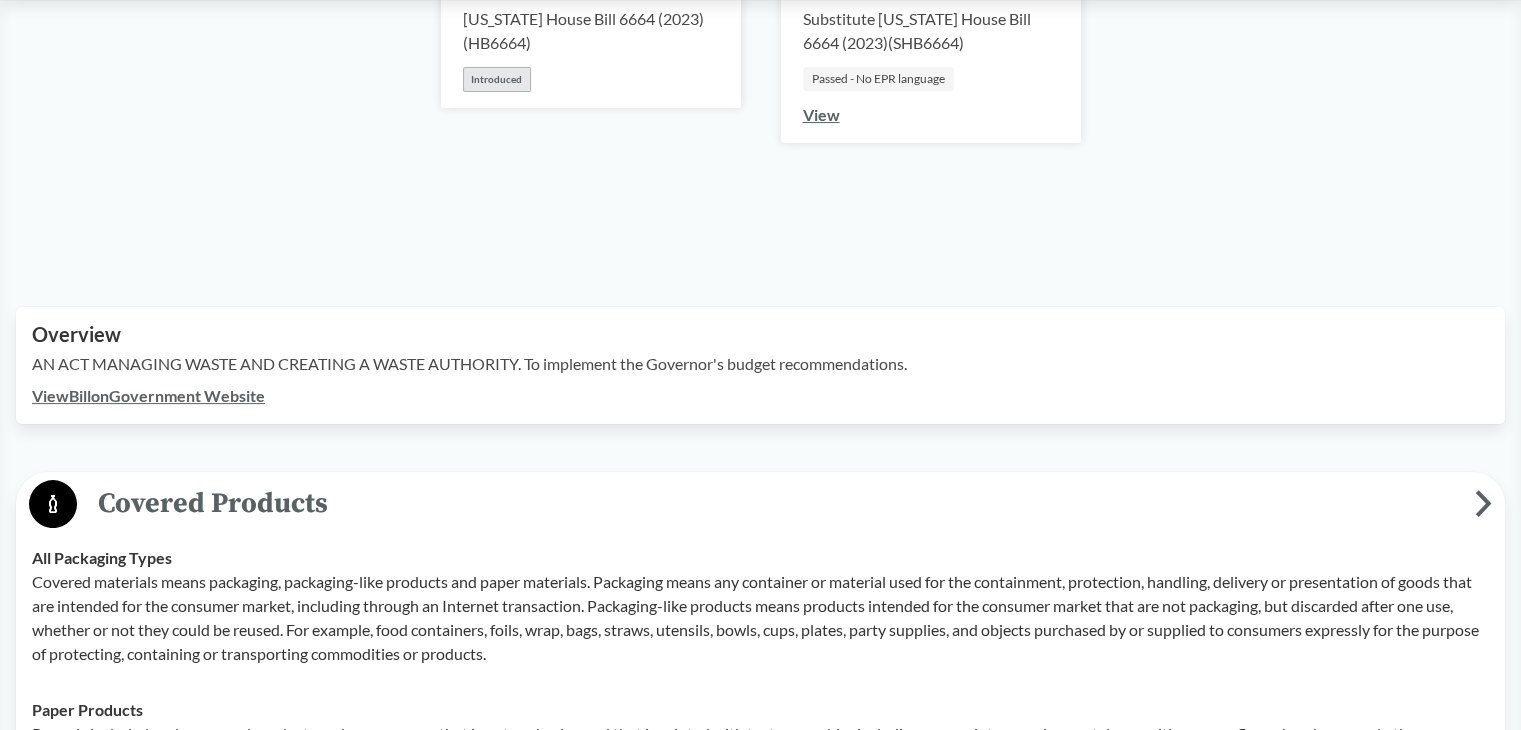 click on "View" at bounding box center [821, 114] 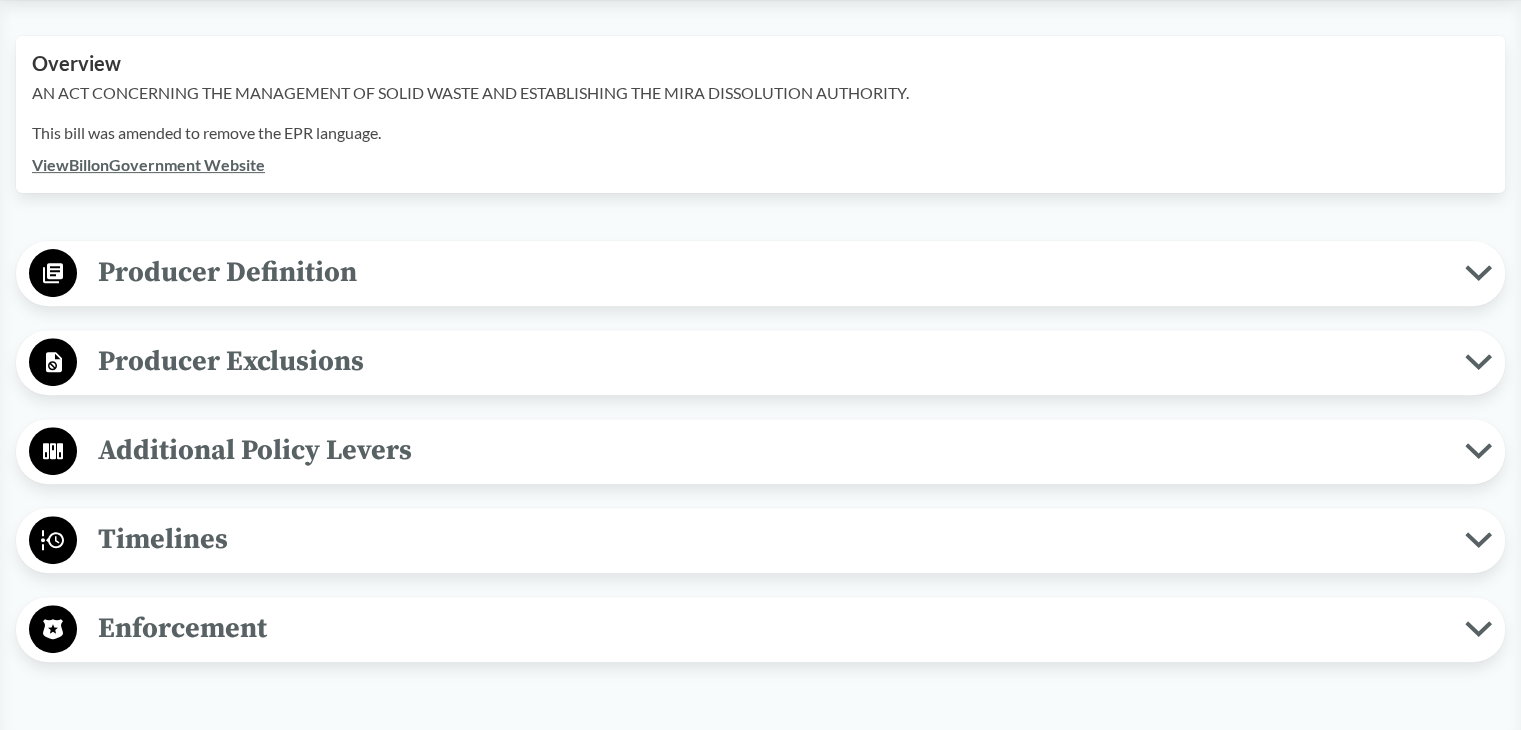 scroll, scrollTop: 800, scrollLeft: 0, axis: vertical 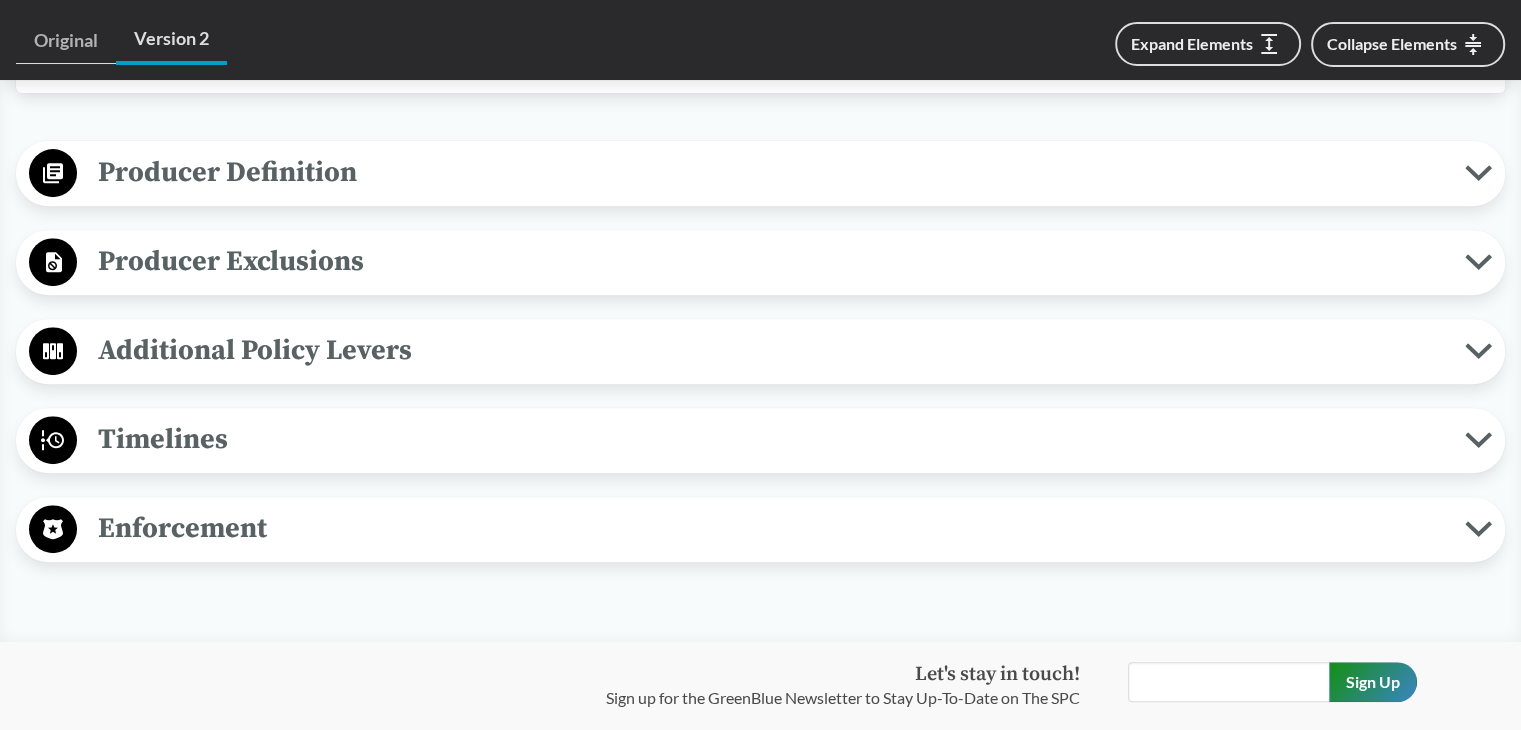 click on "Enforcement" at bounding box center (771, 528) 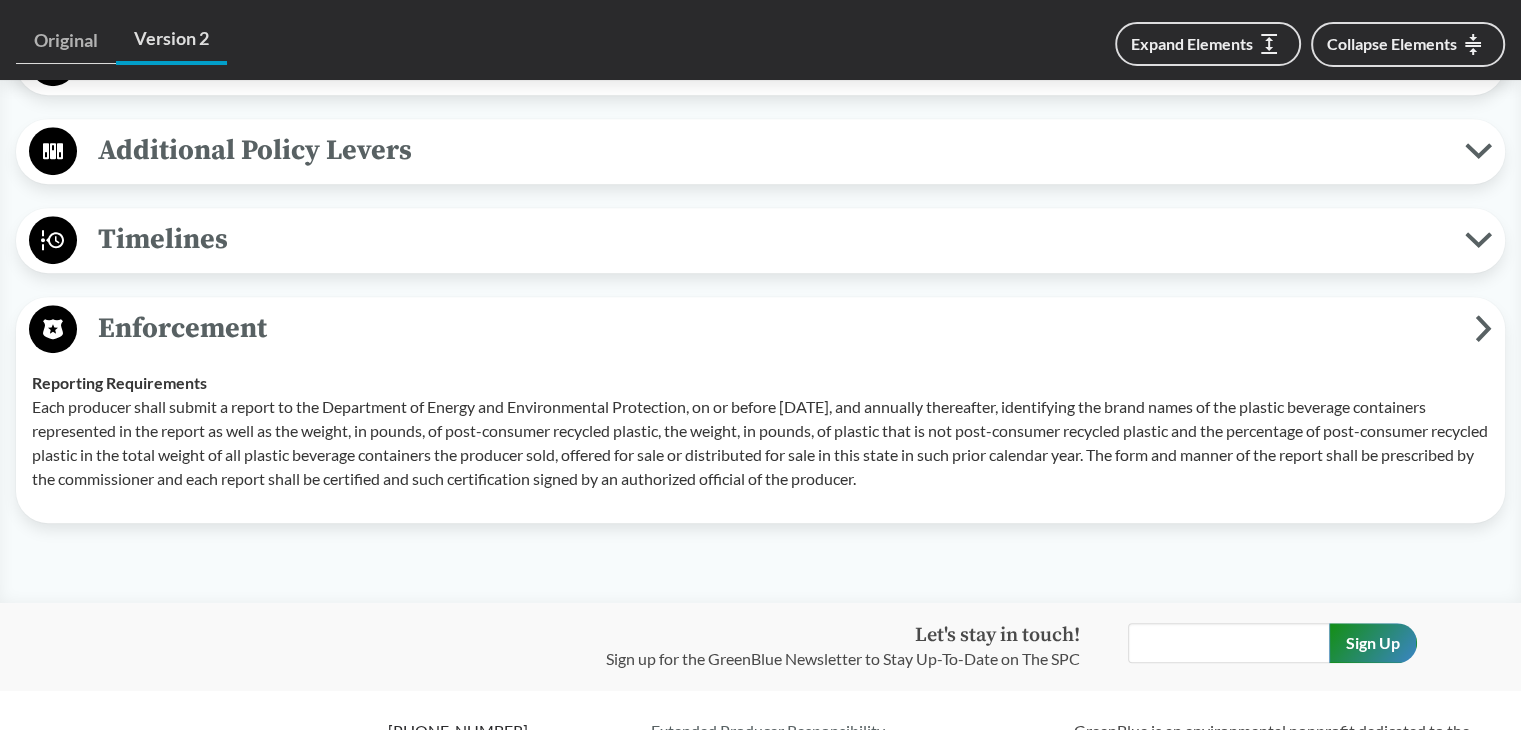 scroll, scrollTop: 900, scrollLeft: 0, axis: vertical 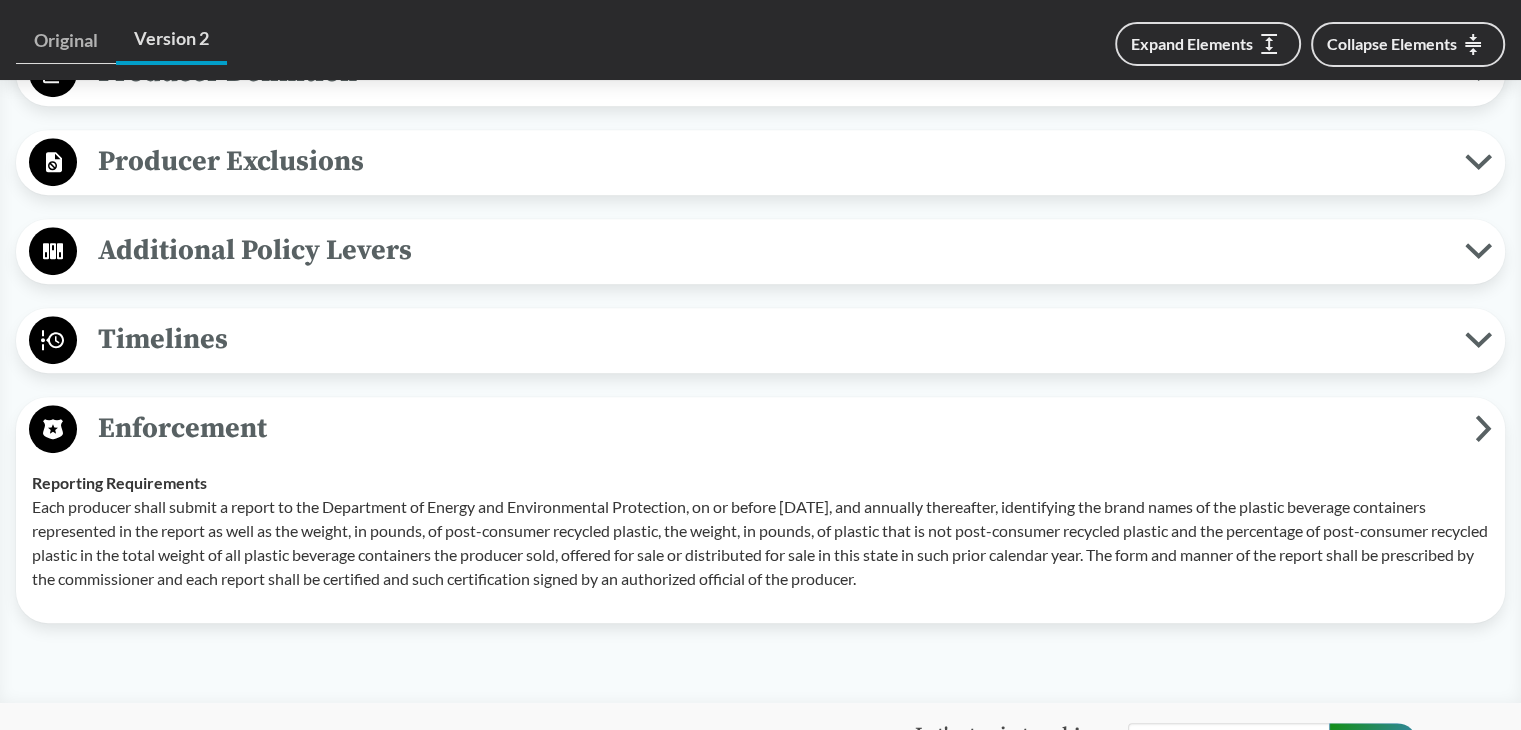 click on "Timelines" at bounding box center (771, 339) 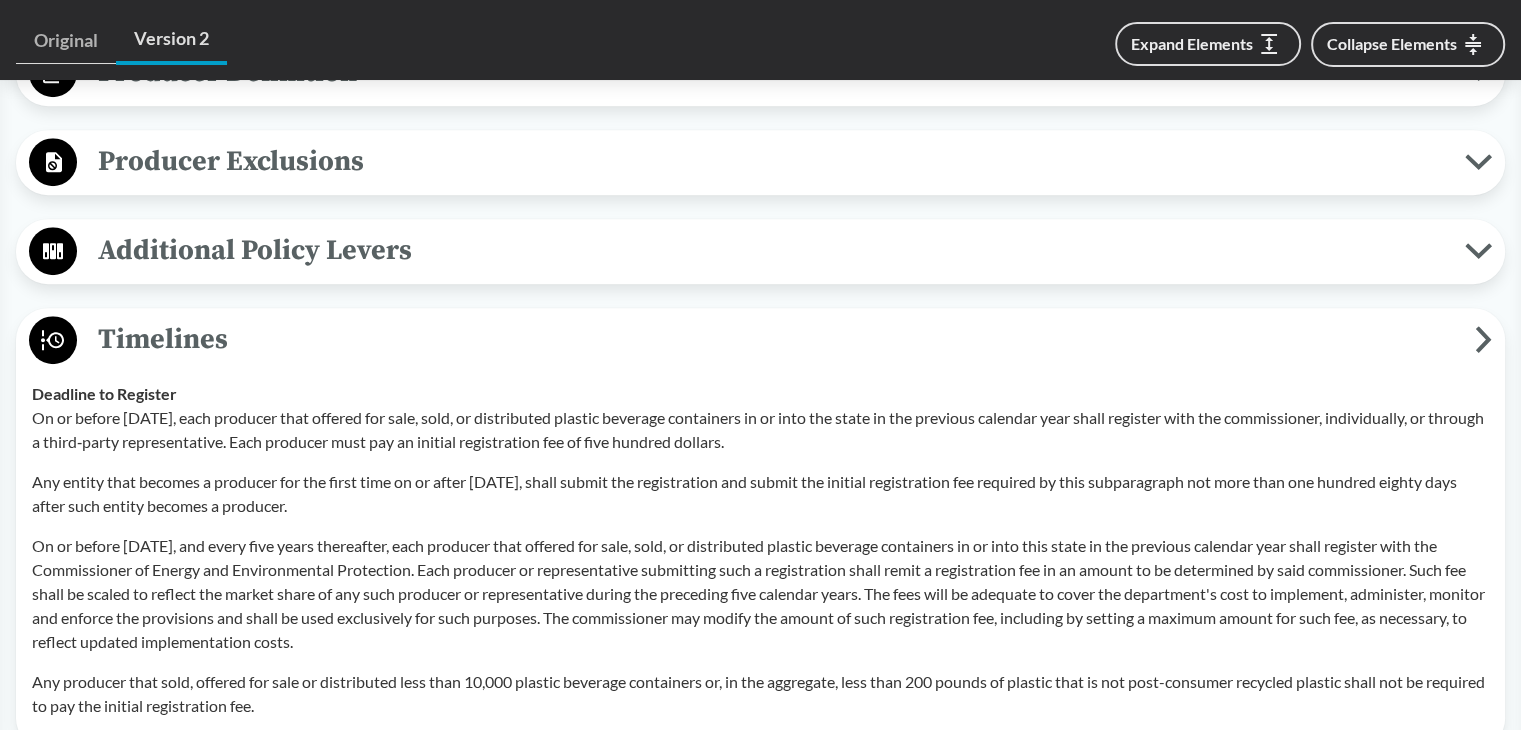 click on "Deadline to Register On or before [DATE], each producer that offered for sale, sold, or distributed plastic beverage containers in or into the state in the previous calendar year shall register with the commissioner, individually, or through a third‐party representative. Each producer must pay an initial registration fee of five hundred dollars.
Any entity that becomes a producer for the first time on or after [DATE], shall submit the registration and submit the initial registration fee required by this subparagraph not more than one hundred eighty days after such entity becomes a producer.
Any producer that sold, offered for sale or distributed less than 10,000 plastic beverage containers or, in the aggregate, less than 200 pounds of plastic that is not post-consumer recycled plastic shall not be required to pay the initial registration fee." at bounding box center (760, 550) 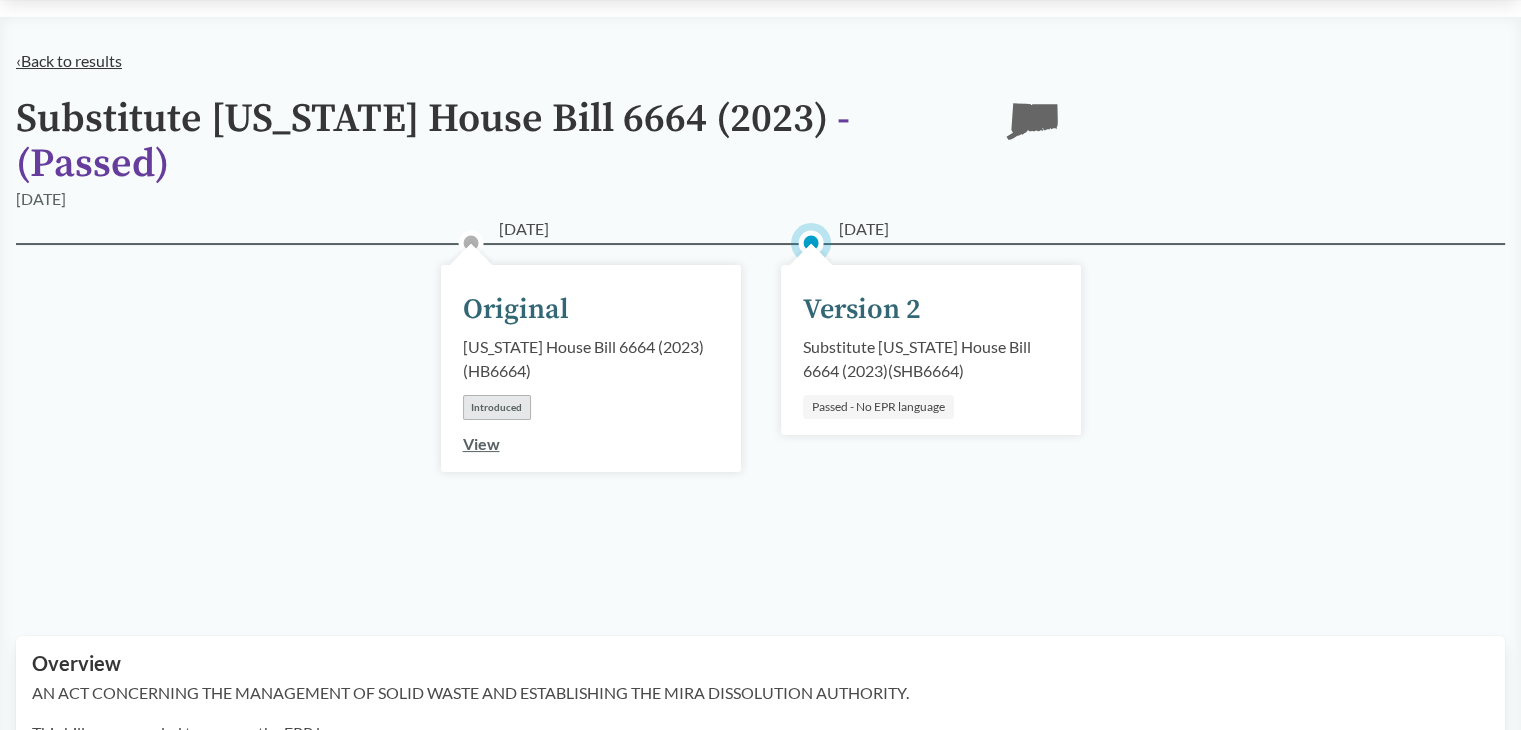 click on "‹  Back to results" at bounding box center [69, 60] 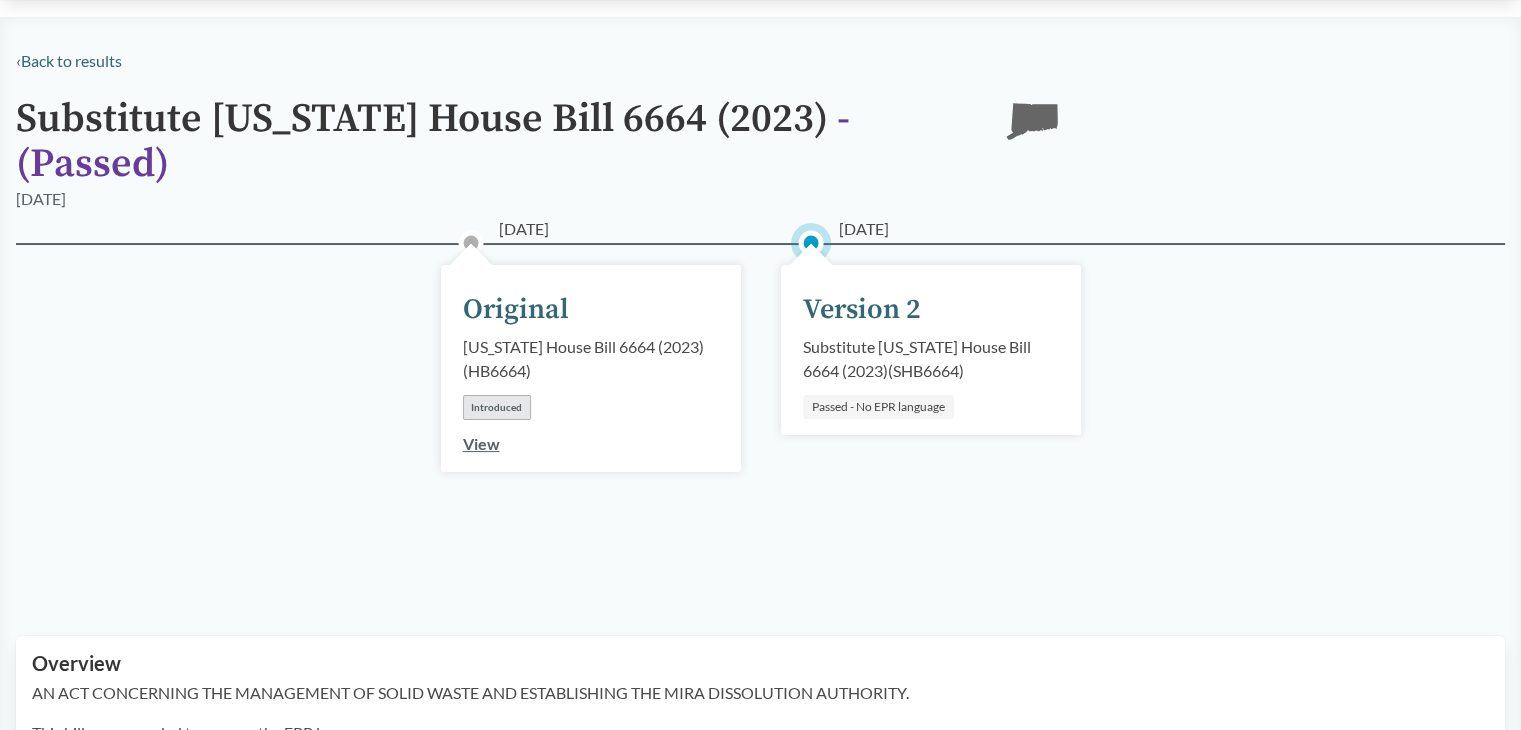 scroll, scrollTop: 0, scrollLeft: 0, axis: both 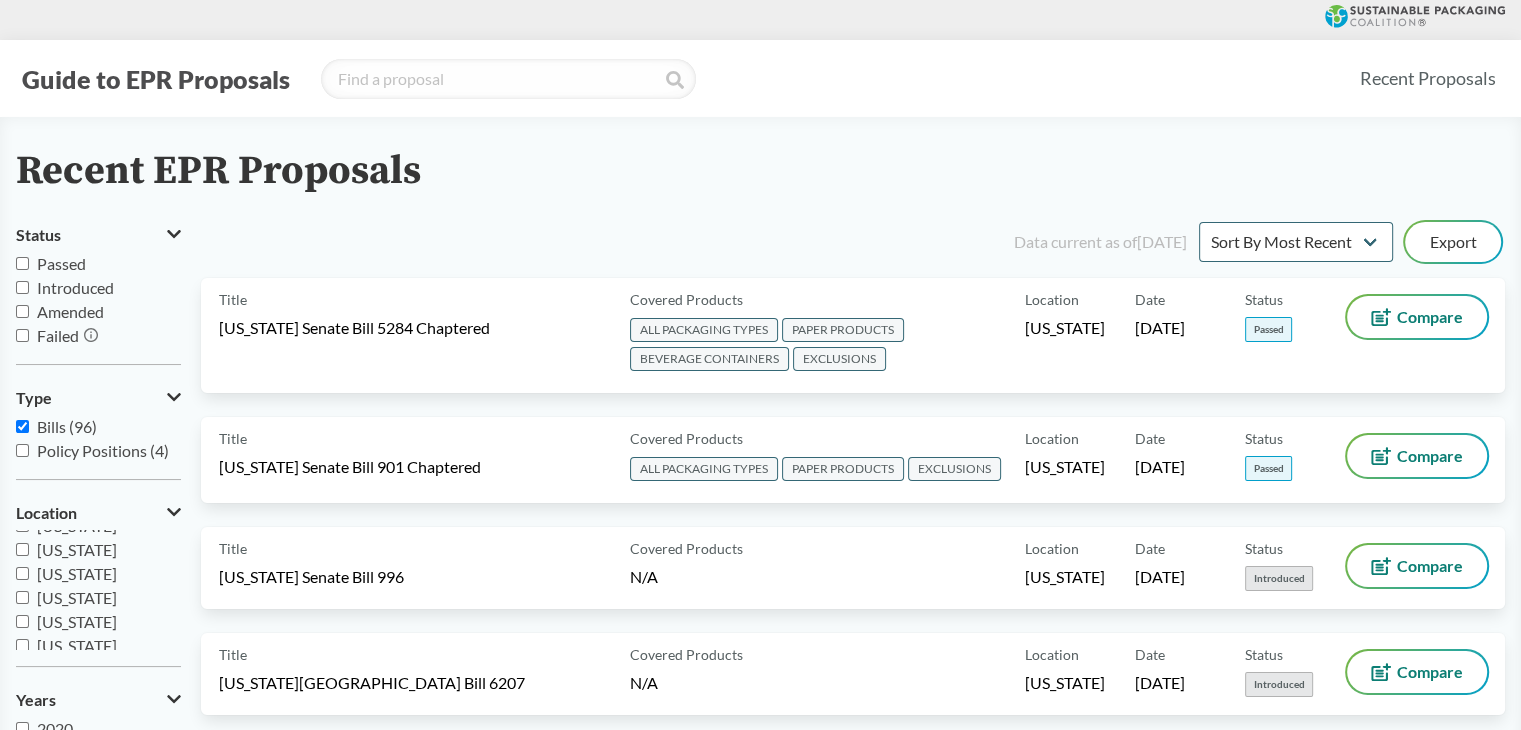 click on "Bills (96)" at bounding box center [22, 426] 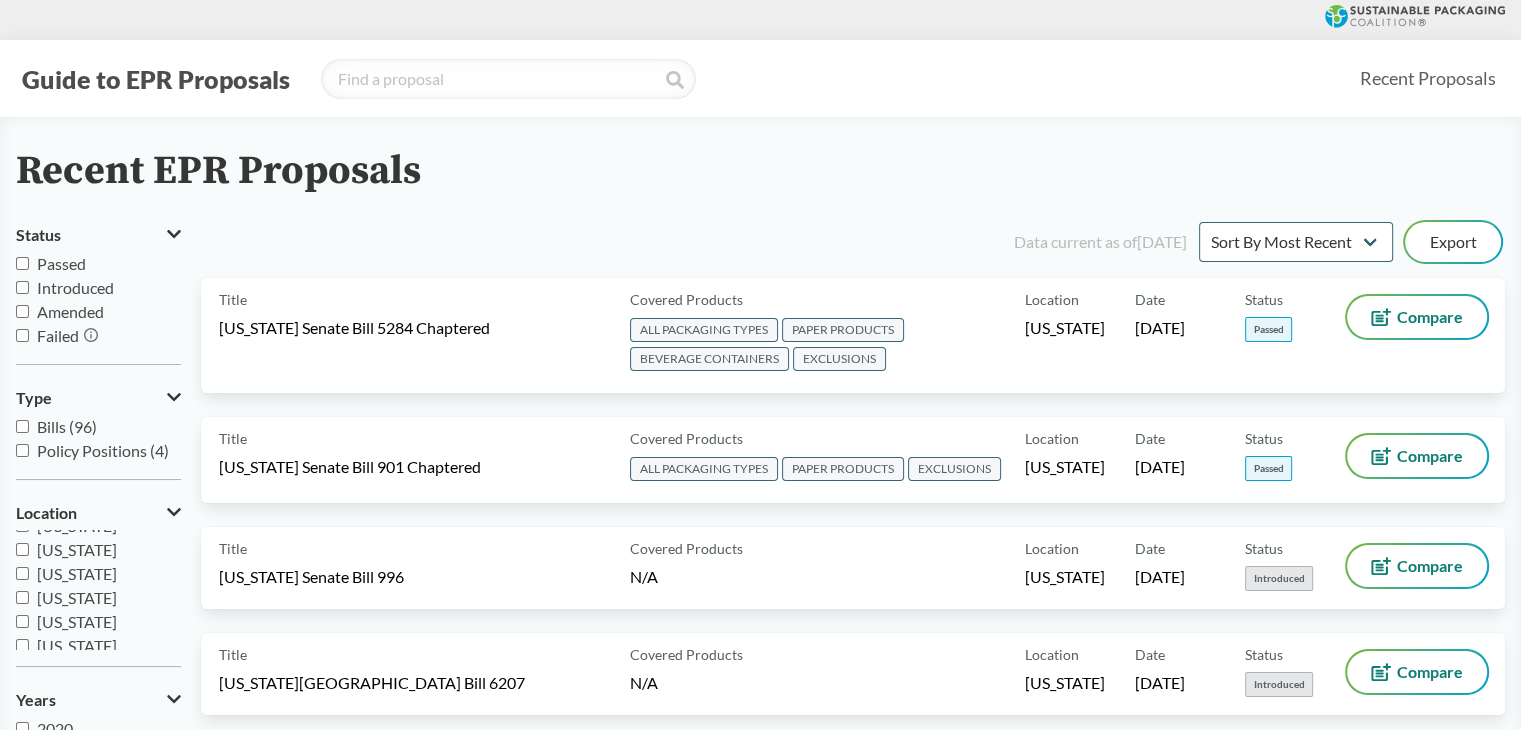 checkbox on "false" 